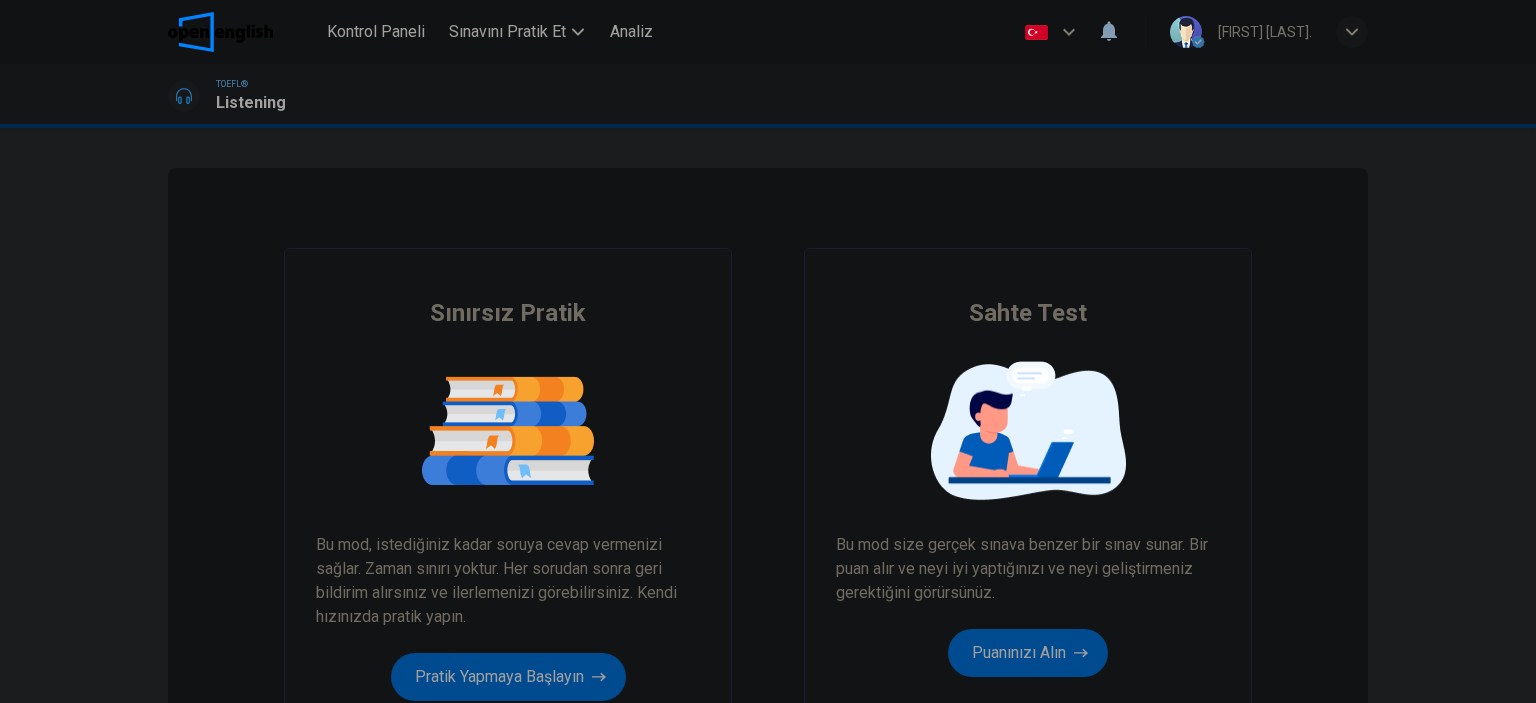 scroll, scrollTop: 0, scrollLeft: 0, axis: both 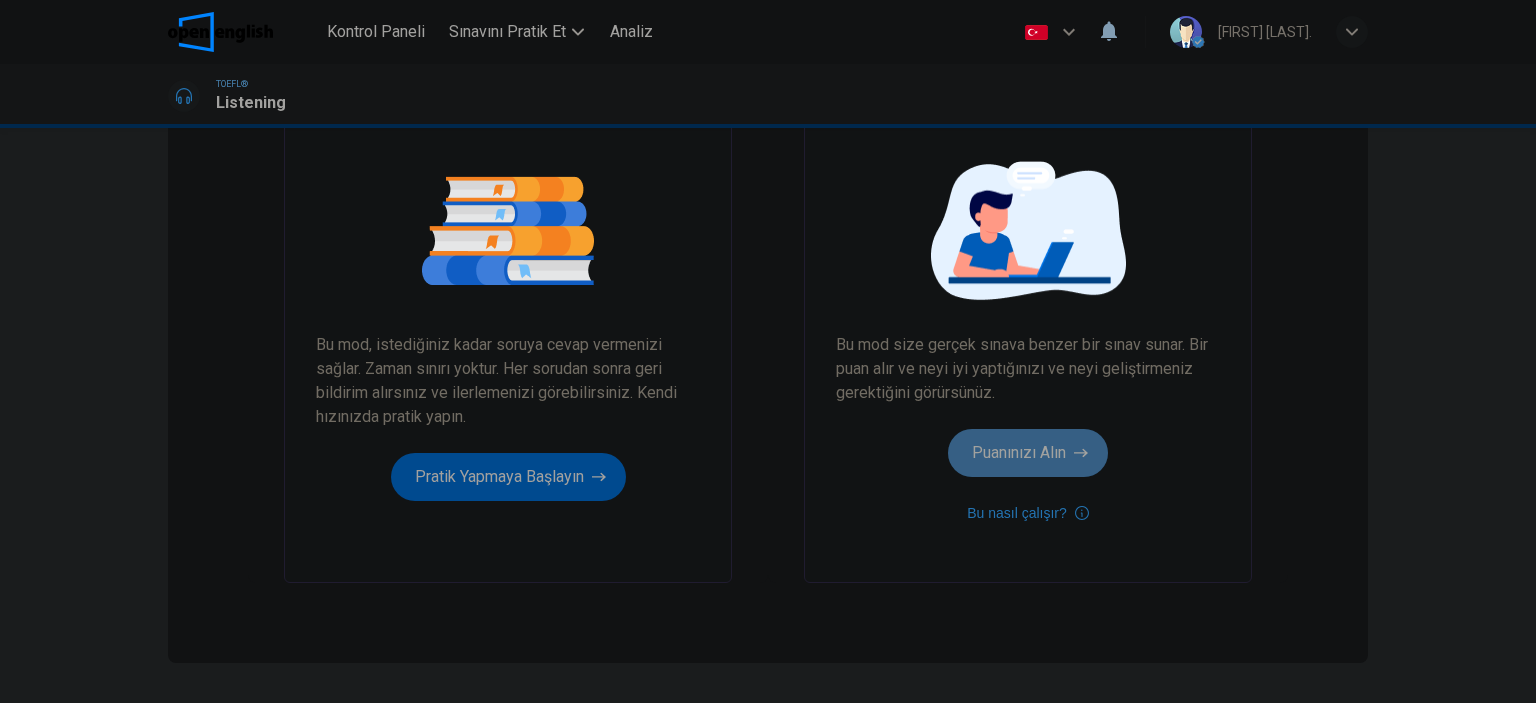 click on "Puanınızı Alın" at bounding box center [508, 477] 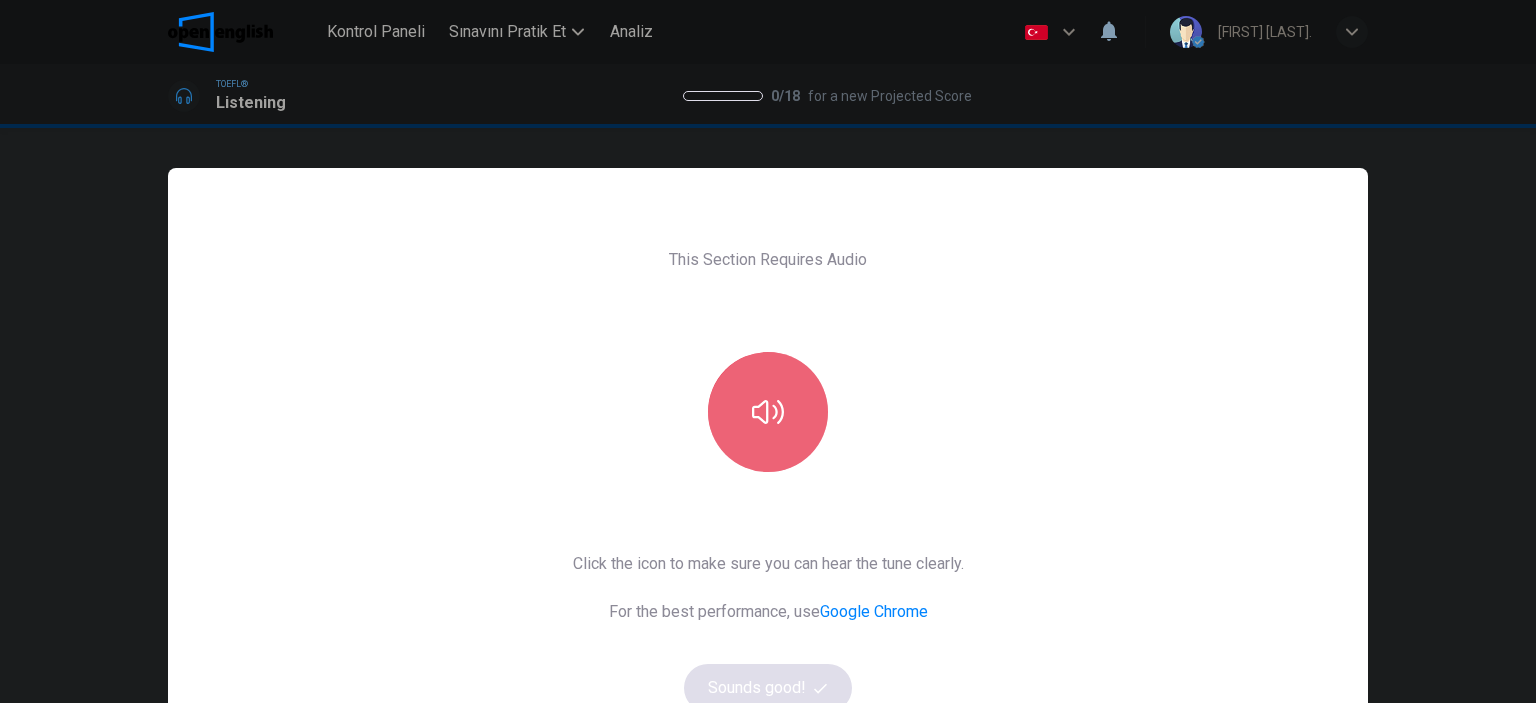click at bounding box center (768, 412) 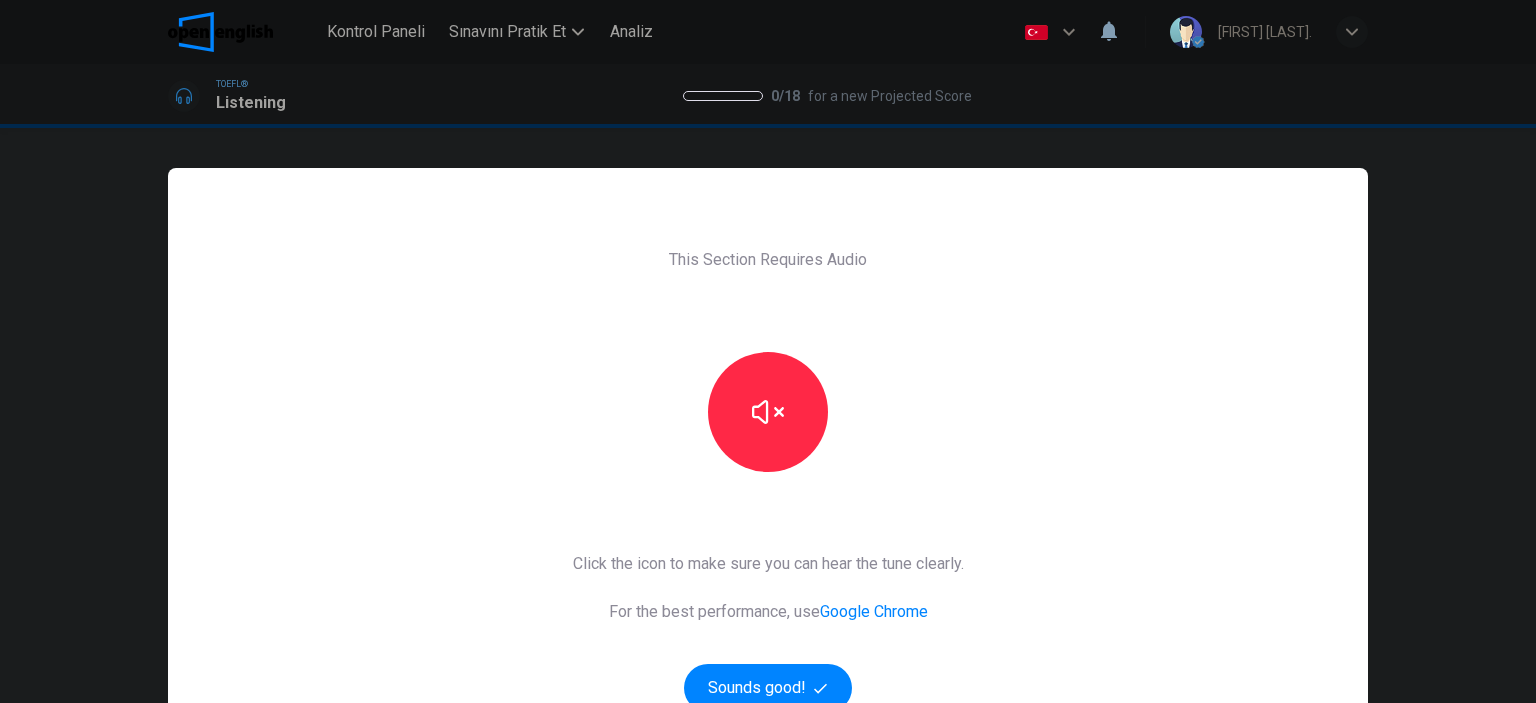 scroll, scrollTop: 100, scrollLeft: 0, axis: vertical 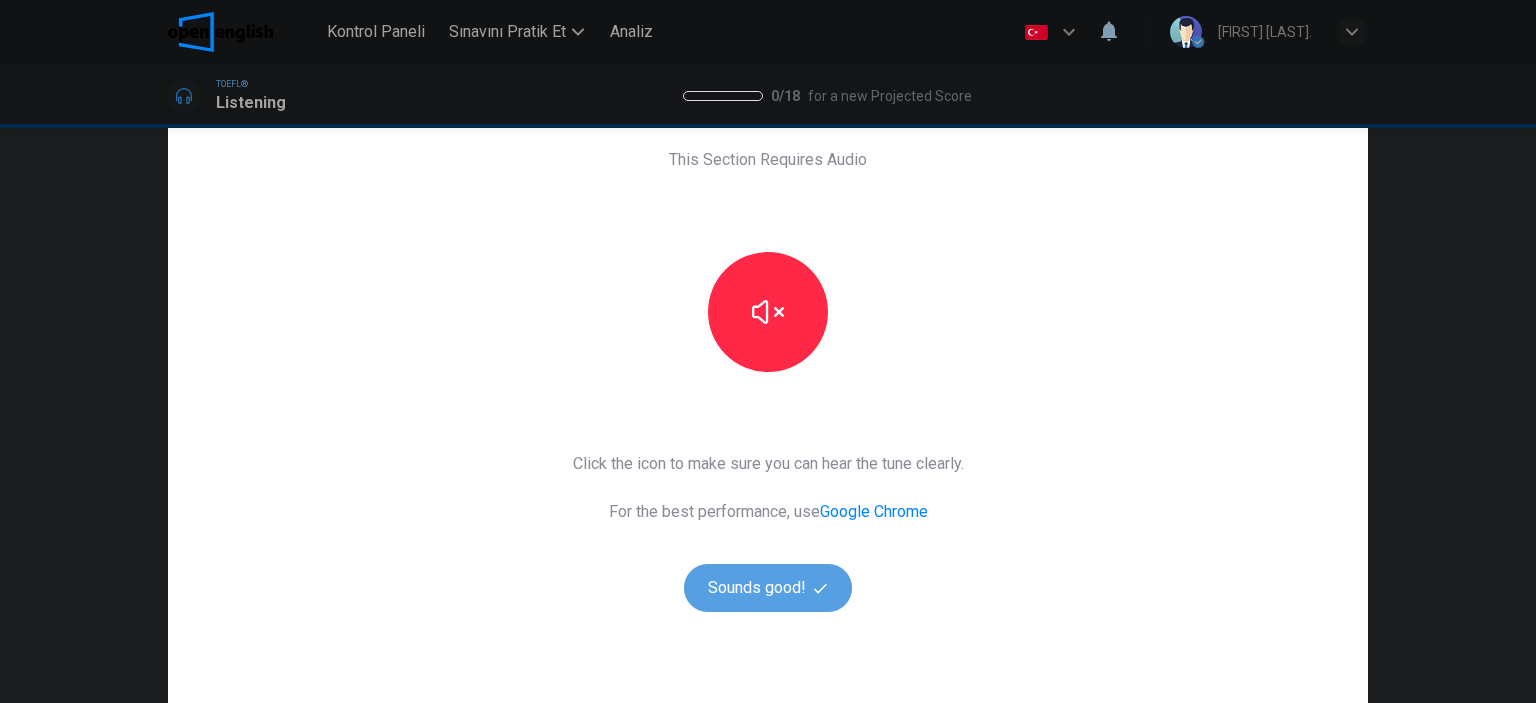 click on "Sounds good!" at bounding box center (768, 588) 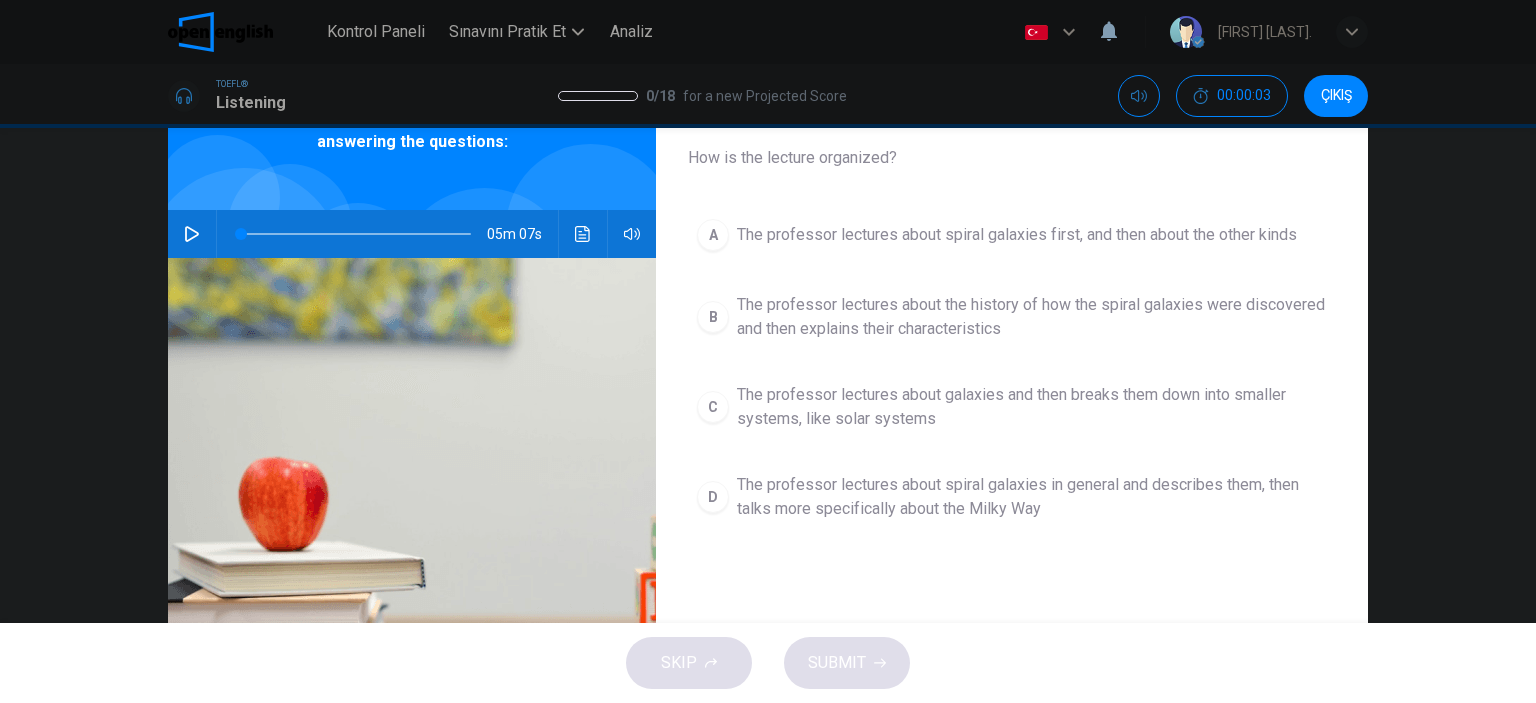 scroll, scrollTop: 0, scrollLeft: 0, axis: both 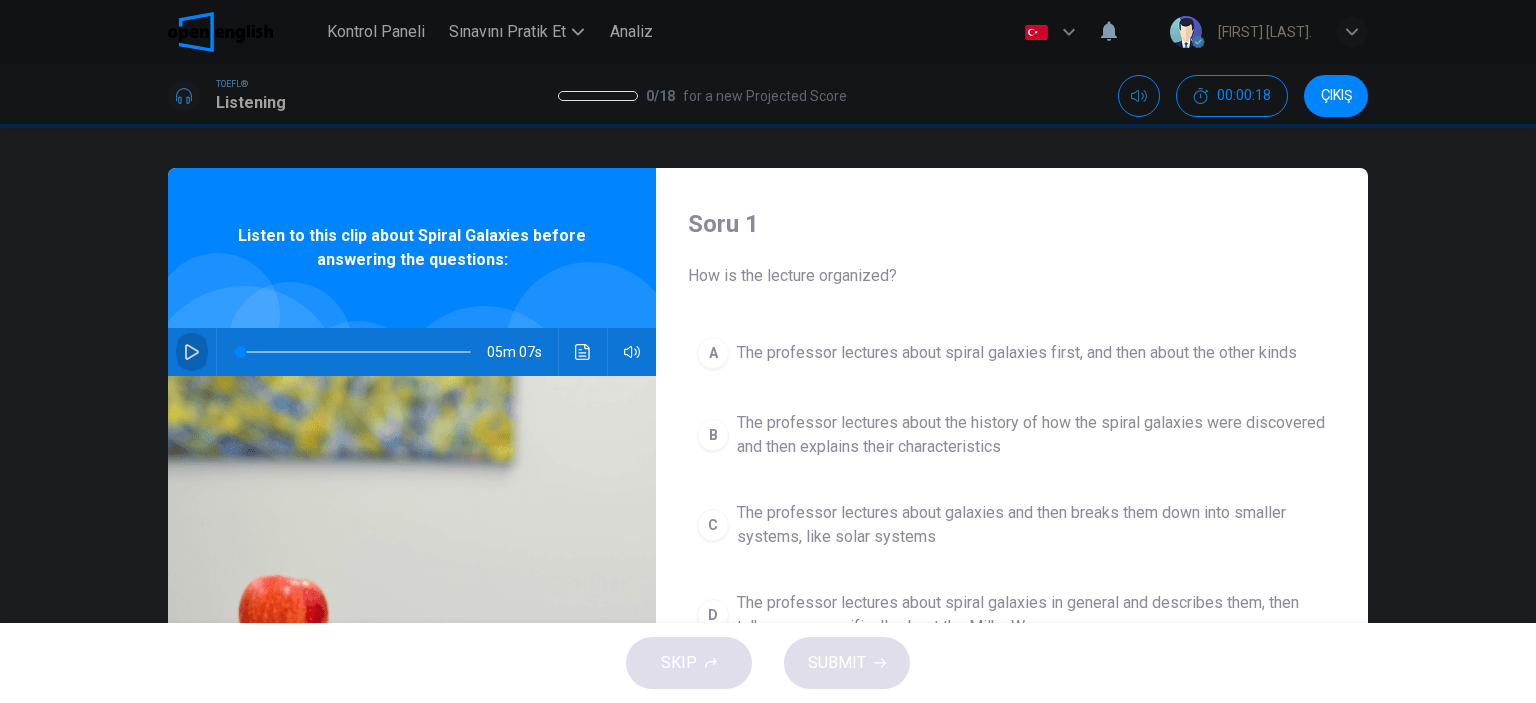 click at bounding box center (192, 352) 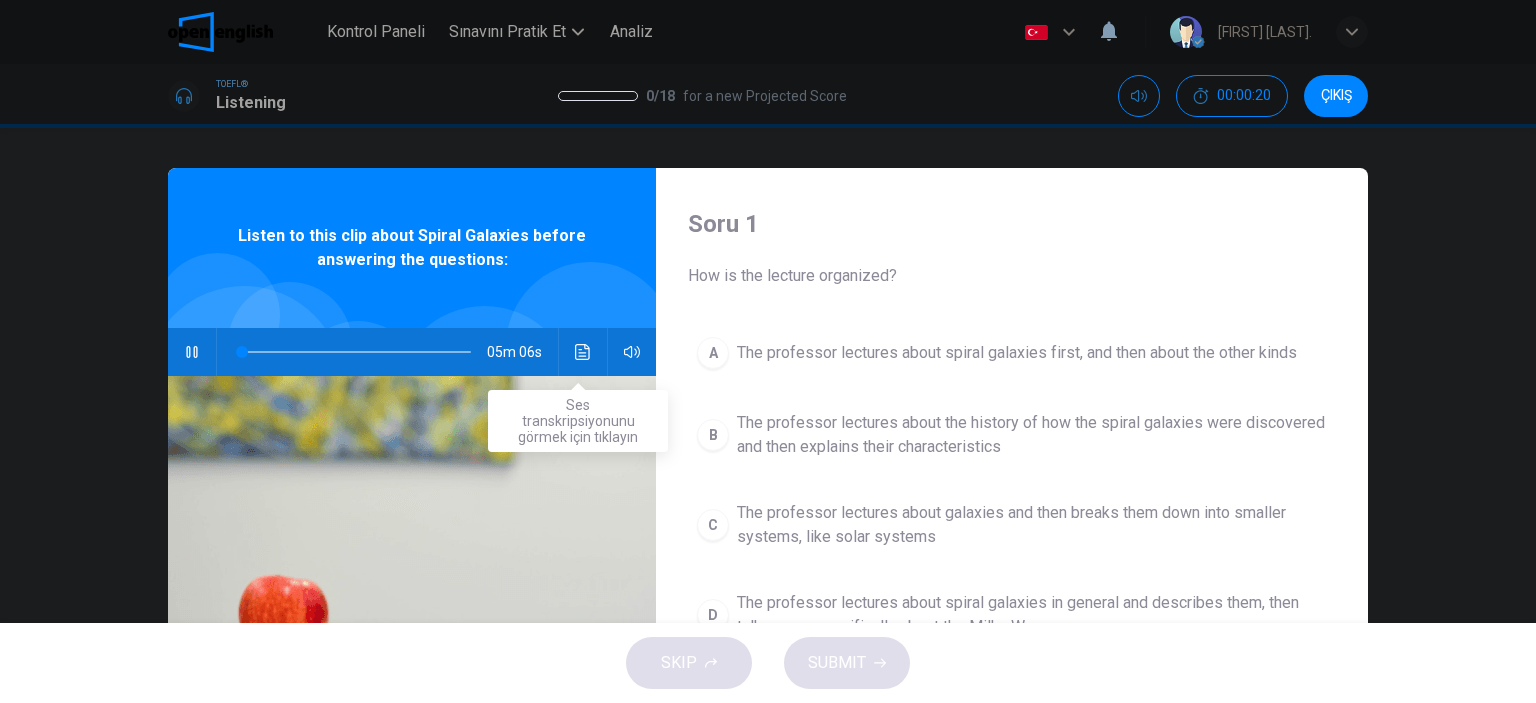 click at bounding box center (583, 352) 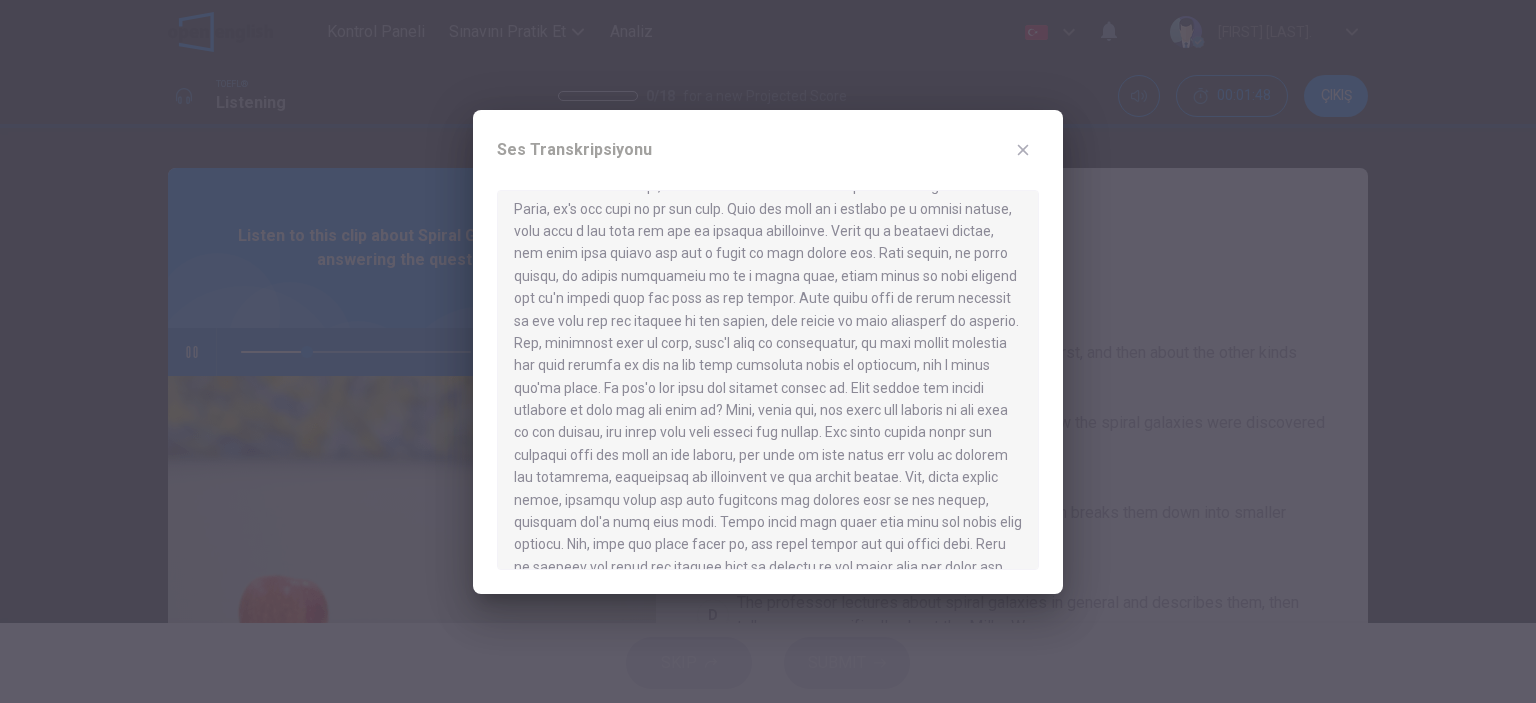 scroll, scrollTop: 322, scrollLeft: 0, axis: vertical 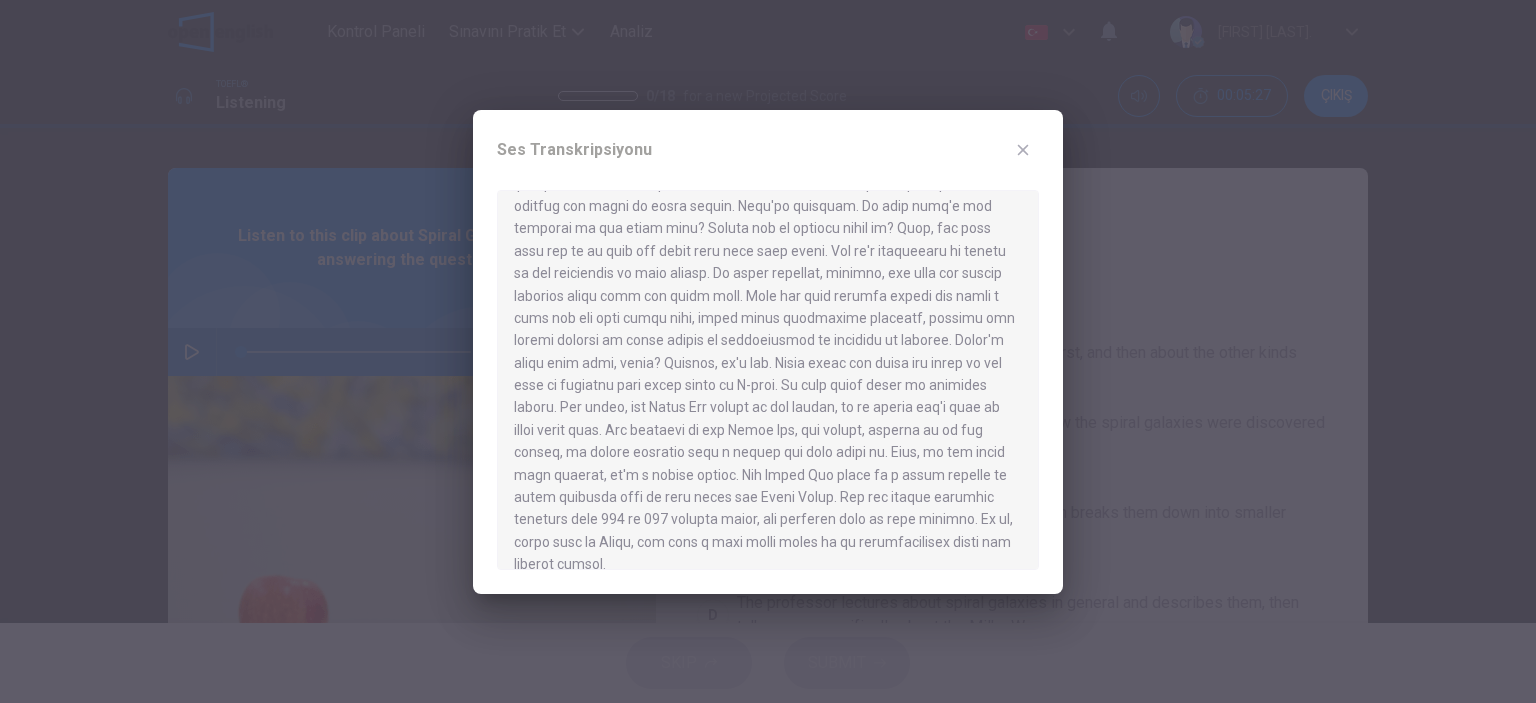 click at bounding box center [1023, 150] 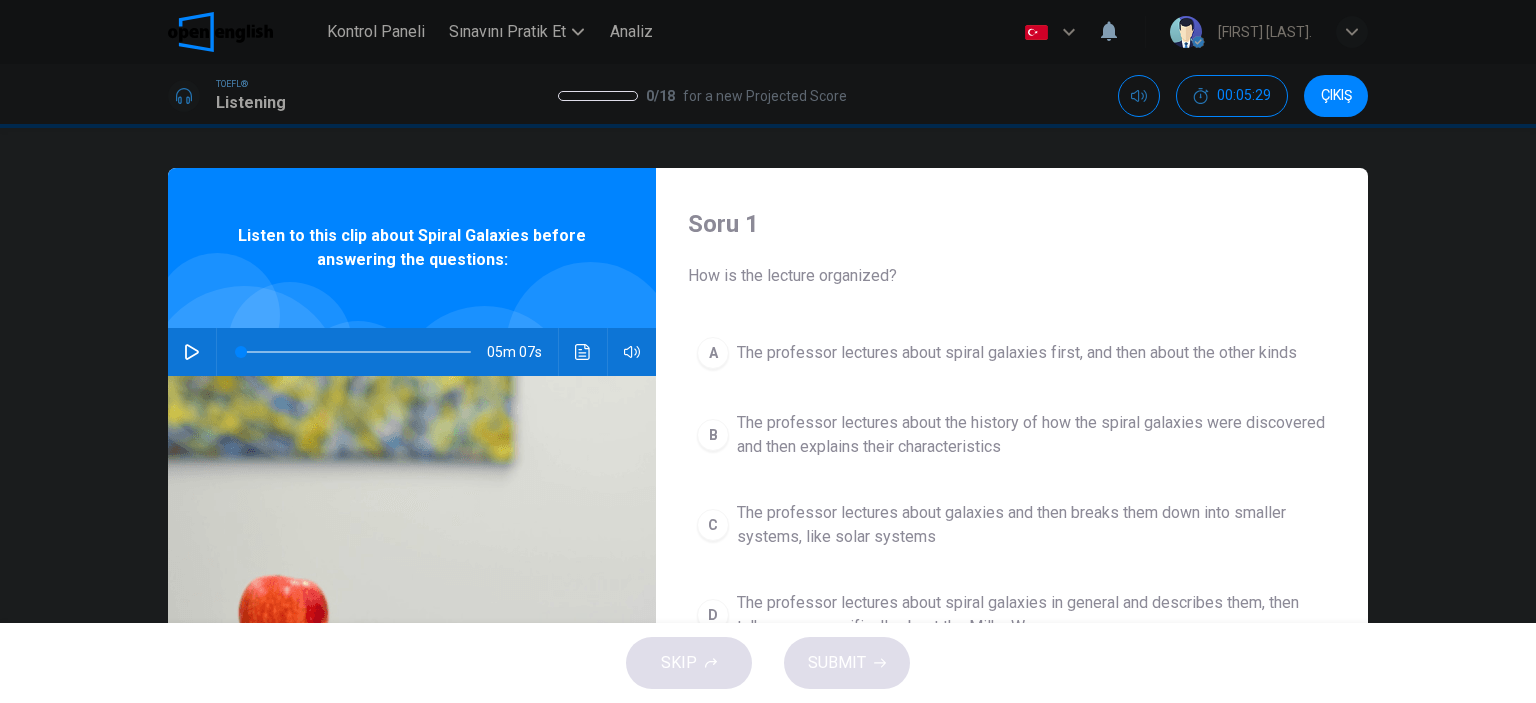 scroll, scrollTop: 100, scrollLeft: 0, axis: vertical 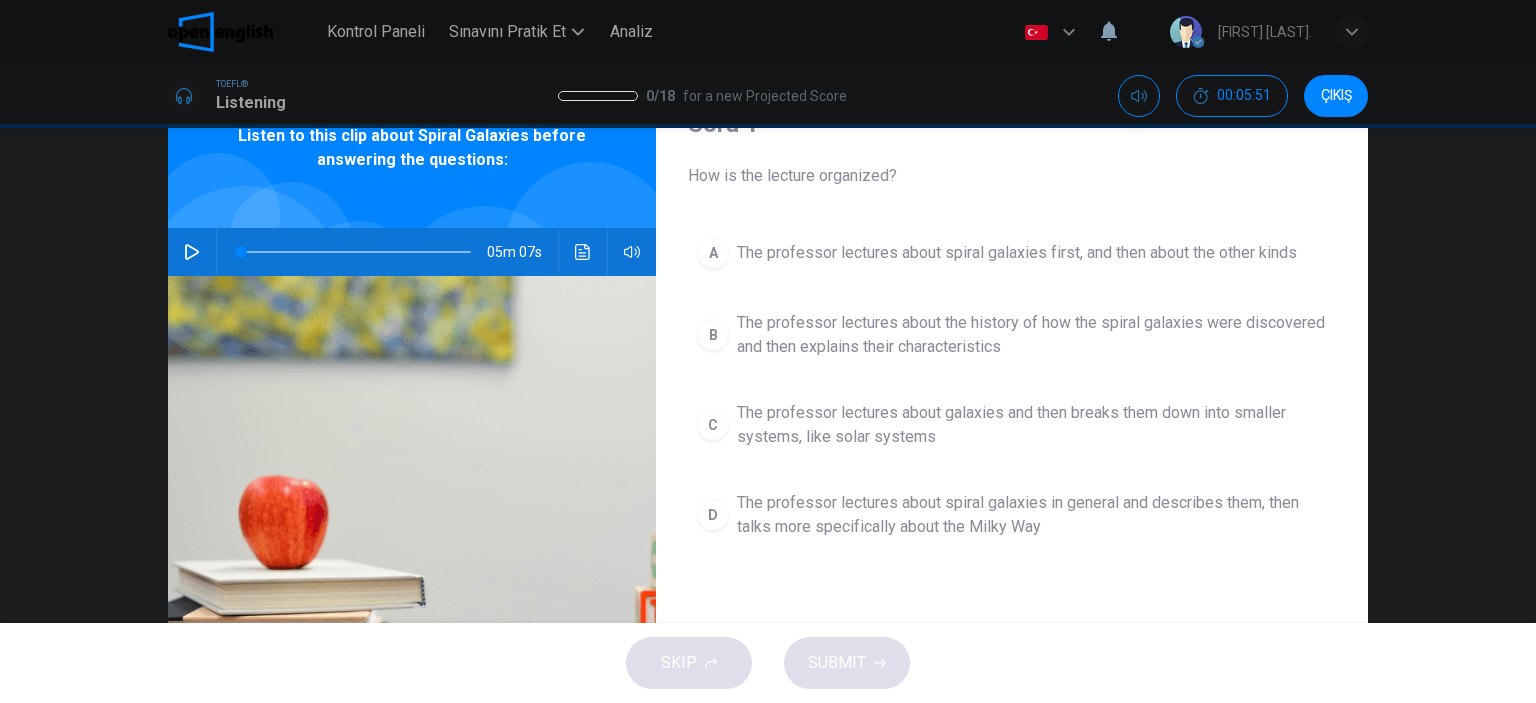 click on "A" at bounding box center [713, 253] 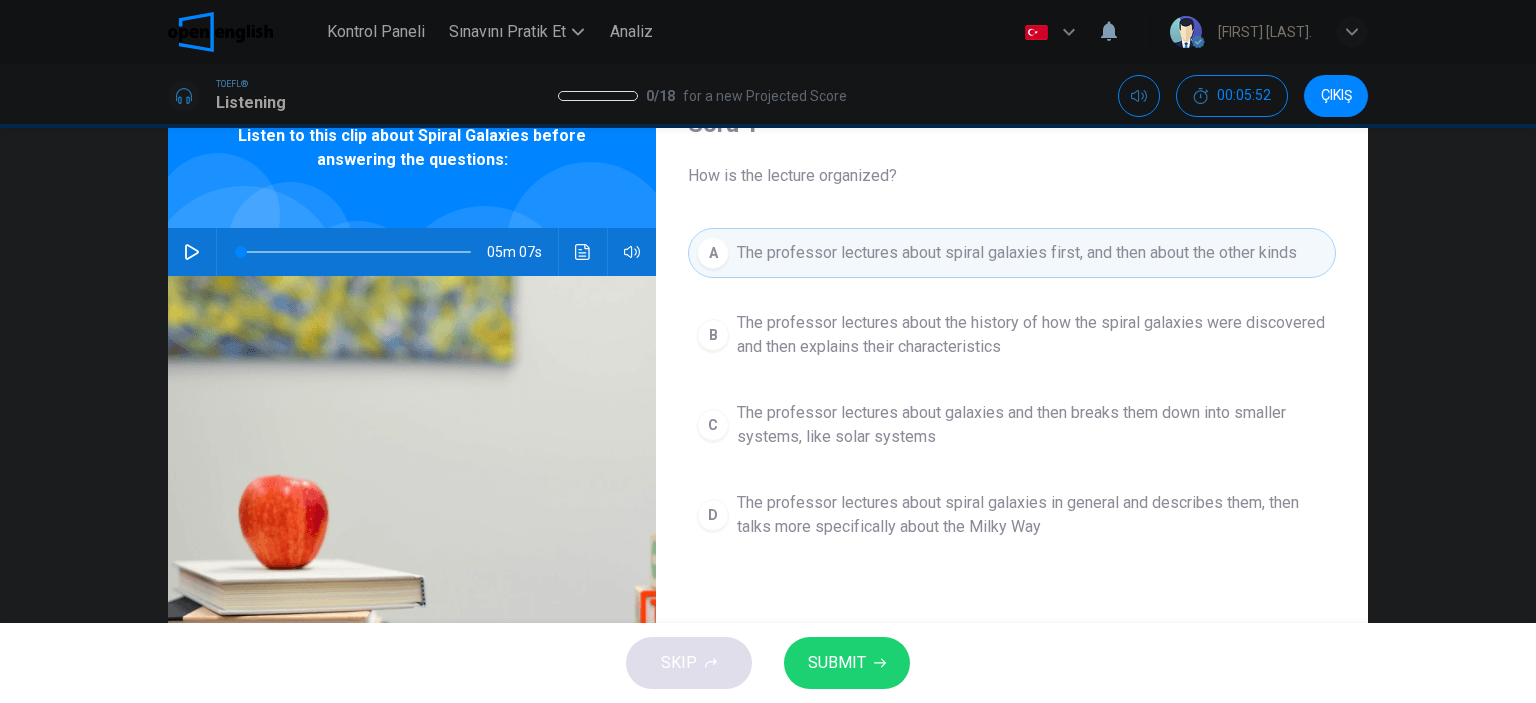 click on "SUBMIT" at bounding box center [837, 663] 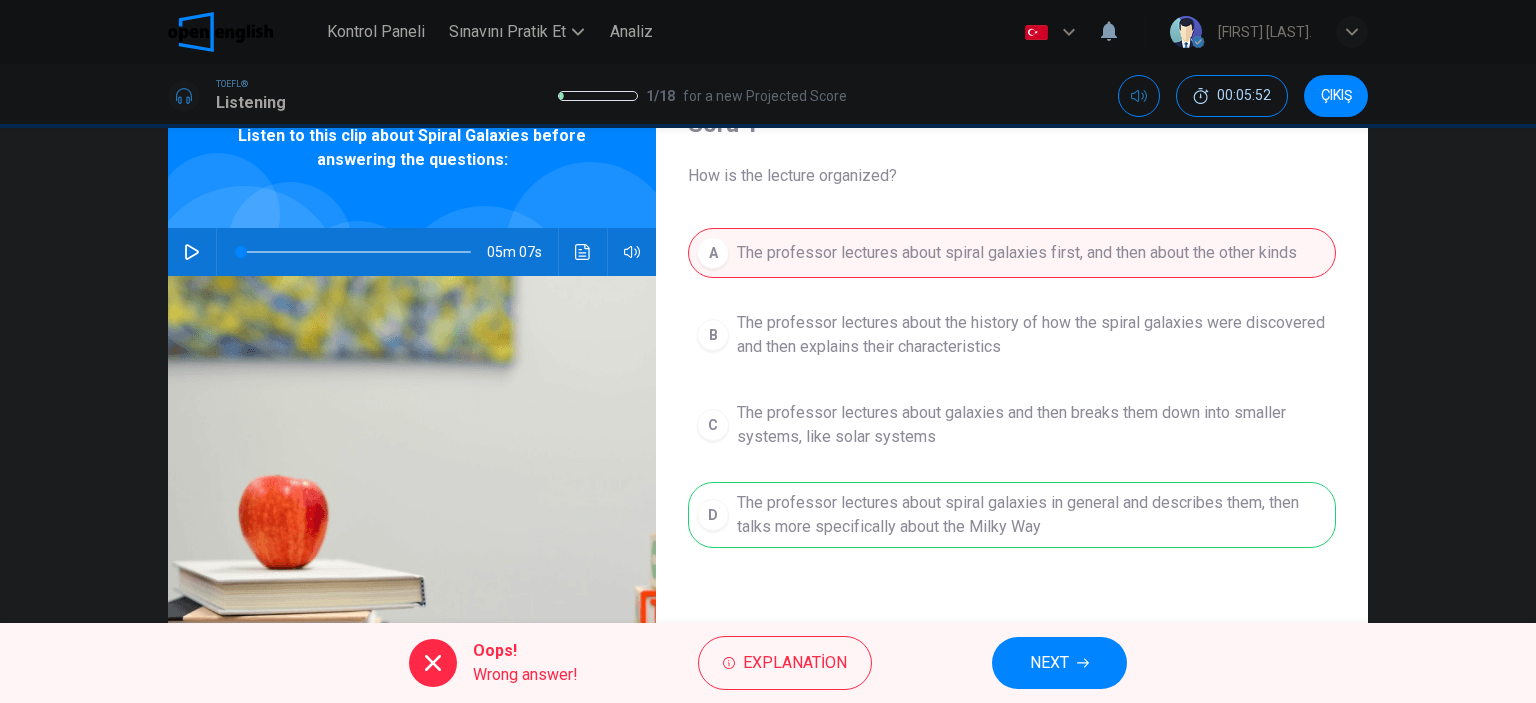 click on "NEXT" at bounding box center [1059, 663] 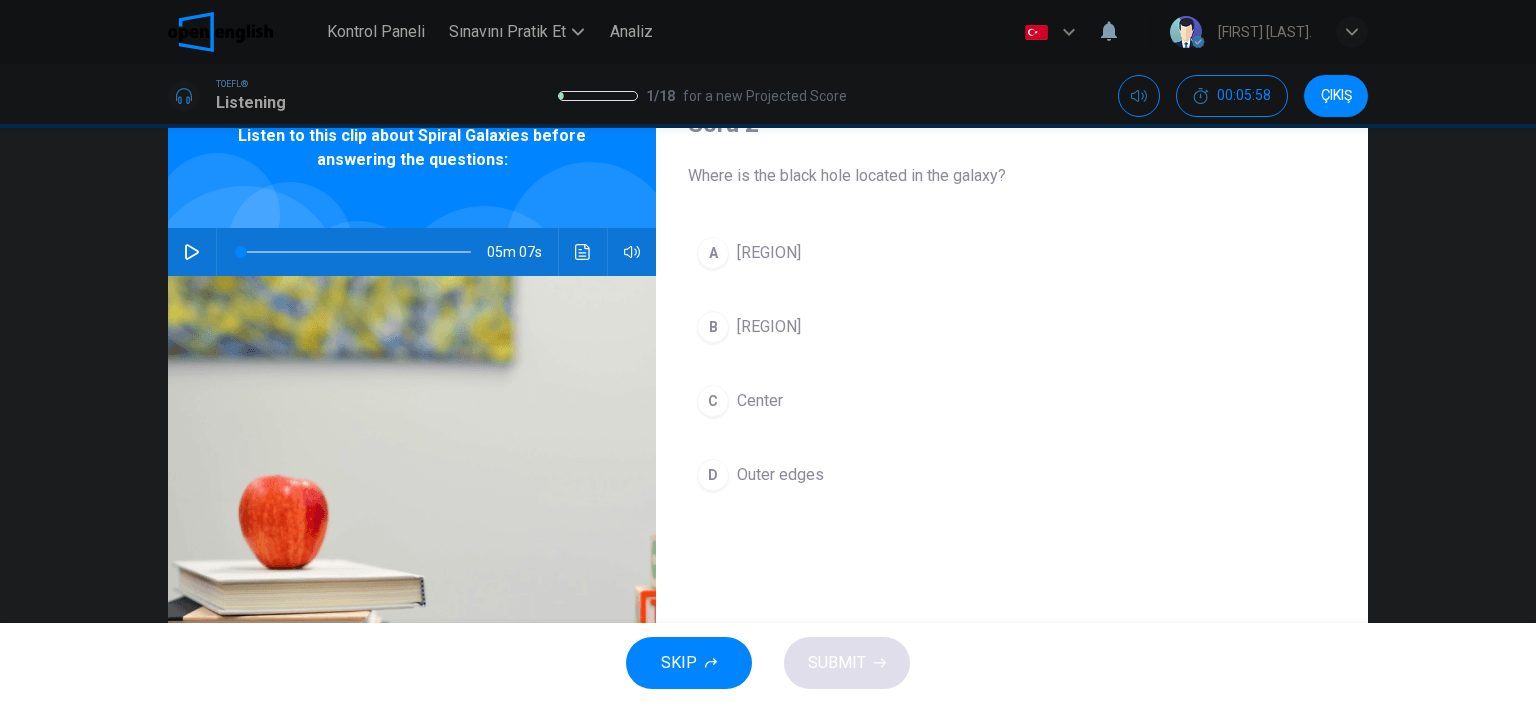click on "C" at bounding box center [713, 253] 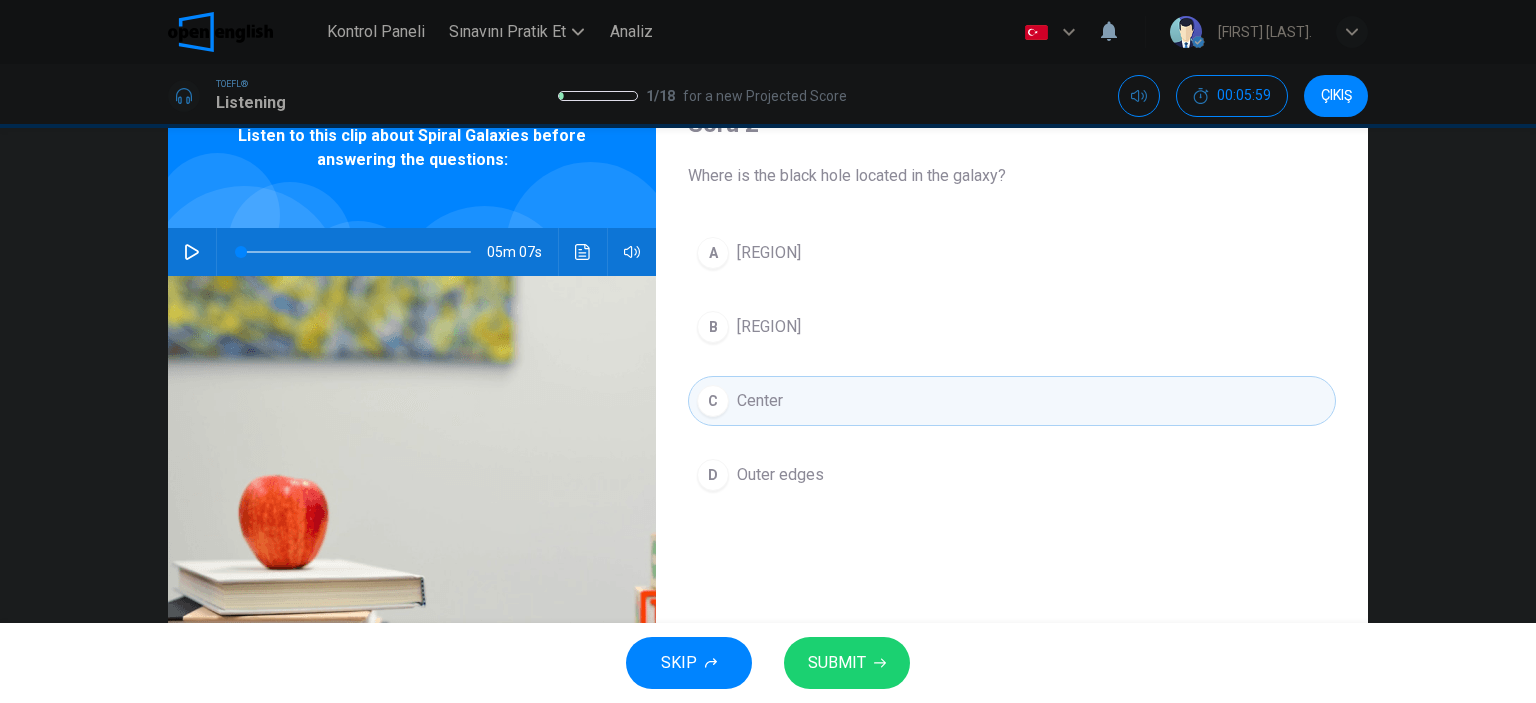 click on "SUBMIT" at bounding box center [837, 663] 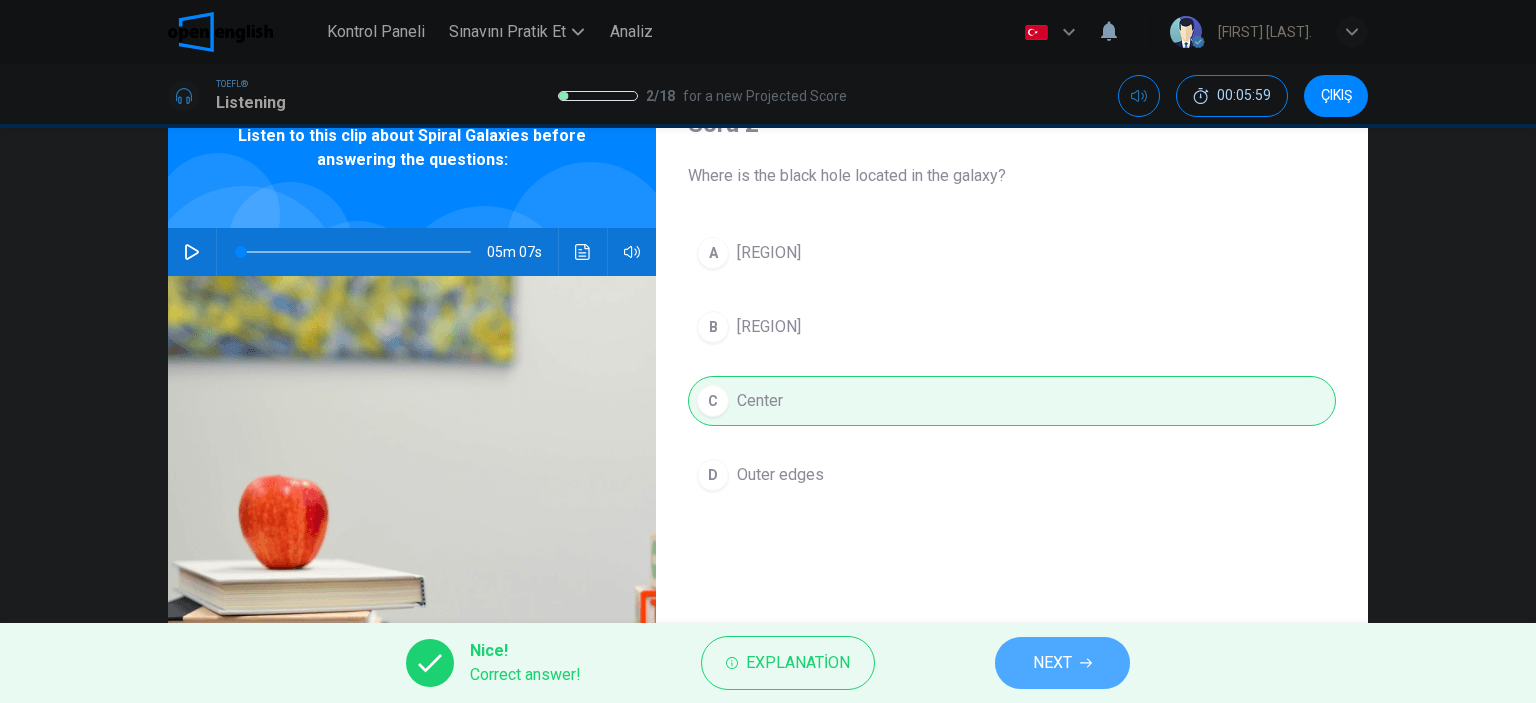 click on "NEXT" at bounding box center (1052, 663) 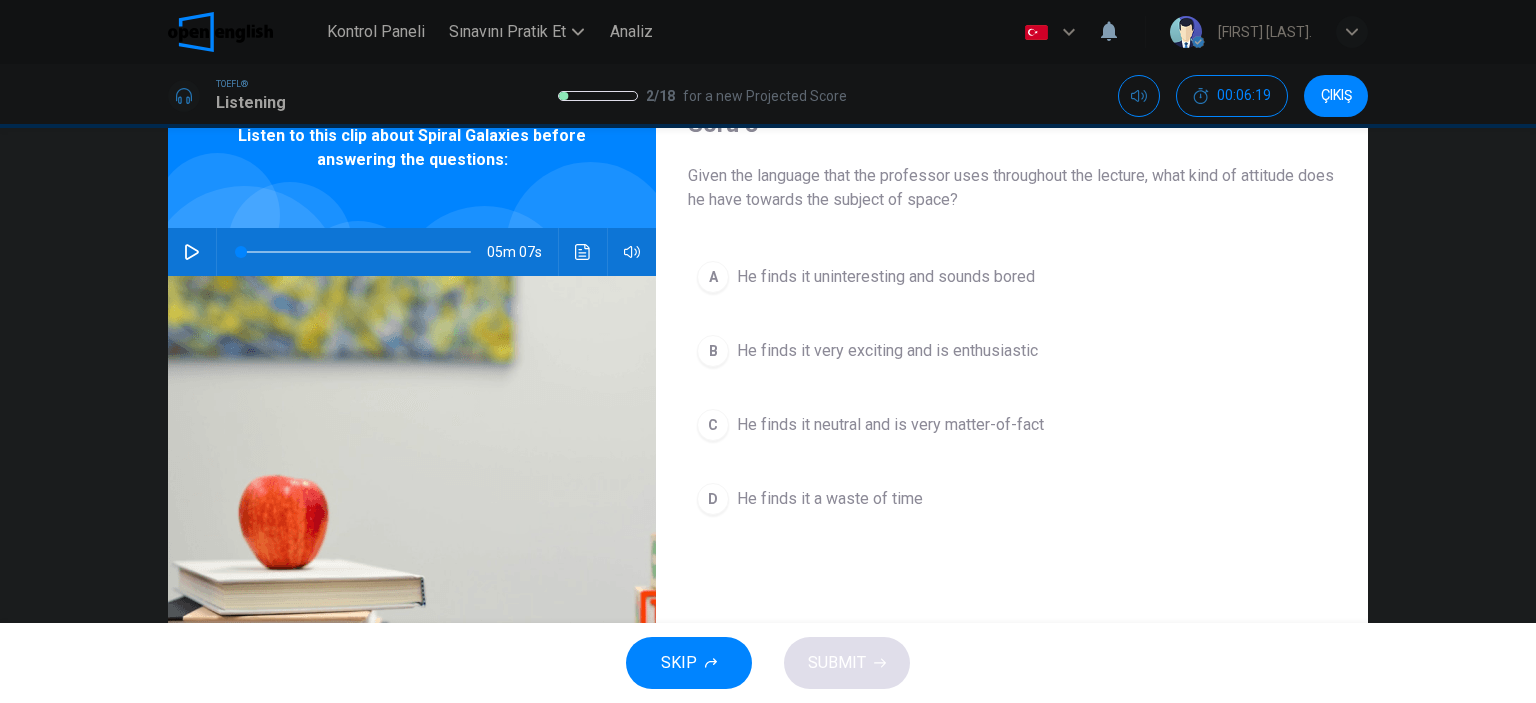 drag, startPoint x: 712, startPoint y: 357, endPoint x: 719, endPoint y: 417, distance: 60.40695 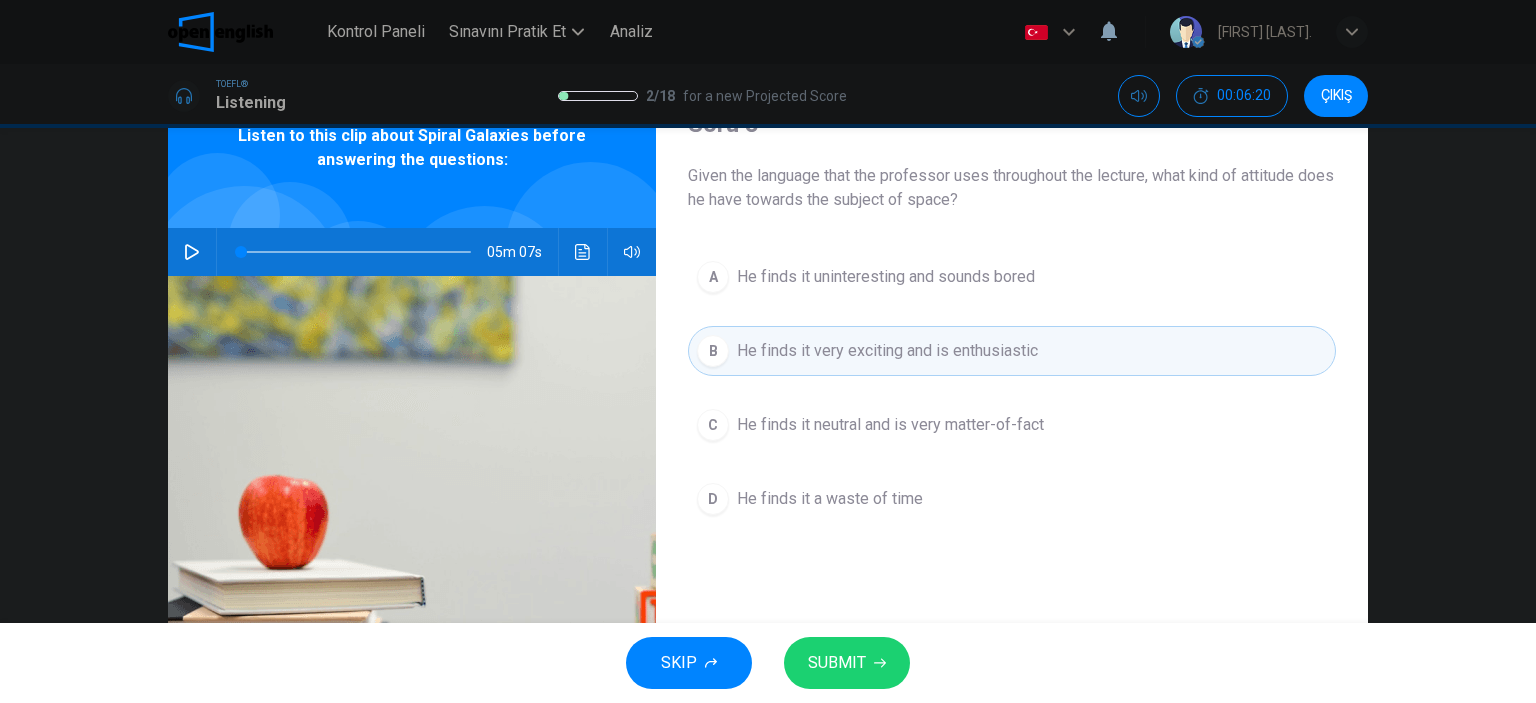 click on "SUBMIT" at bounding box center (847, 663) 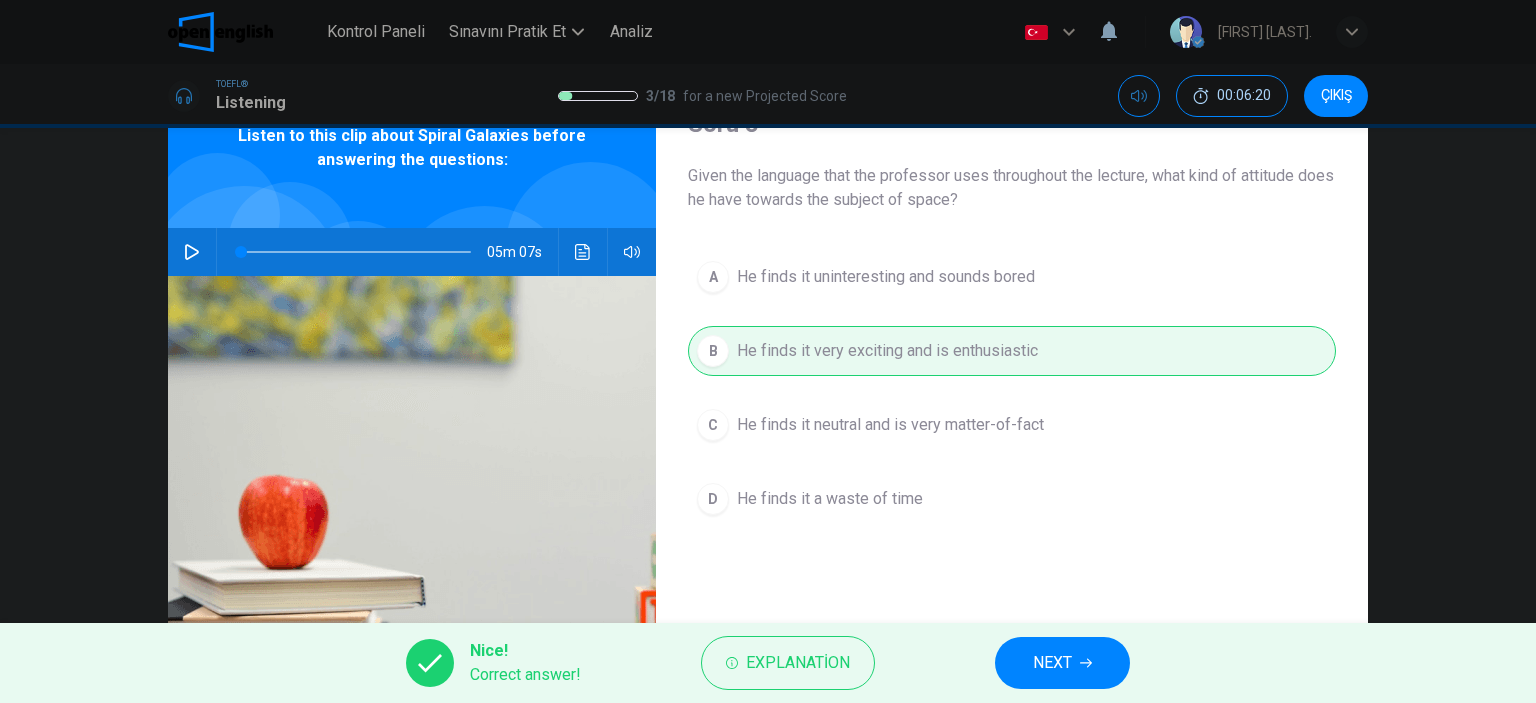 click on "Nice! Correct answer! Explanation NEXT" at bounding box center [768, 663] 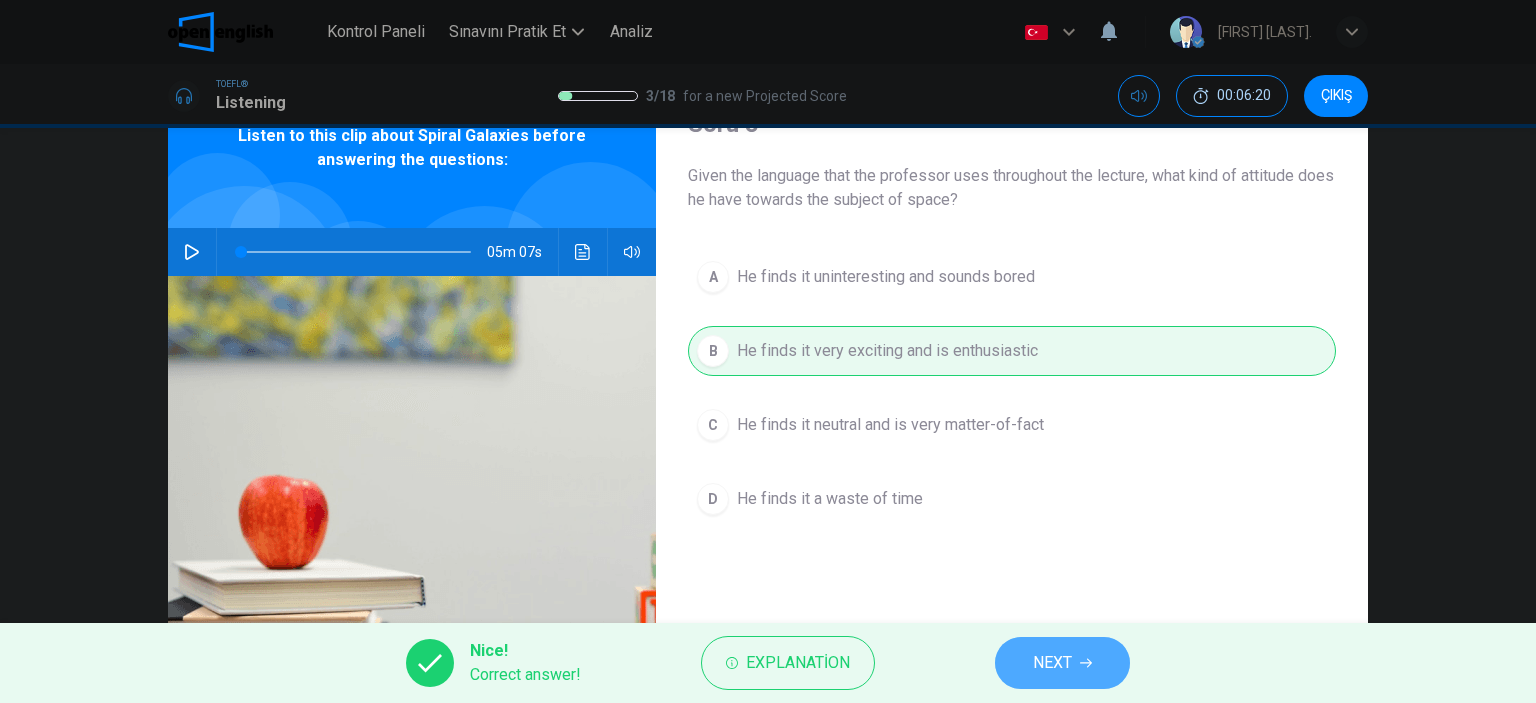 click on "NEXT" at bounding box center (1062, 663) 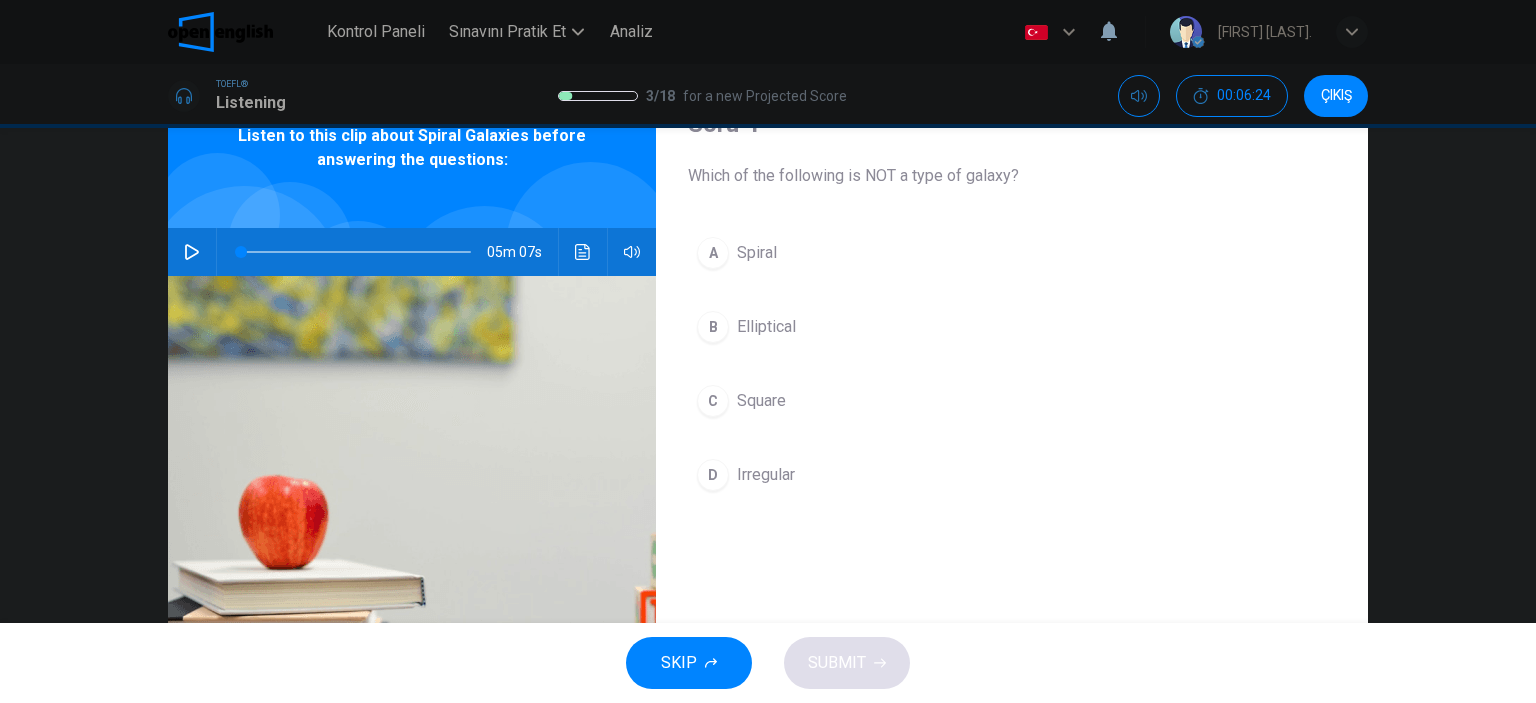 click on "C" at bounding box center [713, 253] 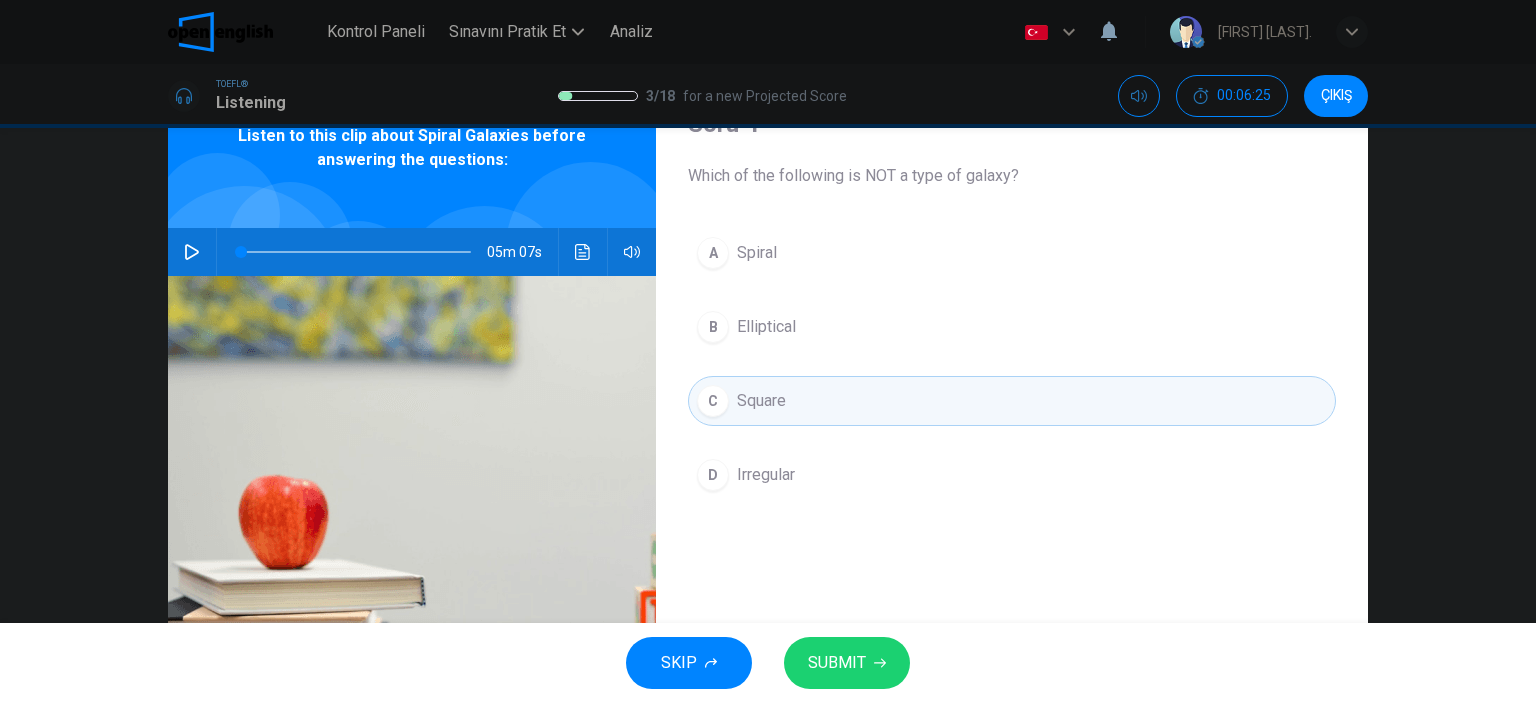 click on "D Irregular" at bounding box center [1012, 475] 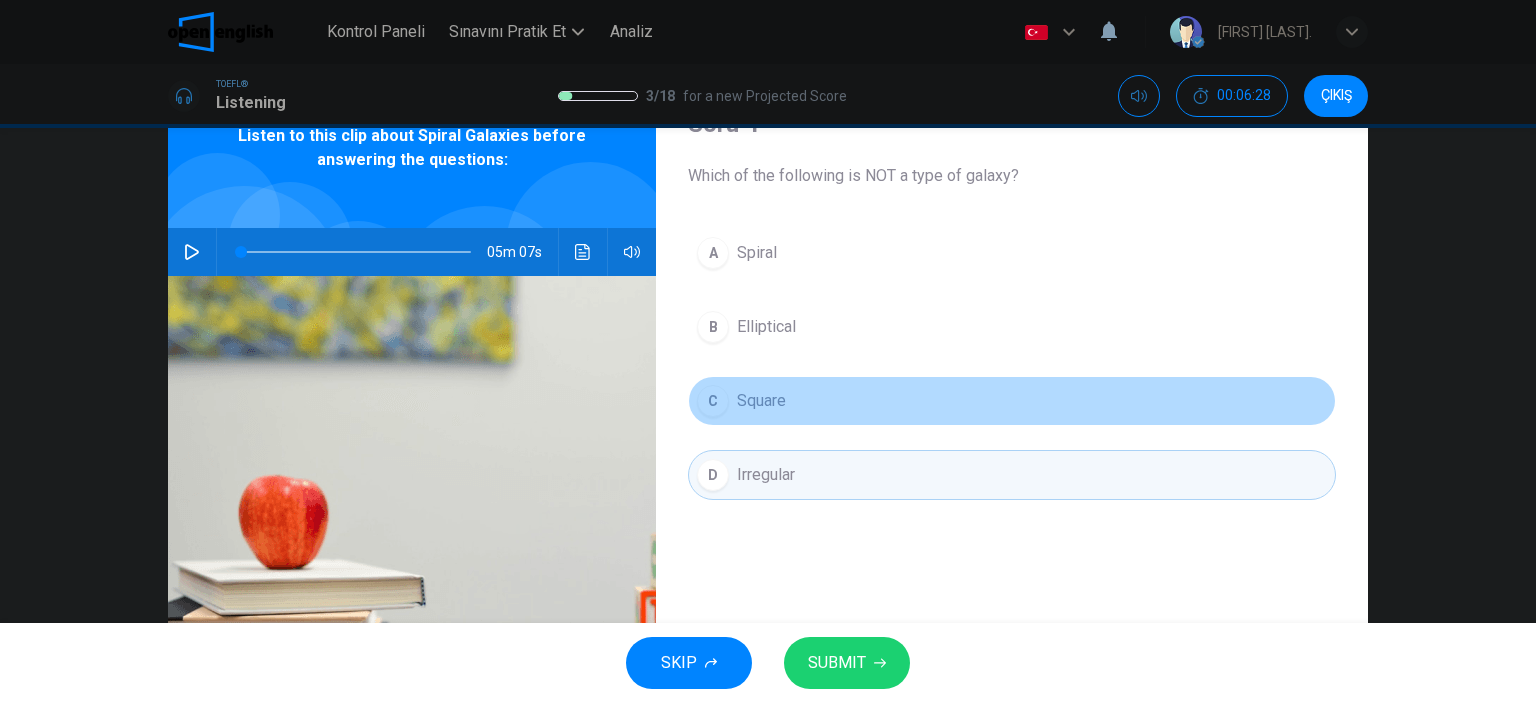 click on "C" at bounding box center (713, 253) 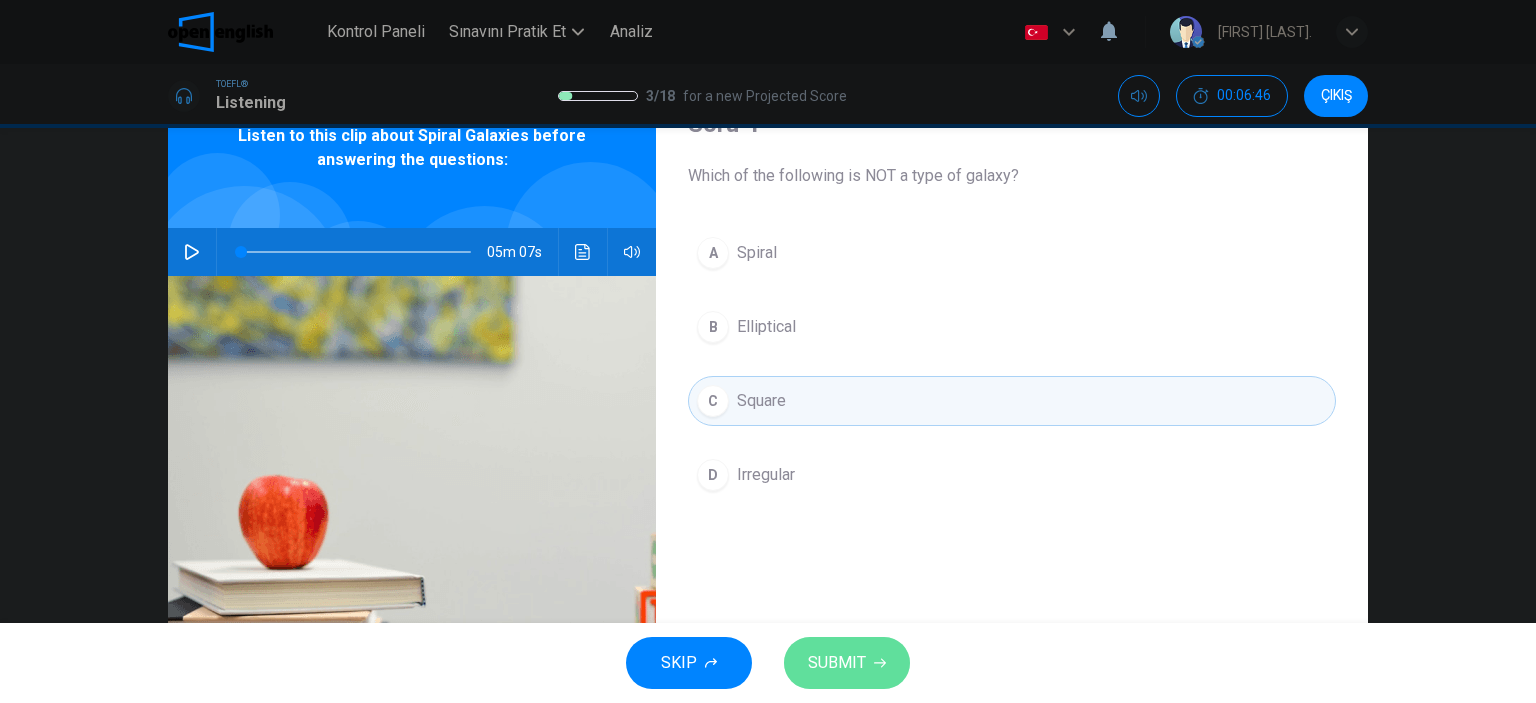click on "SUBMIT" at bounding box center (837, 663) 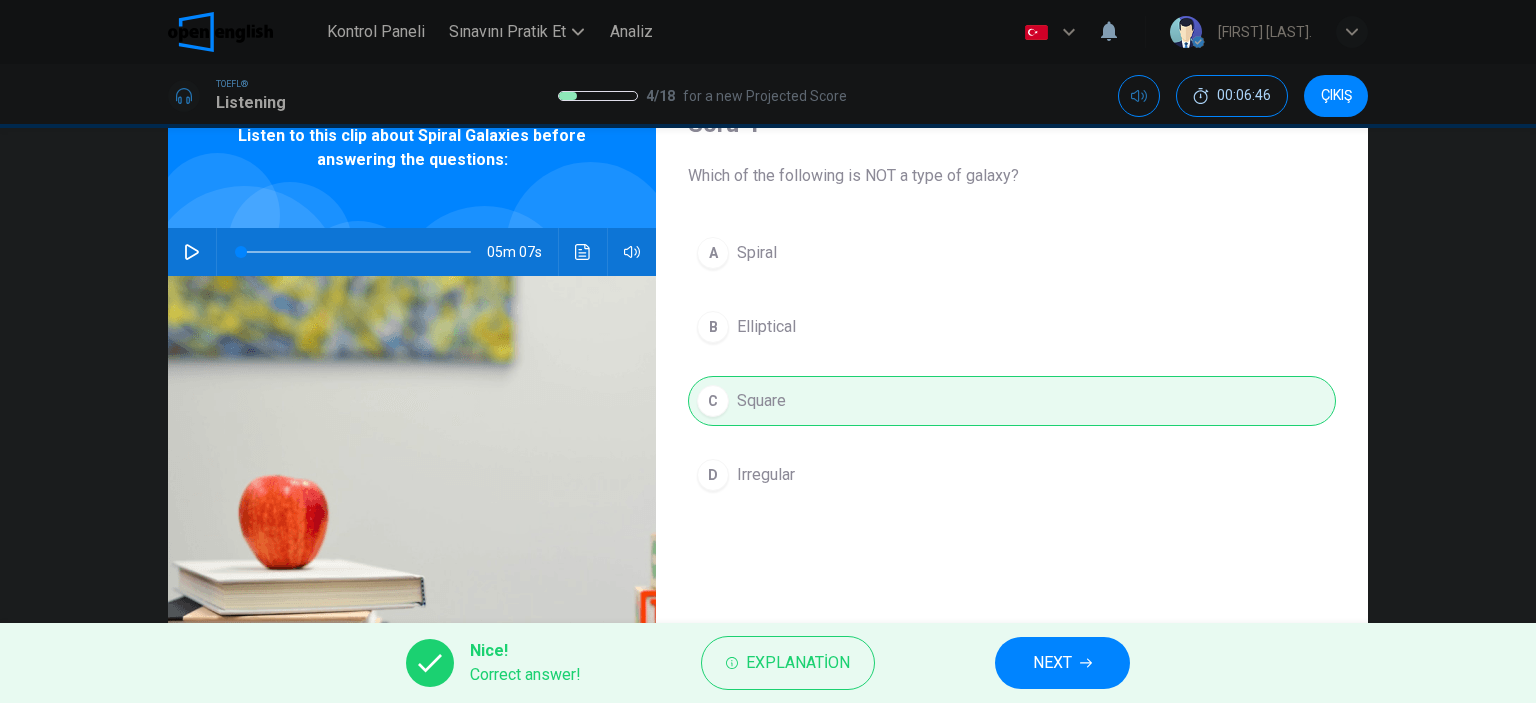 click on "NEXT" at bounding box center [1062, 663] 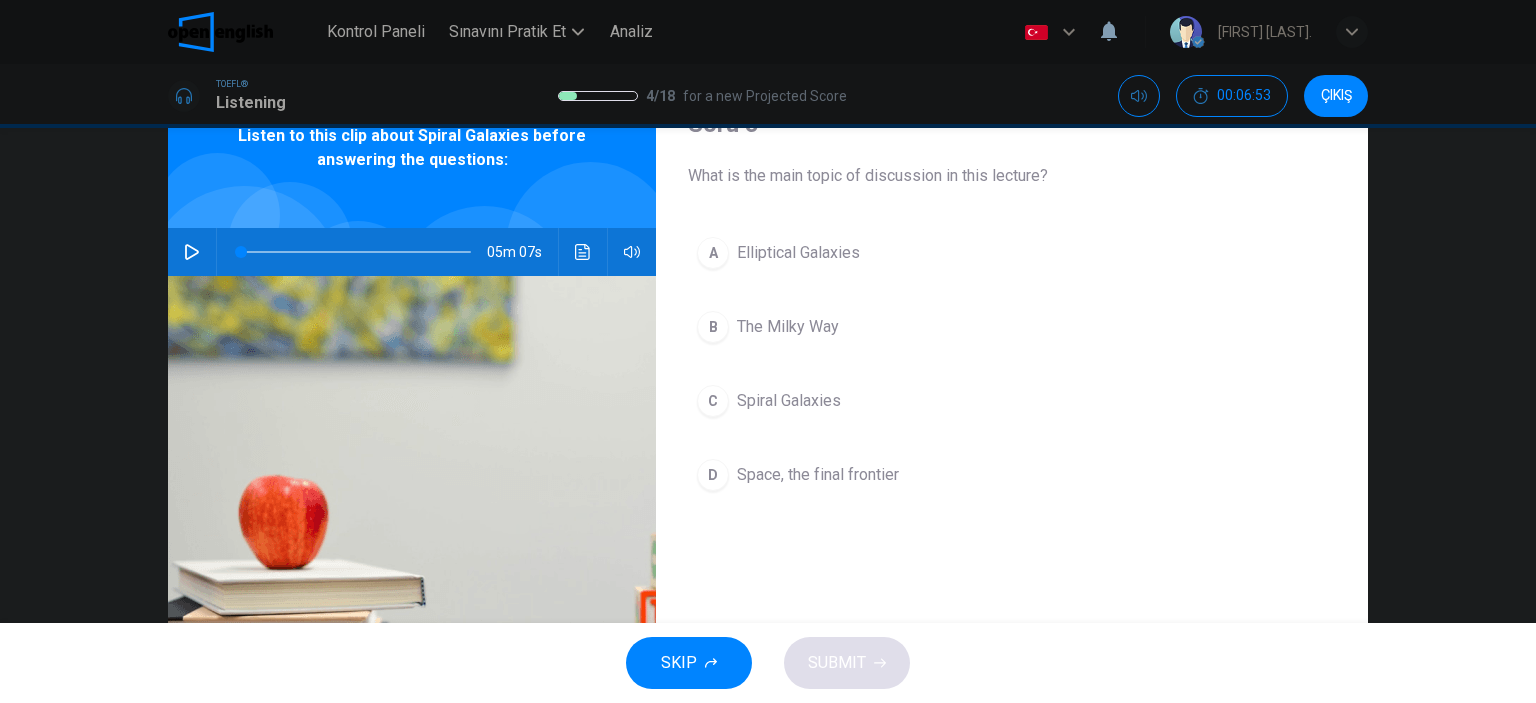 click on "C" at bounding box center [713, 253] 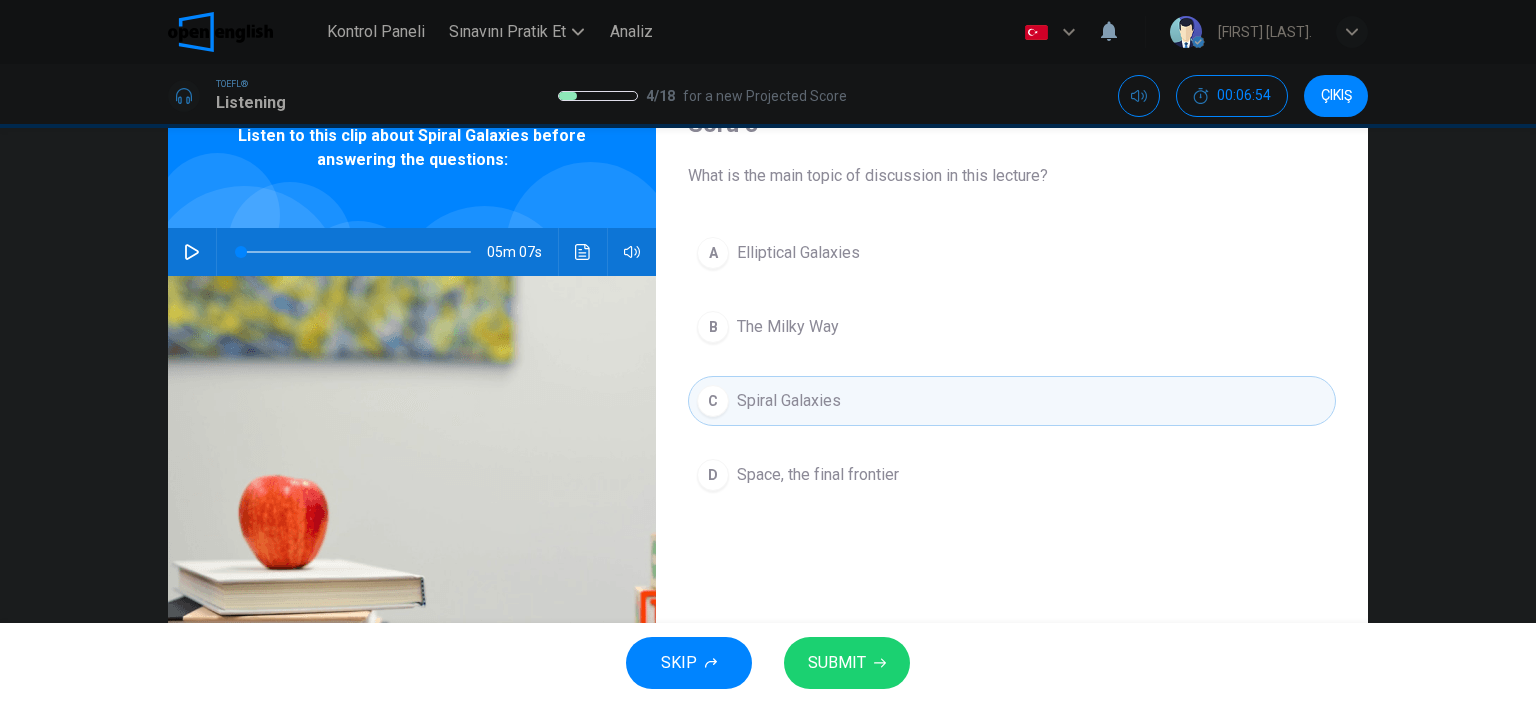 click on "SUBMIT" at bounding box center (847, 663) 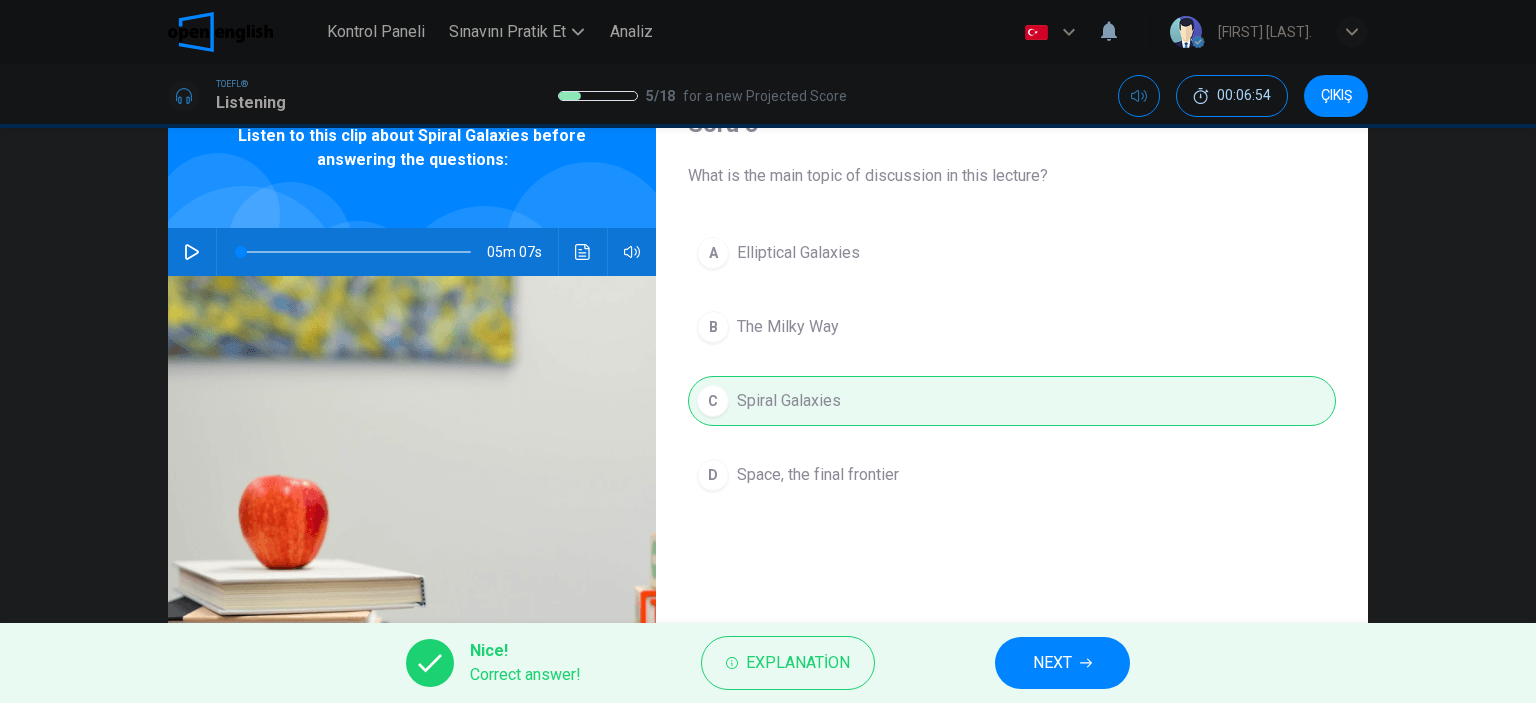 click on "NEXT" at bounding box center [1052, 663] 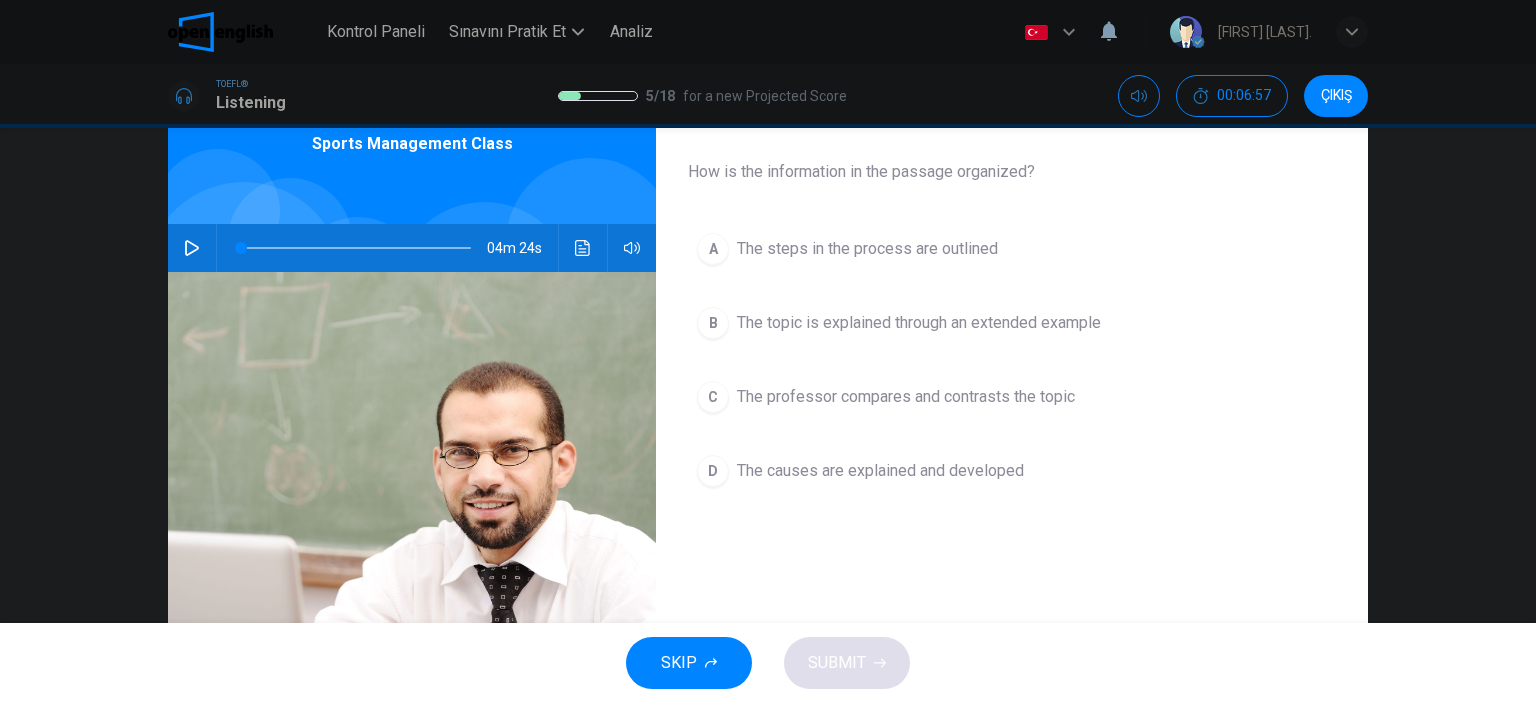 scroll, scrollTop: 0, scrollLeft: 0, axis: both 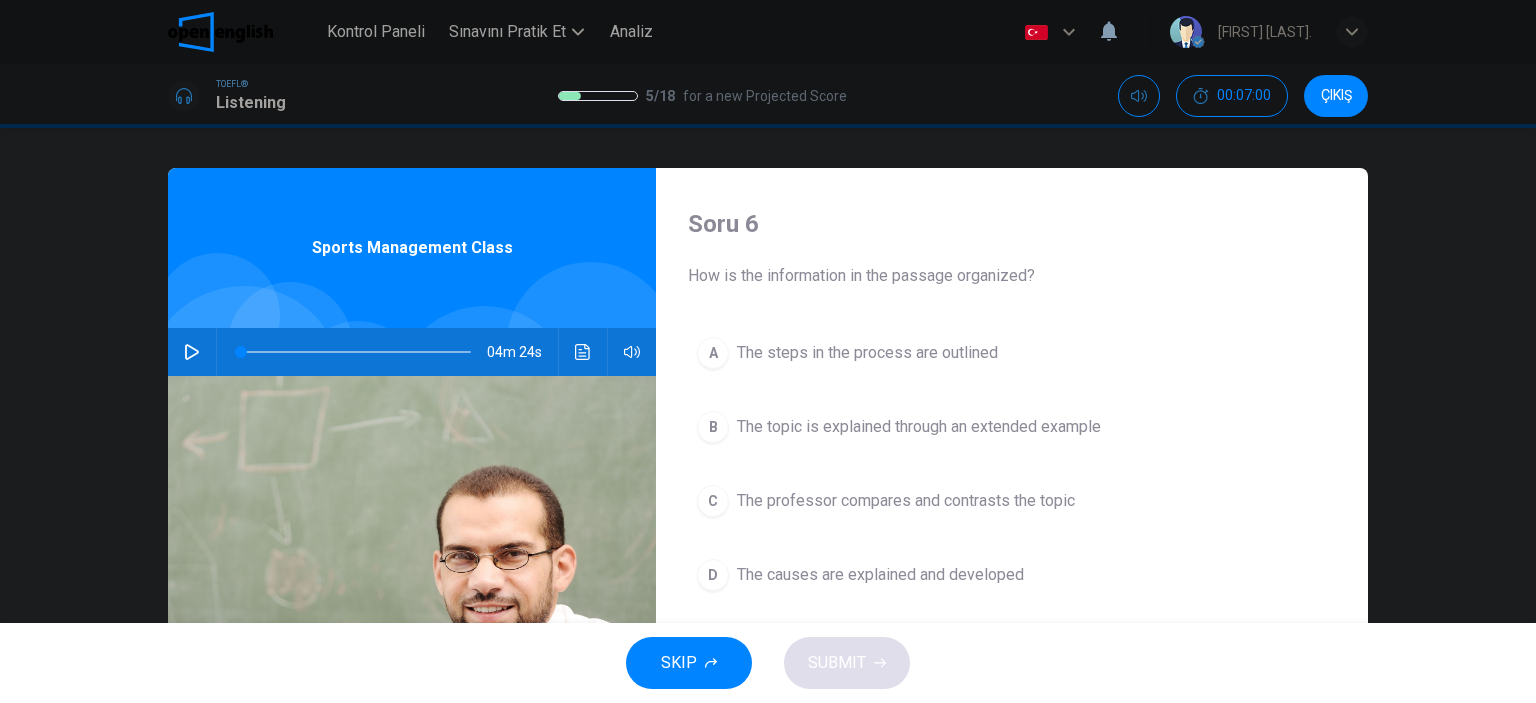click at bounding box center (192, 352) 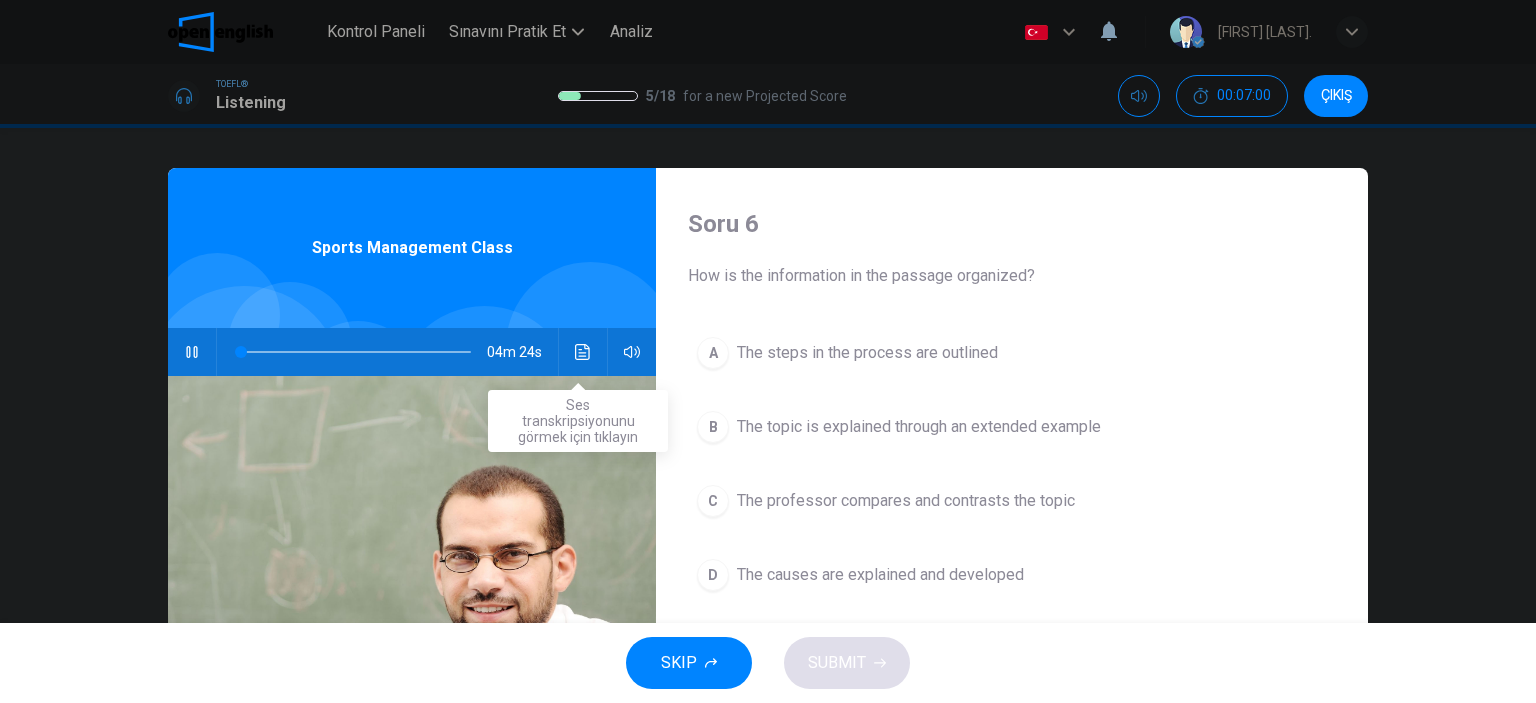 click at bounding box center (582, 352) 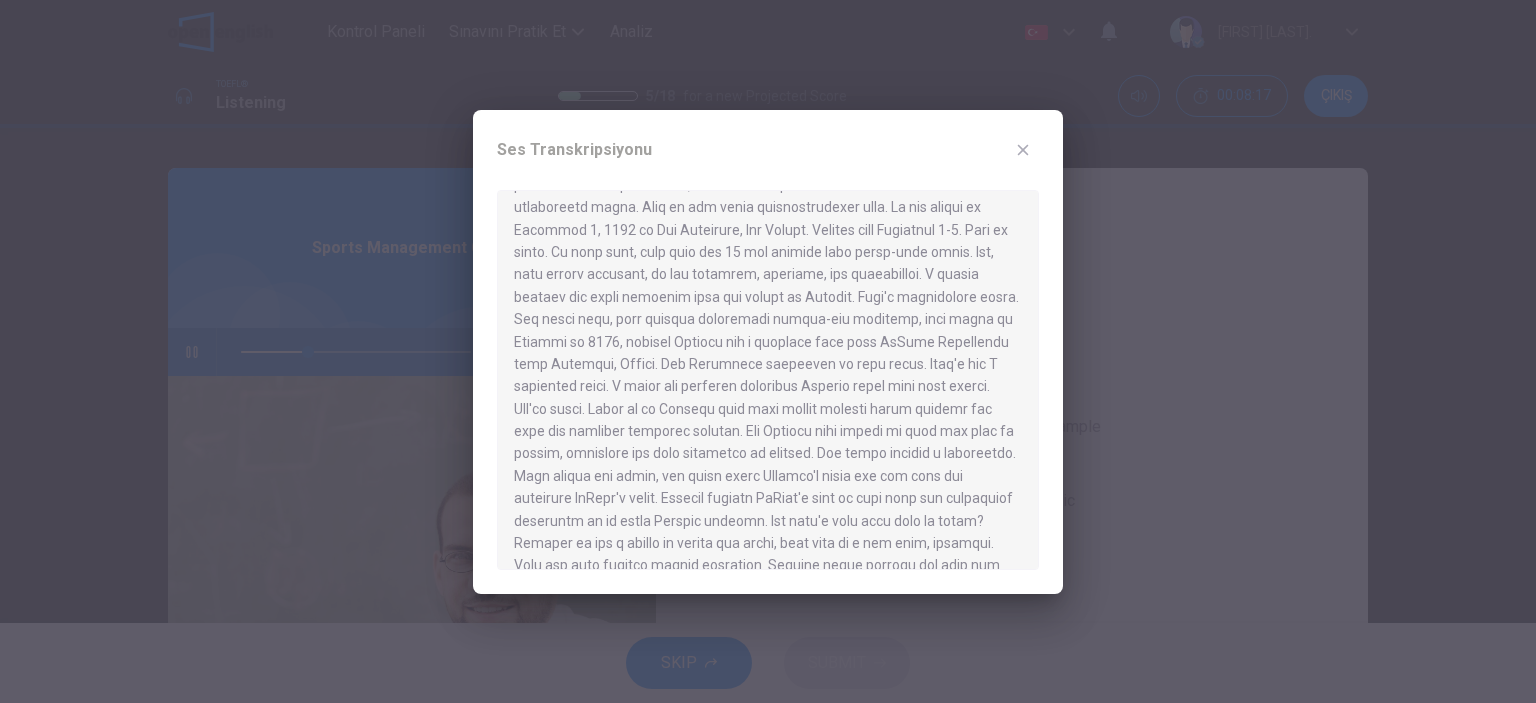 scroll, scrollTop: 280, scrollLeft: 0, axis: vertical 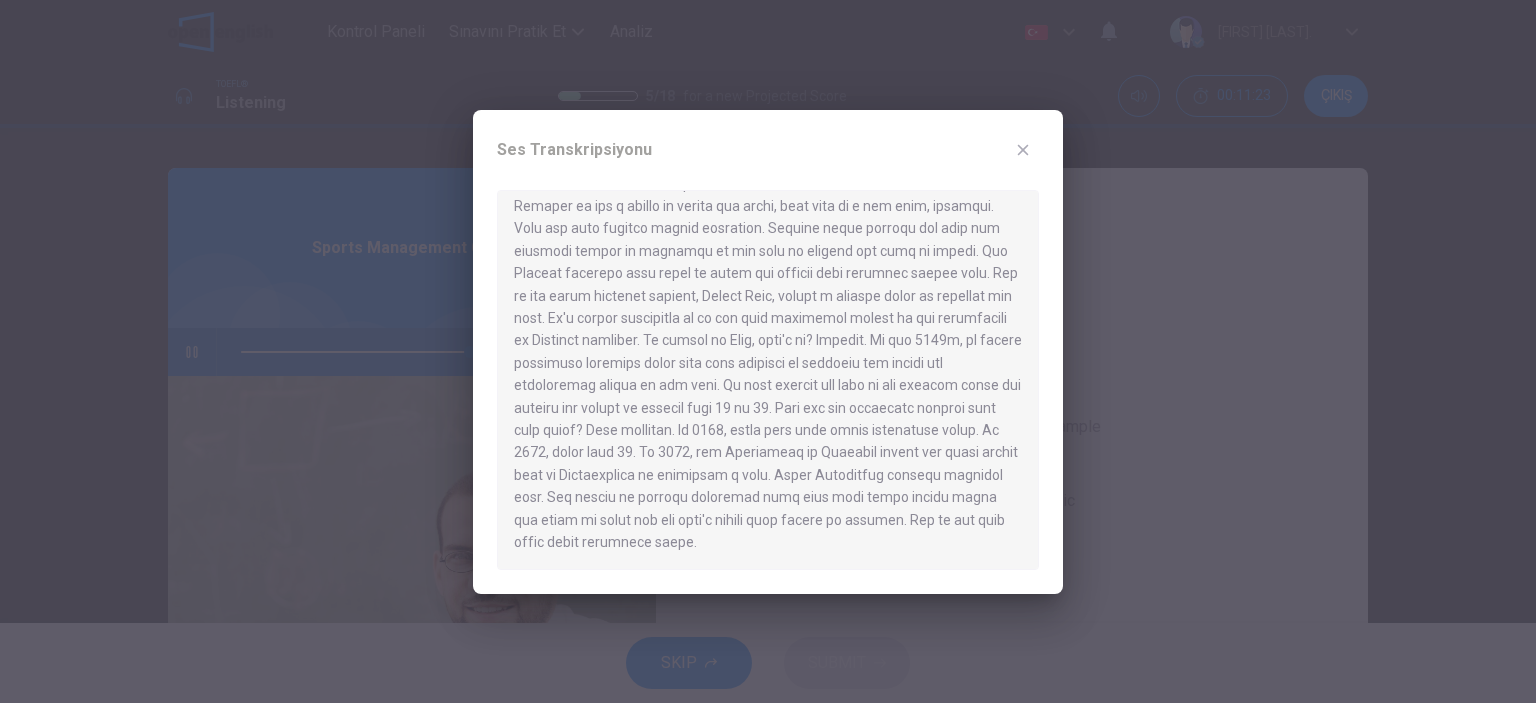 click at bounding box center (1023, 150) 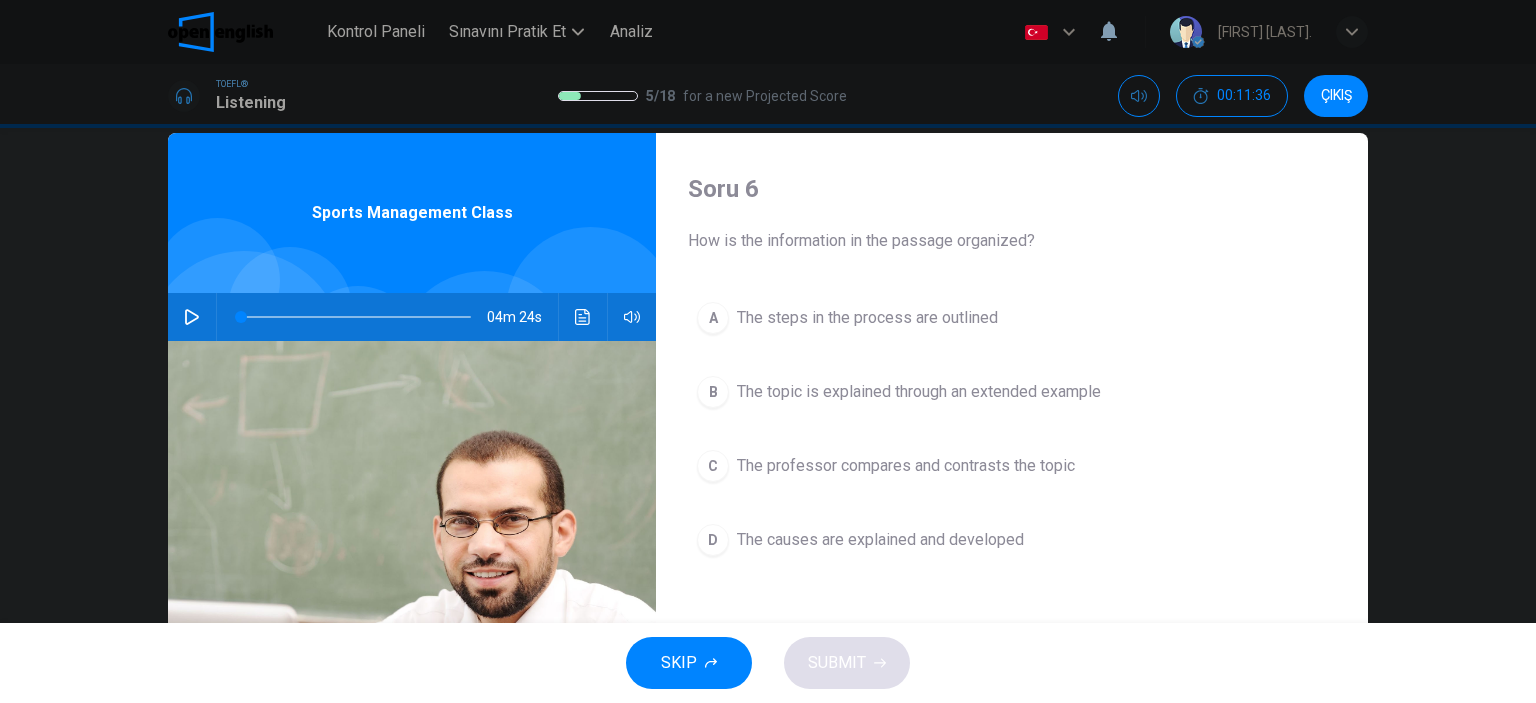 scroll, scrollTop: 0, scrollLeft: 0, axis: both 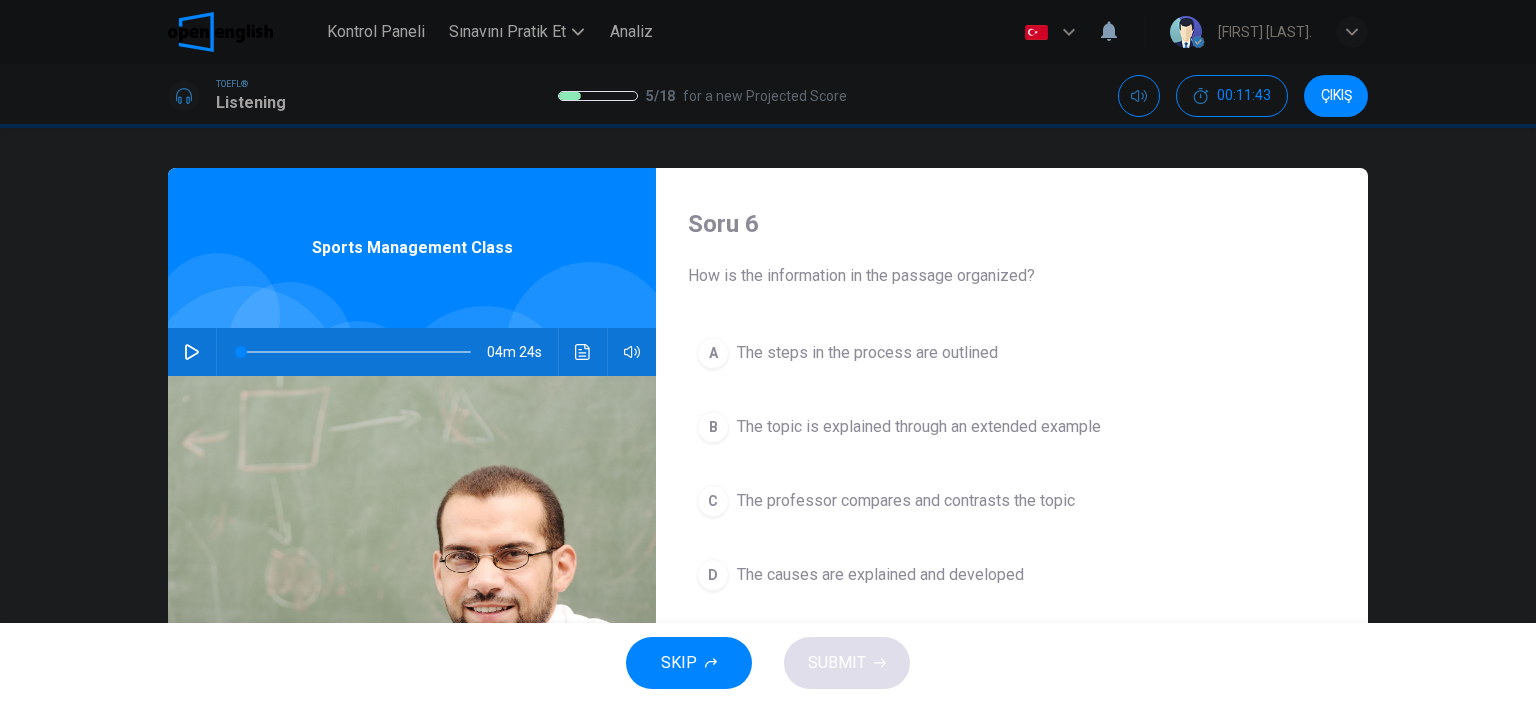 click on "B" at bounding box center [713, 353] 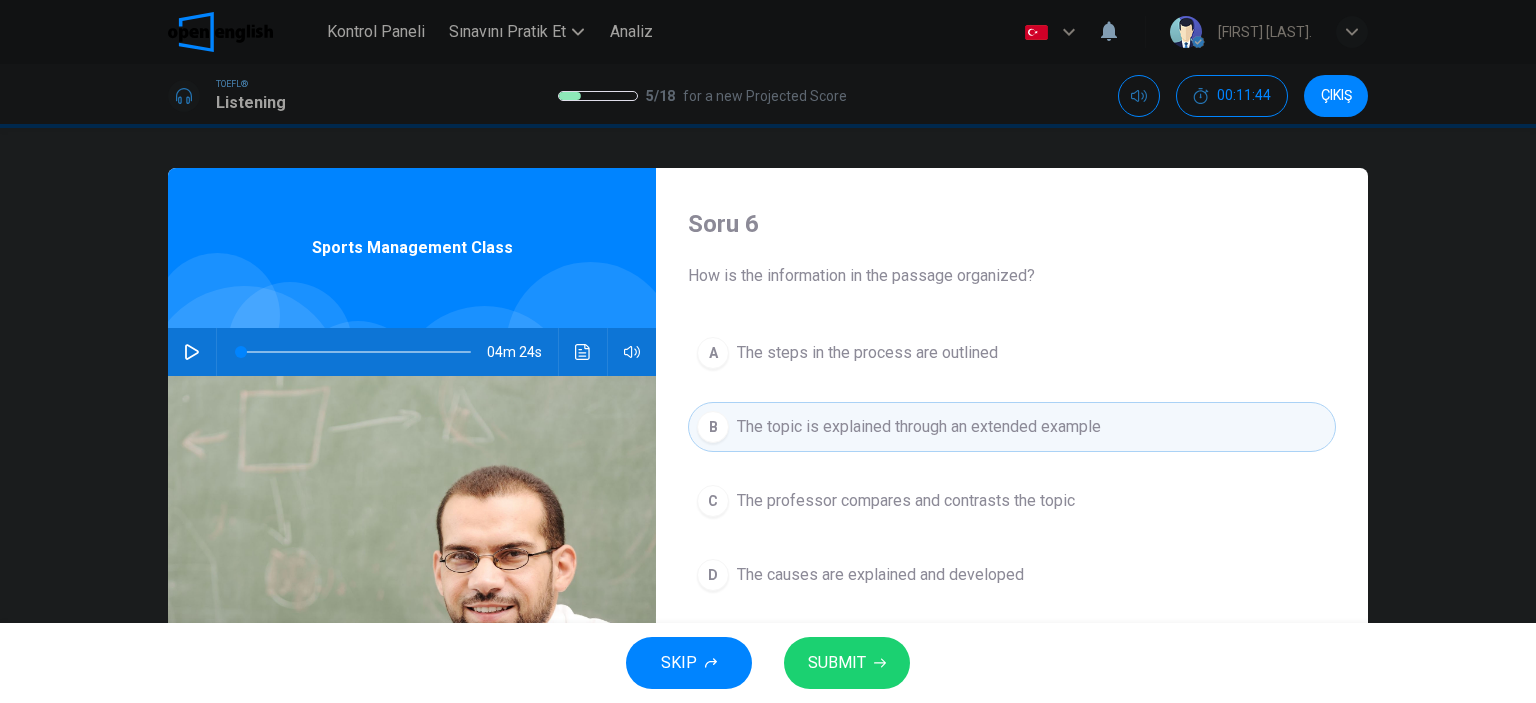 click at bounding box center [880, 663] 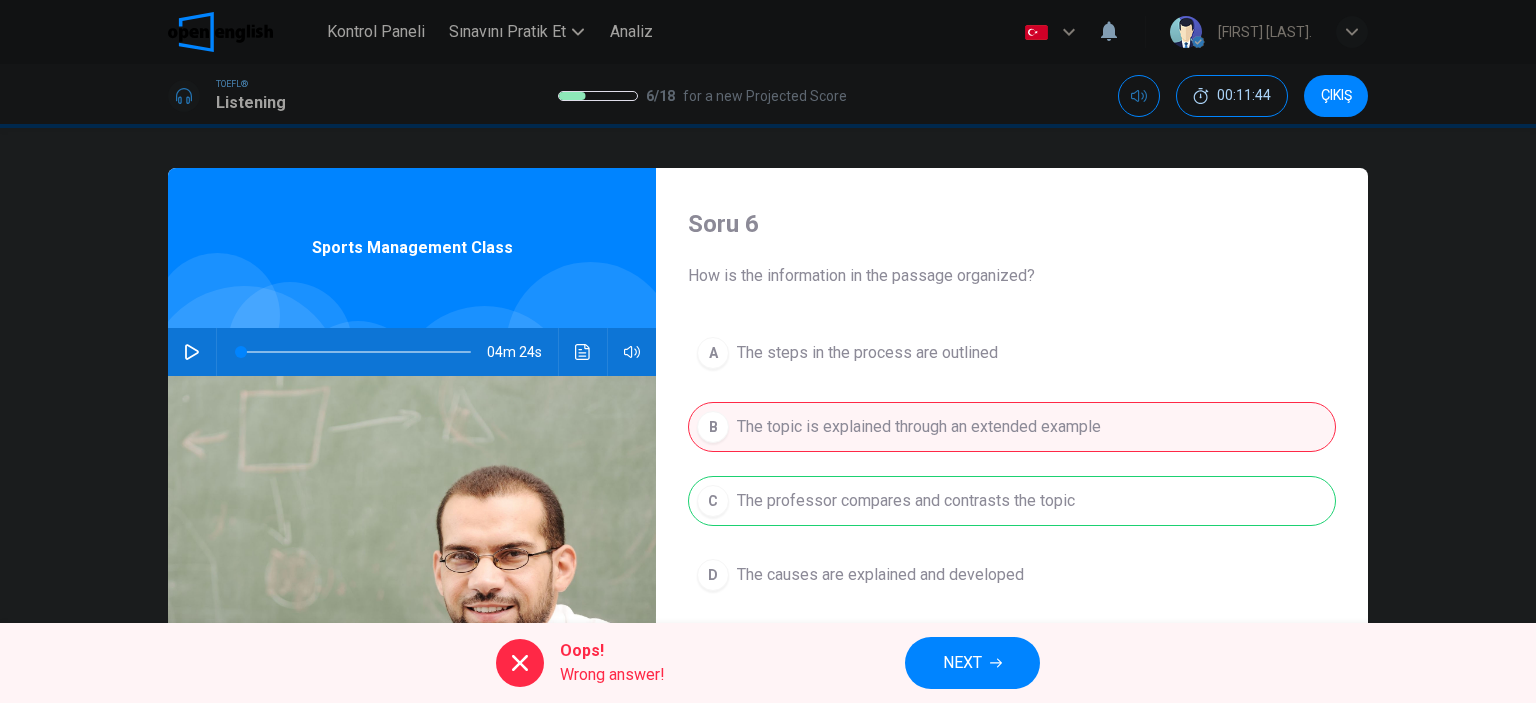 click on "NEXT" at bounding box center (962, 663) 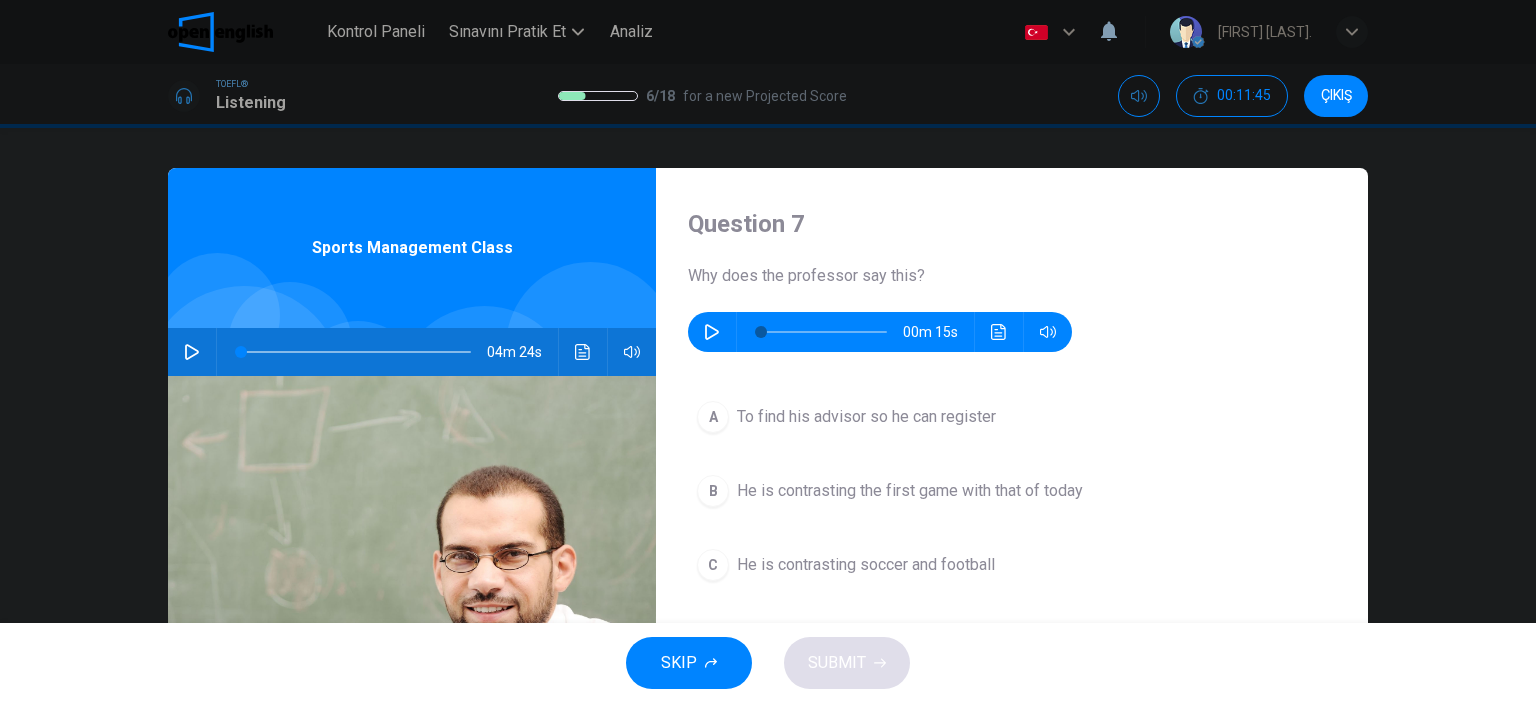 click at bounding box center (712, 332) 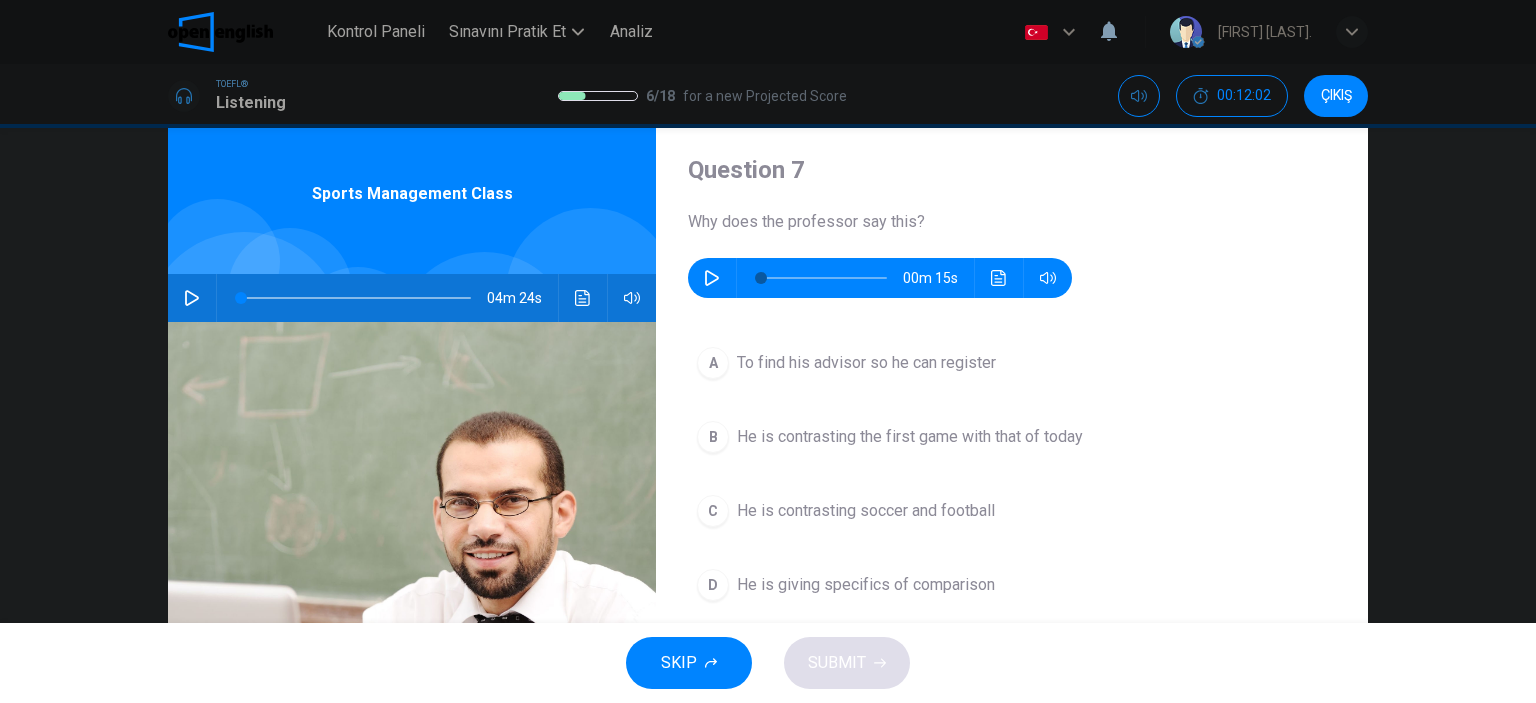 scroll, scrollTop: 100, scrollLeft: 0, axis: vertical 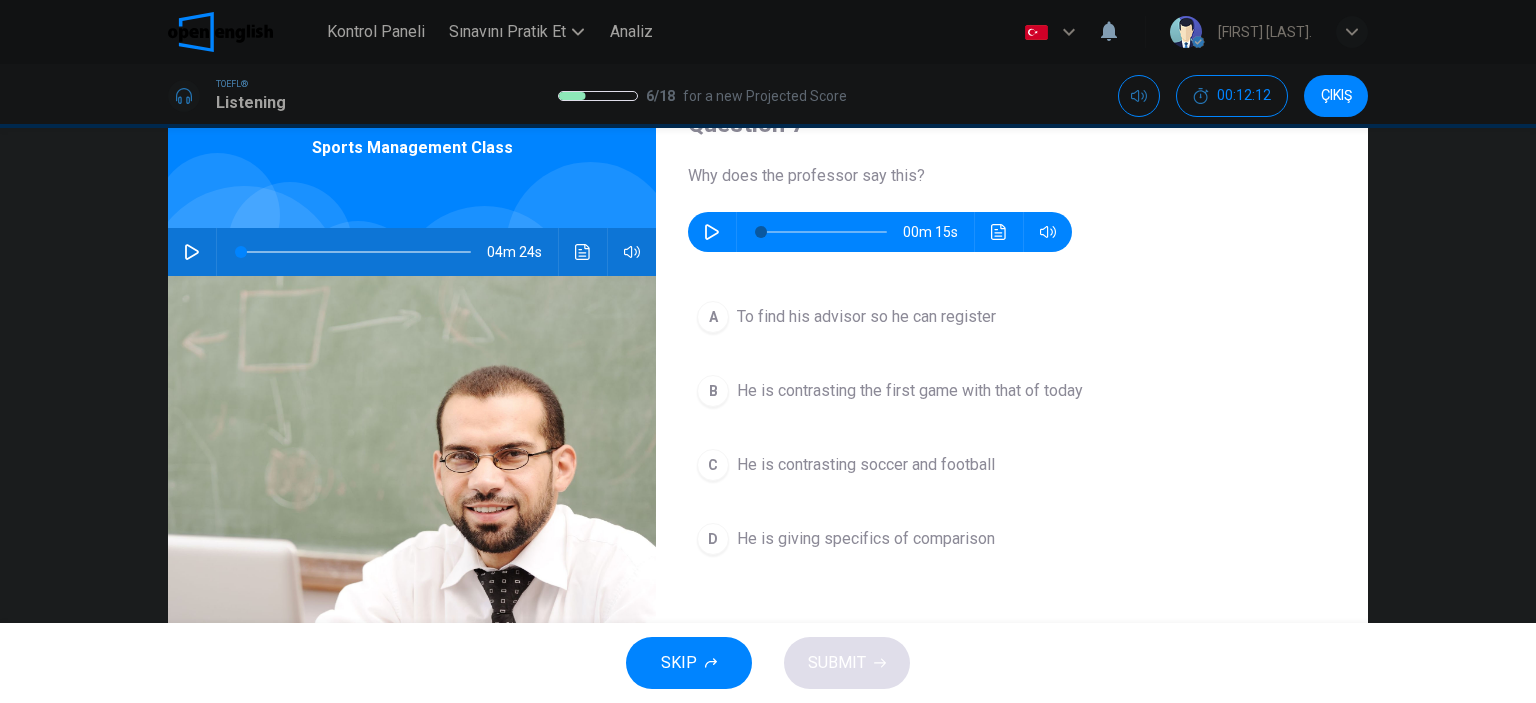 click at bounding box center (712, 232) 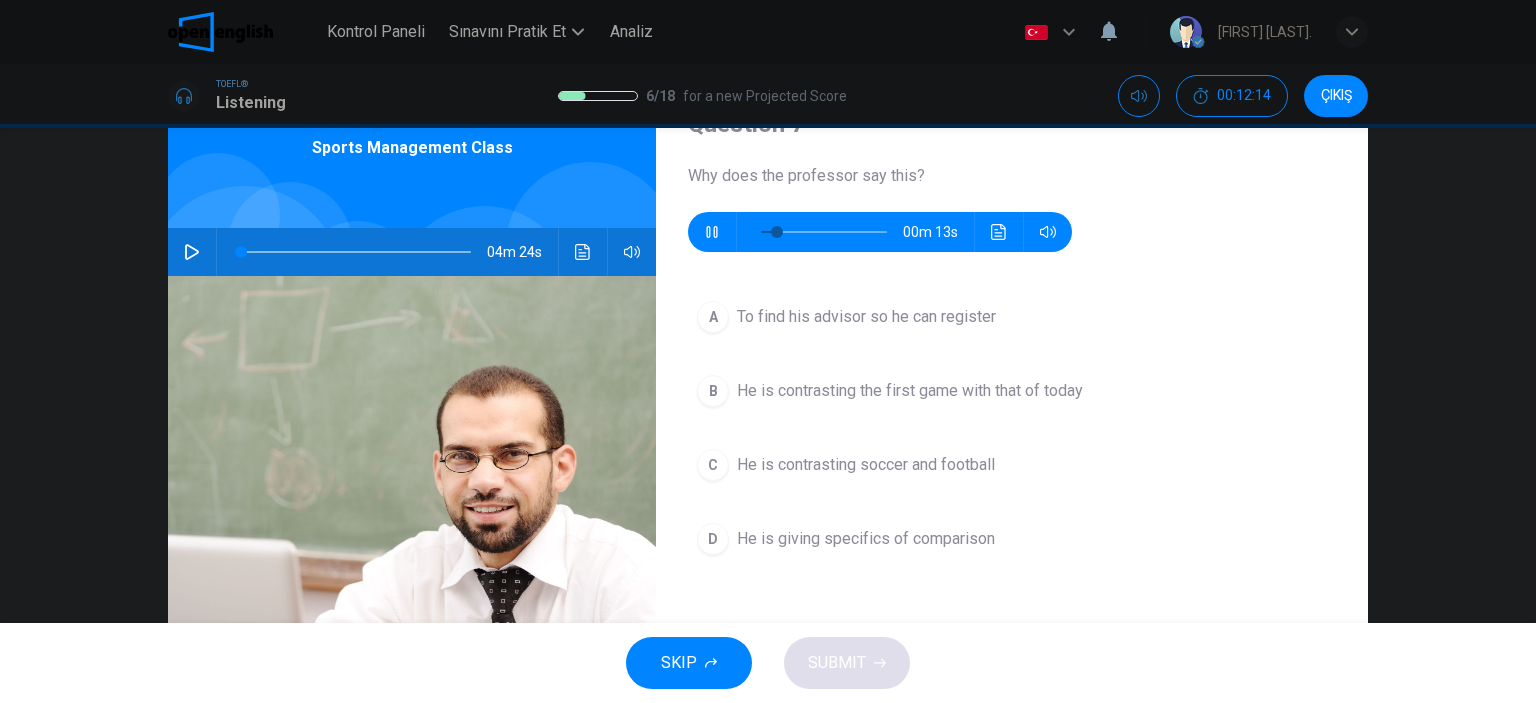 click at bounding box center (998, 232) 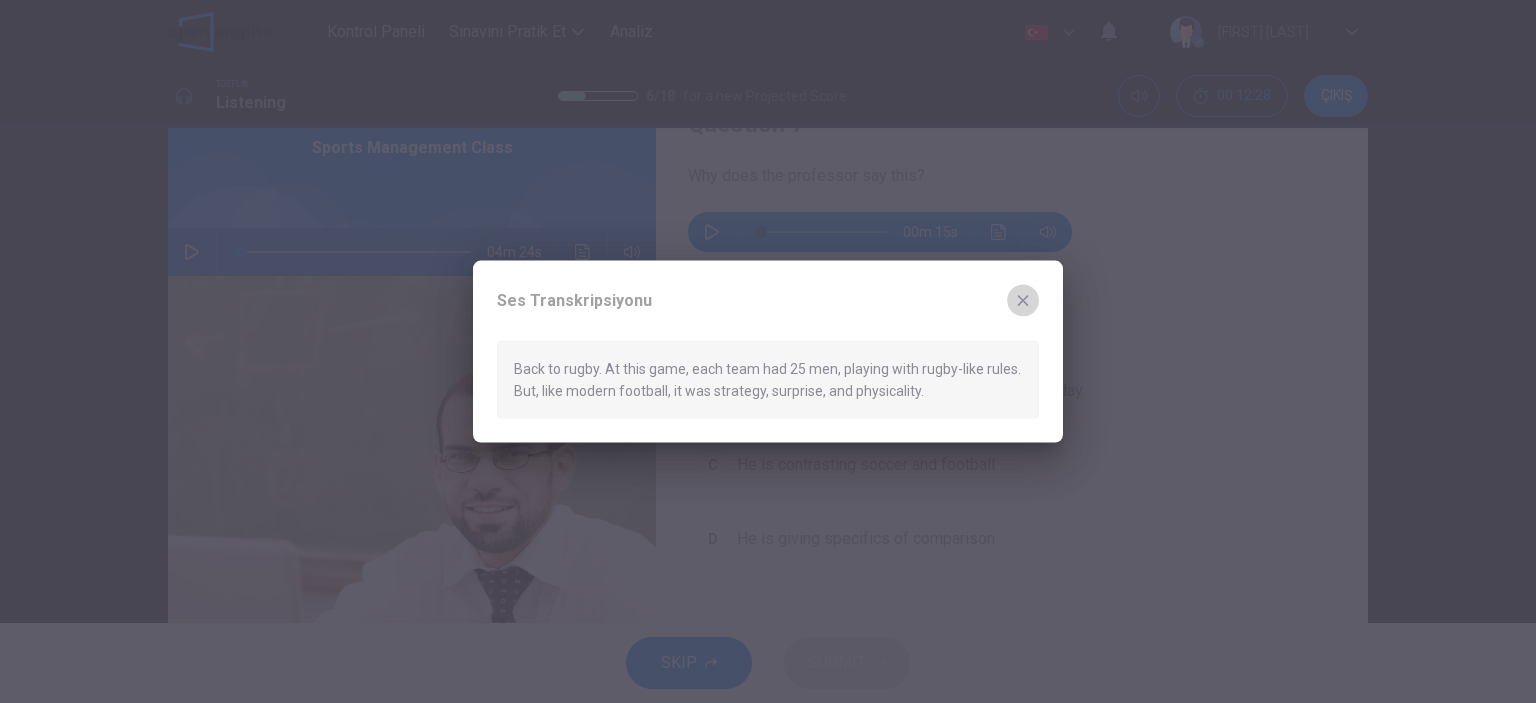 click at bounding box center (1023, 300) 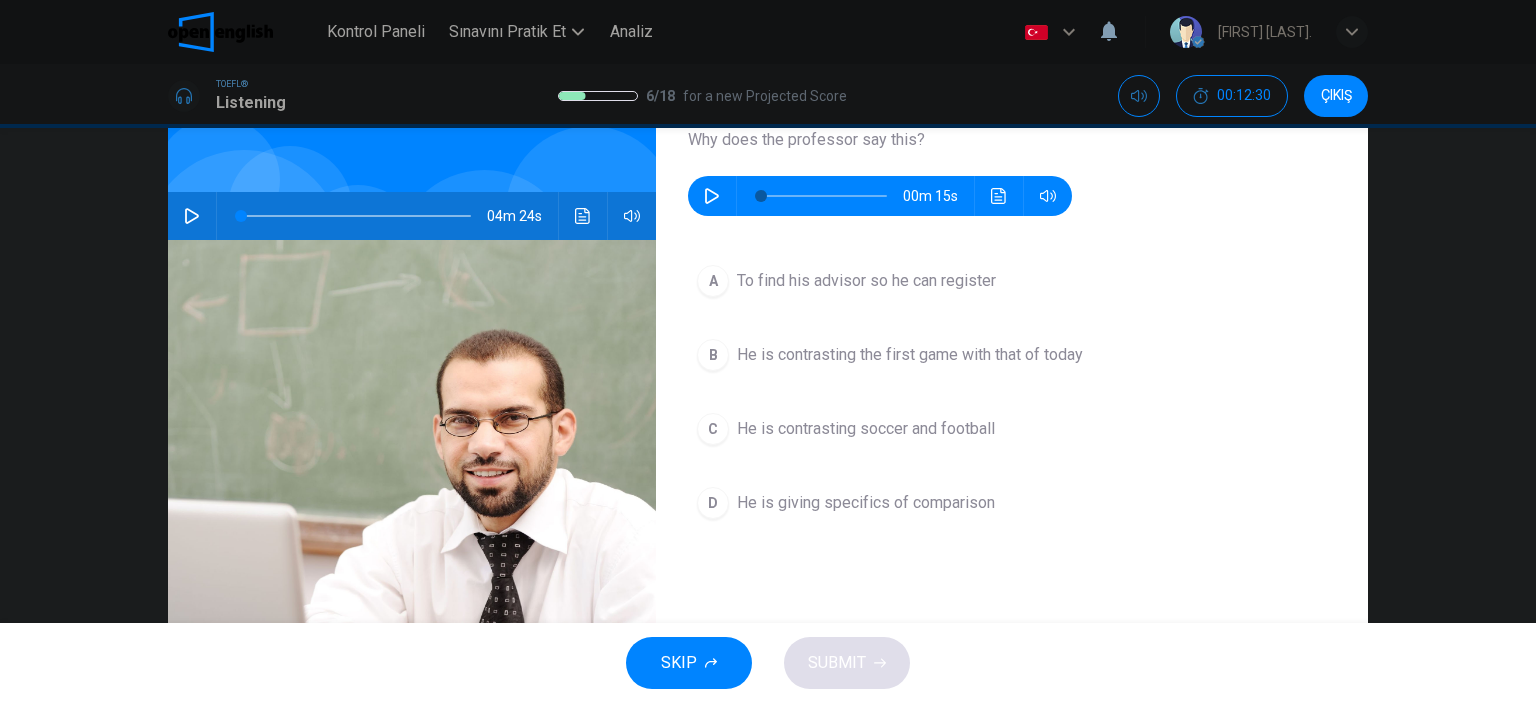 scroll, scrollTop: 200, scrollLeft: 0, axis: vertical 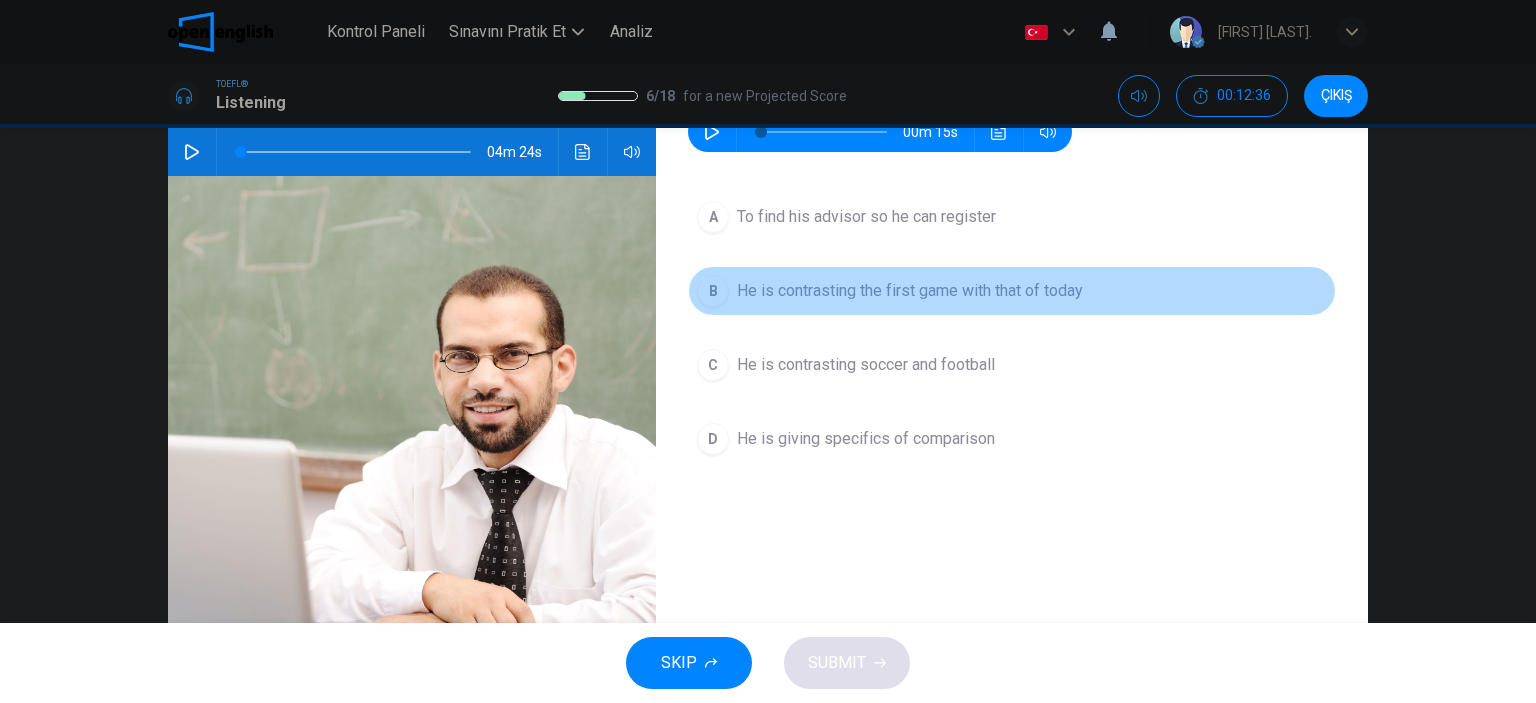 click on "B" at bounding box center [713, 217] 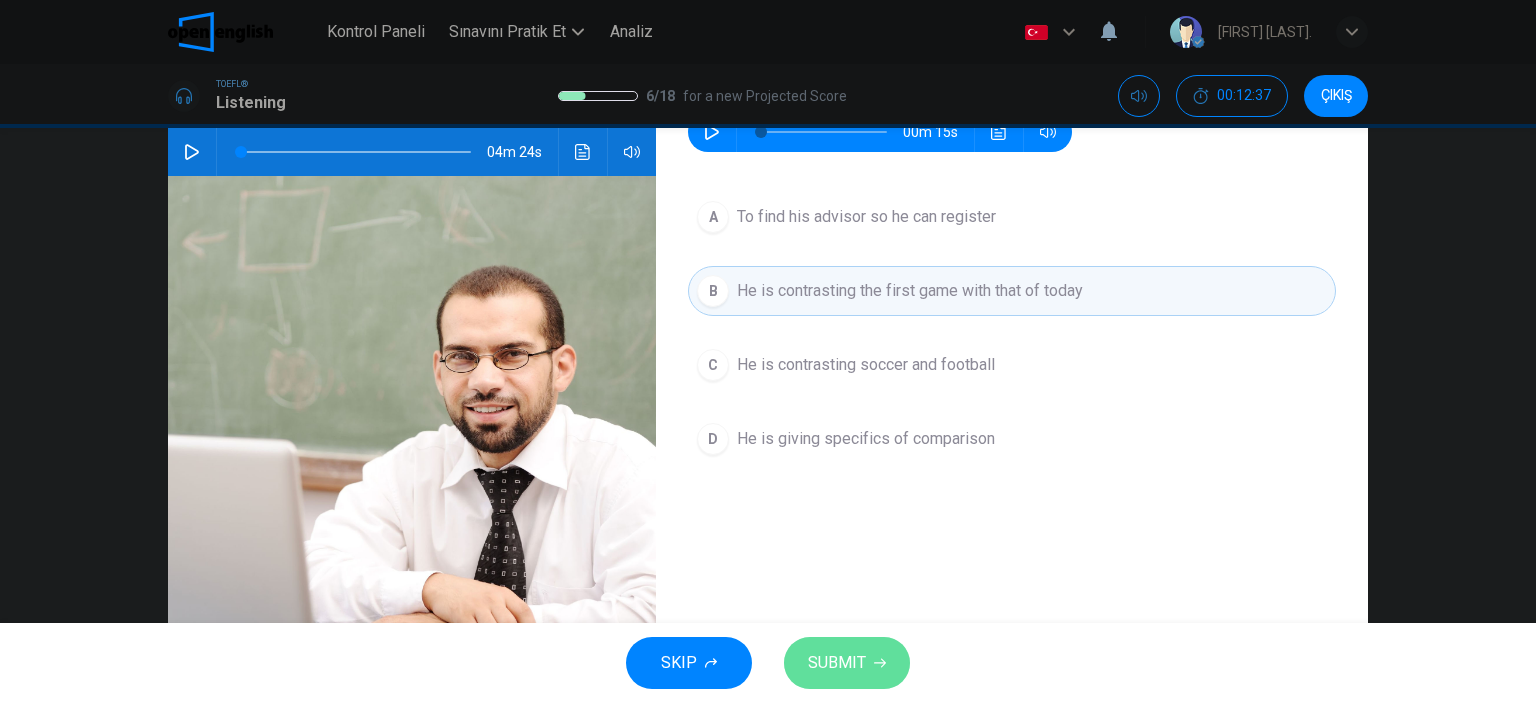 click on "SUBMIT" at bounding box center [837, 663] 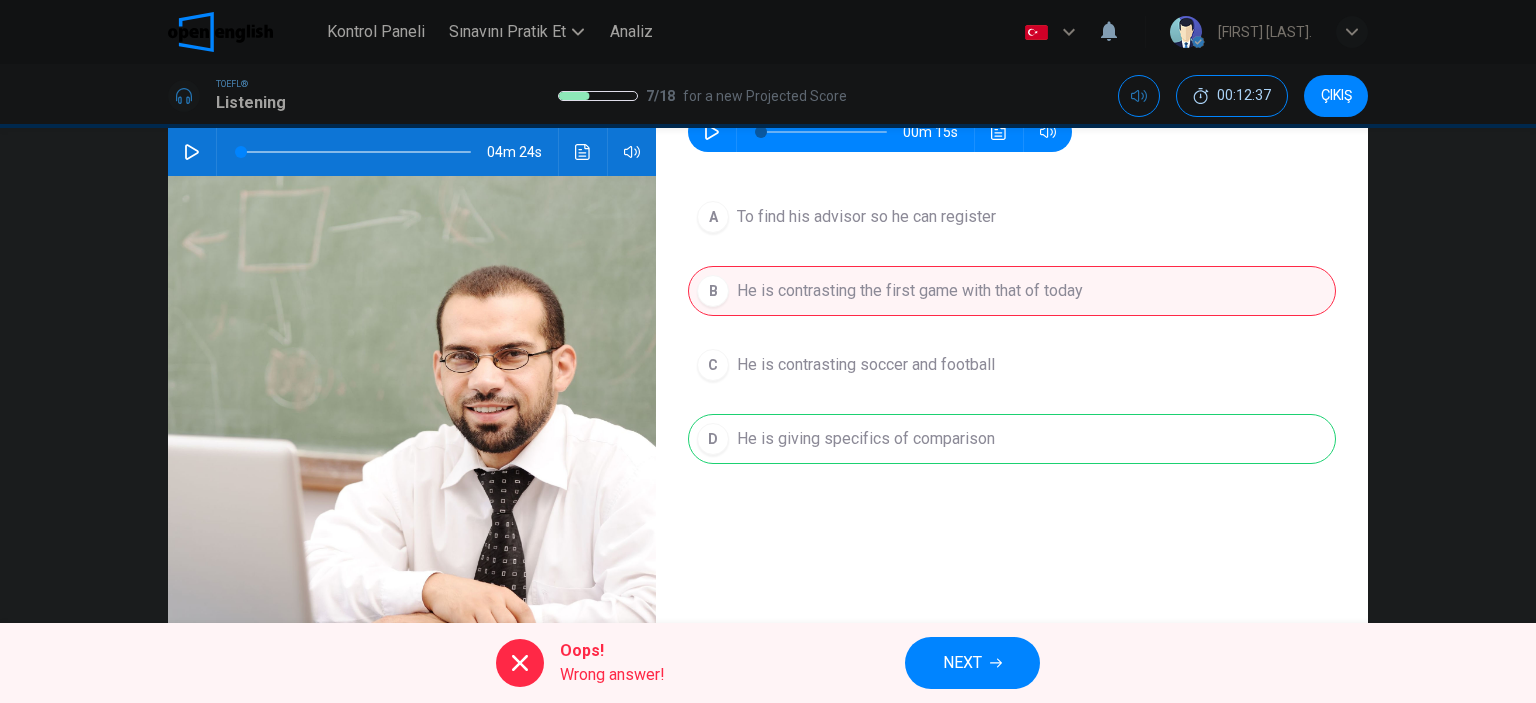click at bounding box center [996, 663] 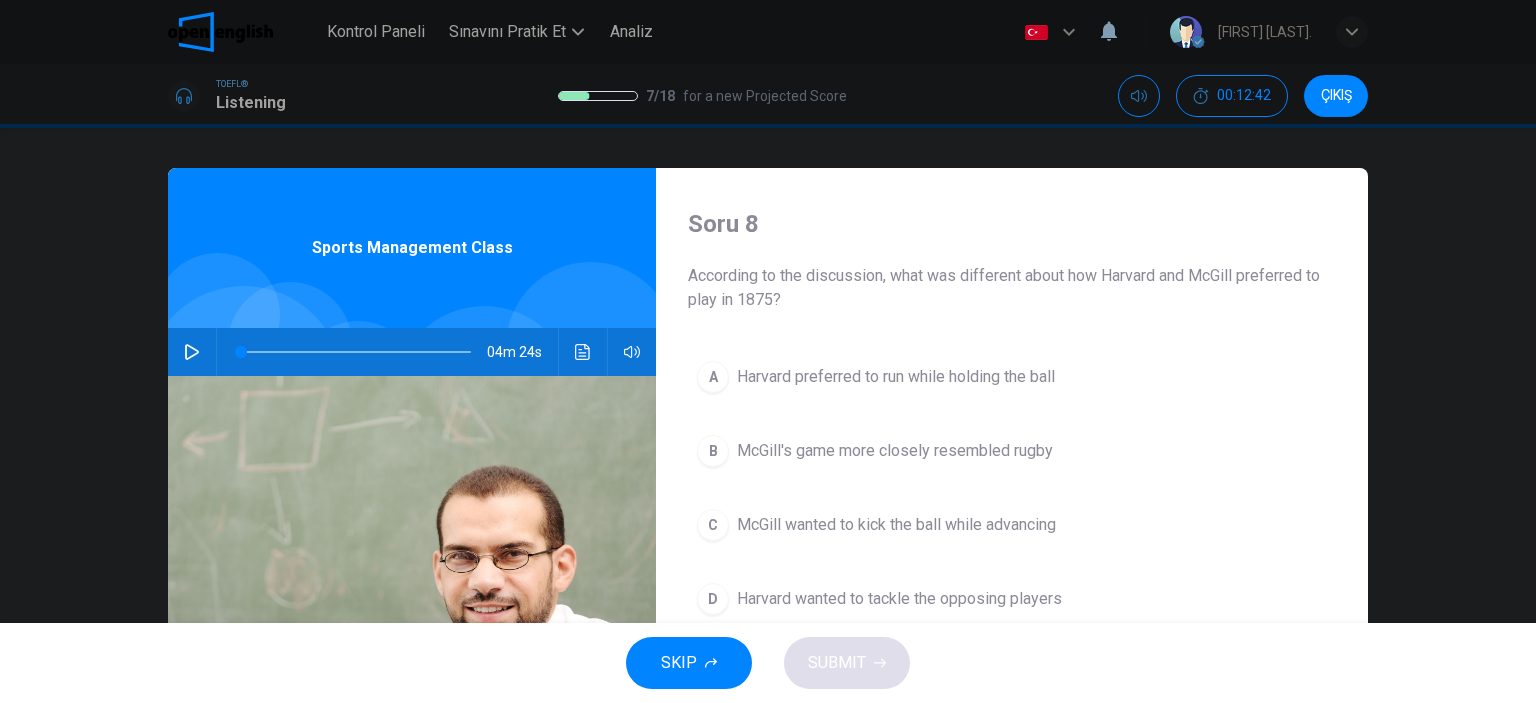 scroll, scrollTop: 100, scrollLeft: 0, axis: vertical 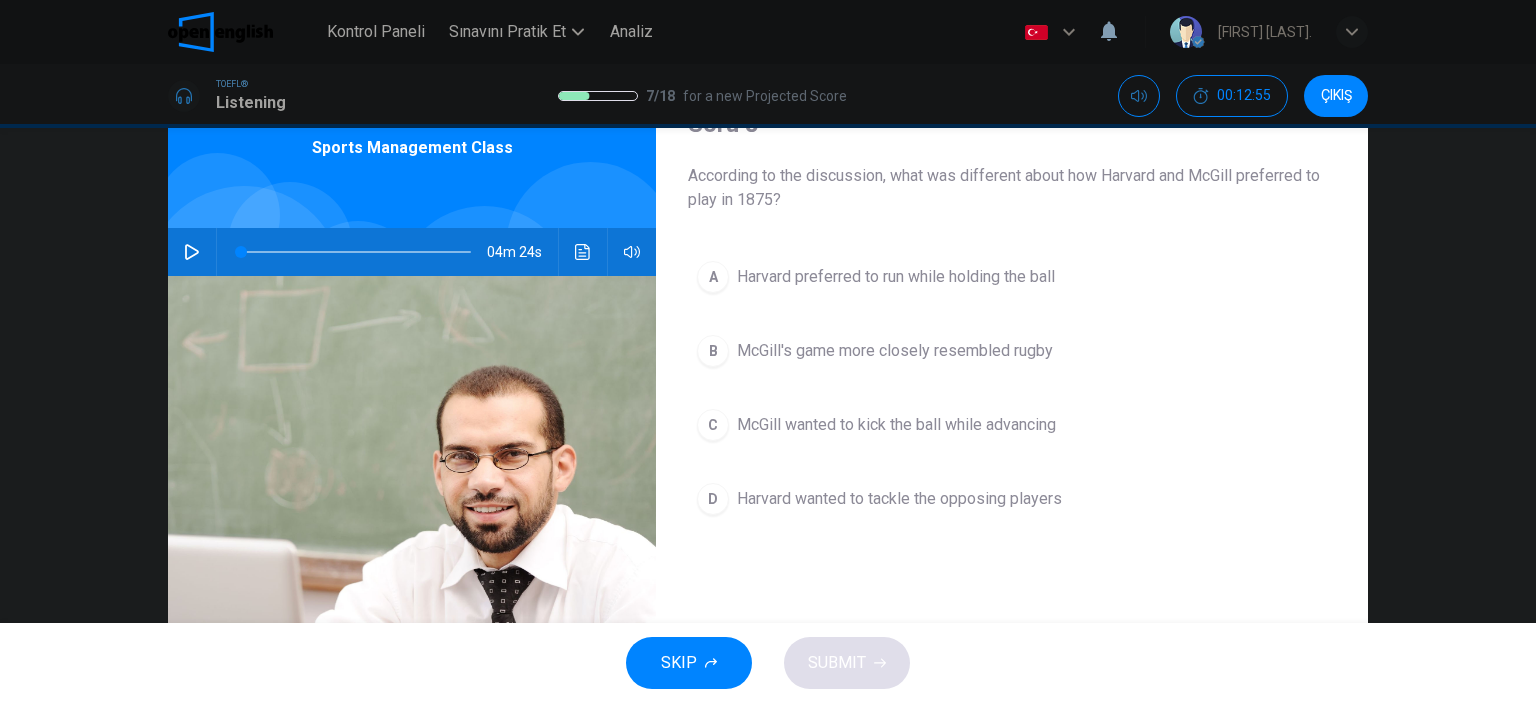 click on "D" at bounding box center (713, 277) 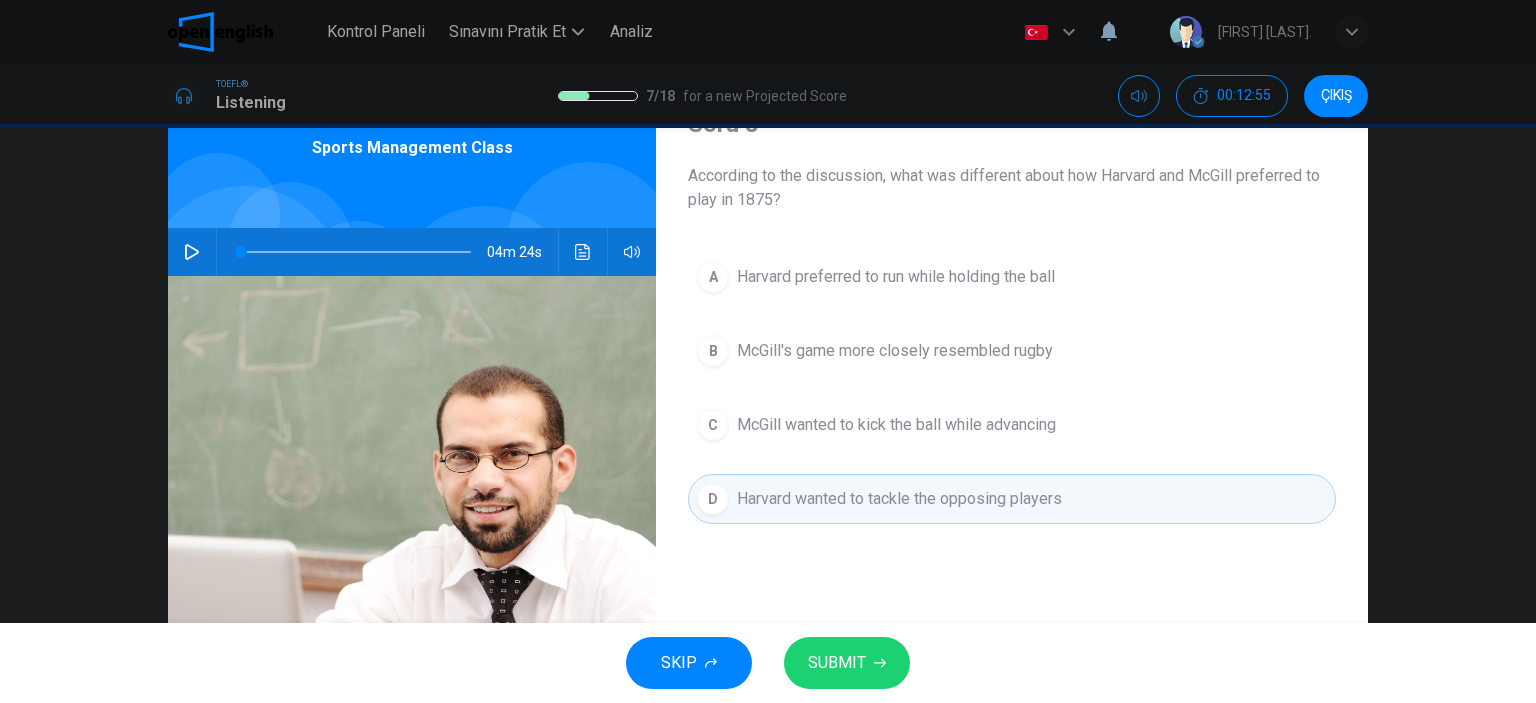 click on "SUBMIT" at bounding box center (847, 663) 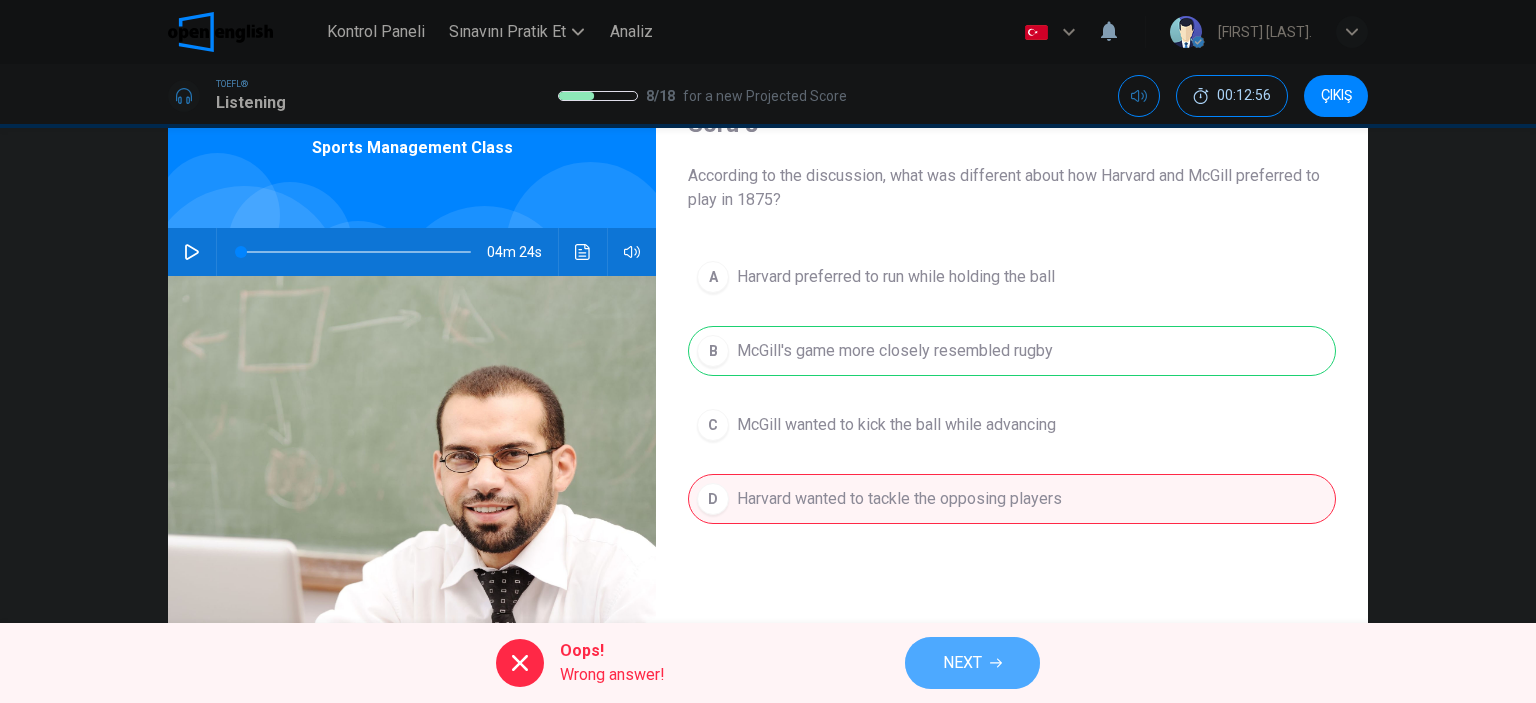 click on "NEXT" at bounding box center (962, 663) 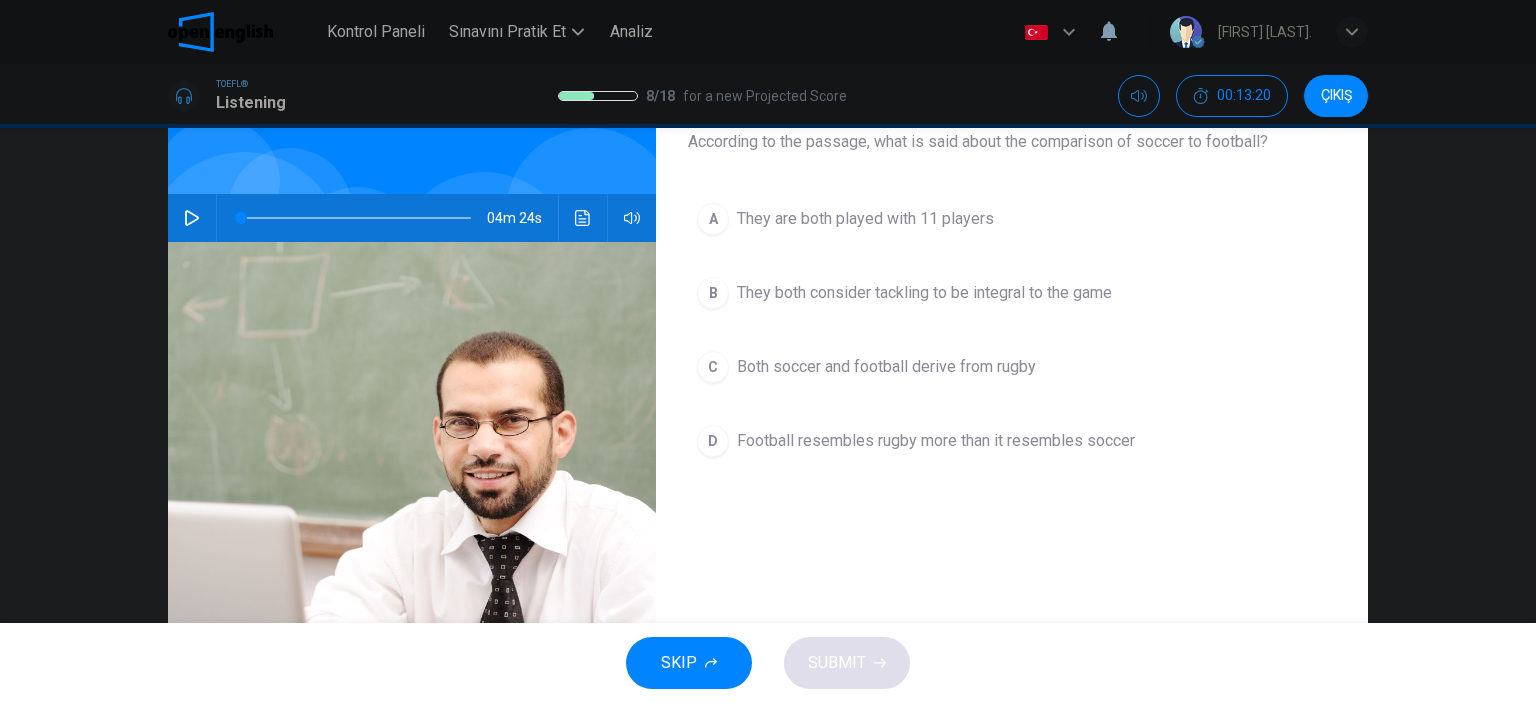 scroll, scrollTop: 100, scrollLeft: 0, axis: vertical 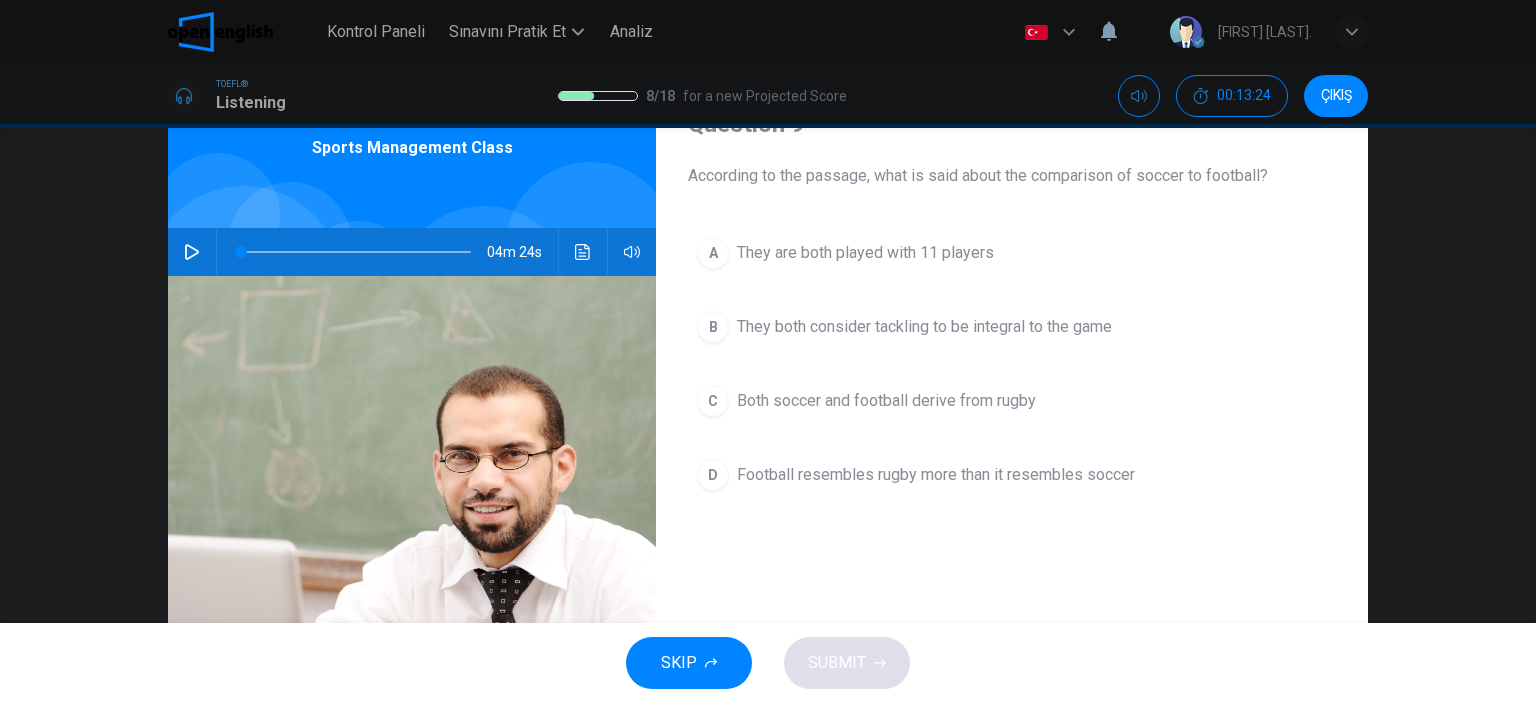 click on "C" at bounding box center [713, 253] 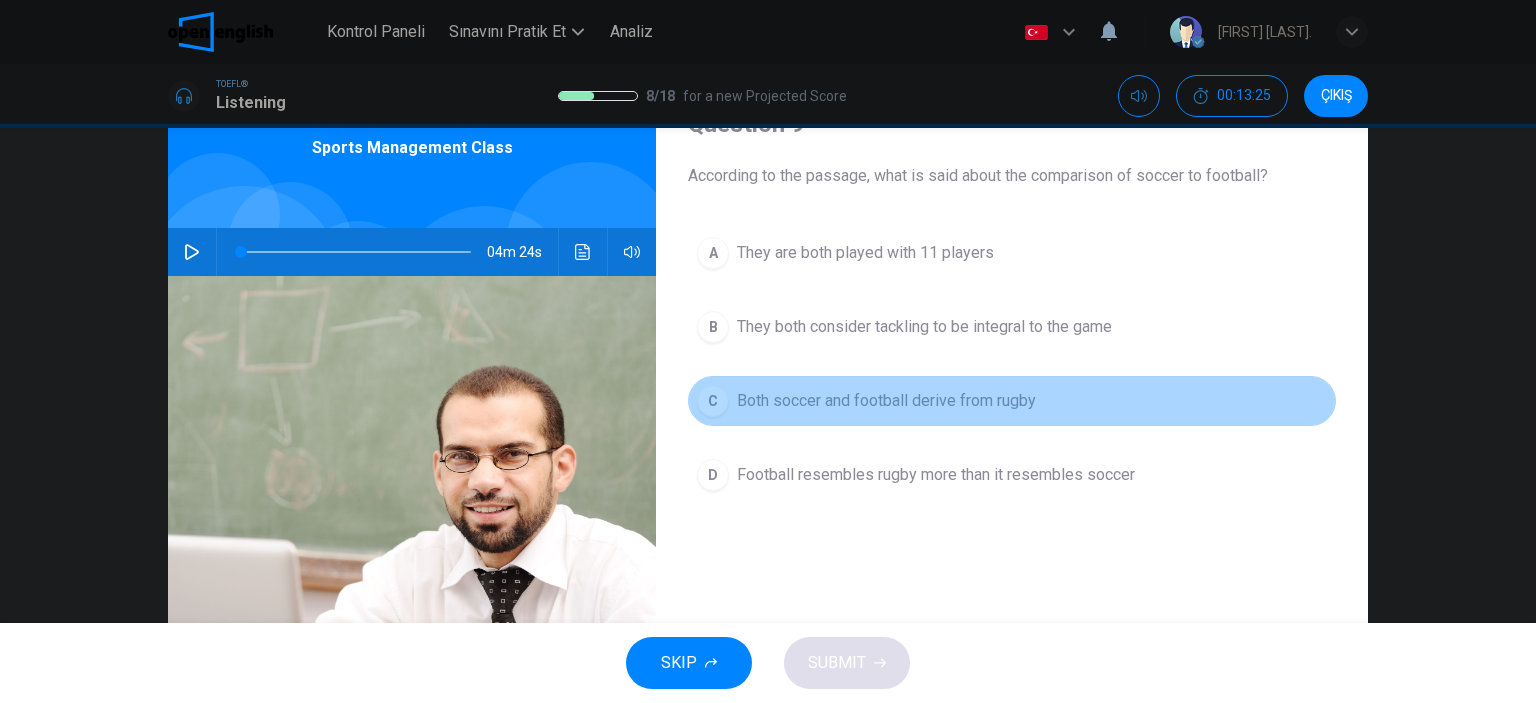 click on "C" at bounding box center [713, 401] 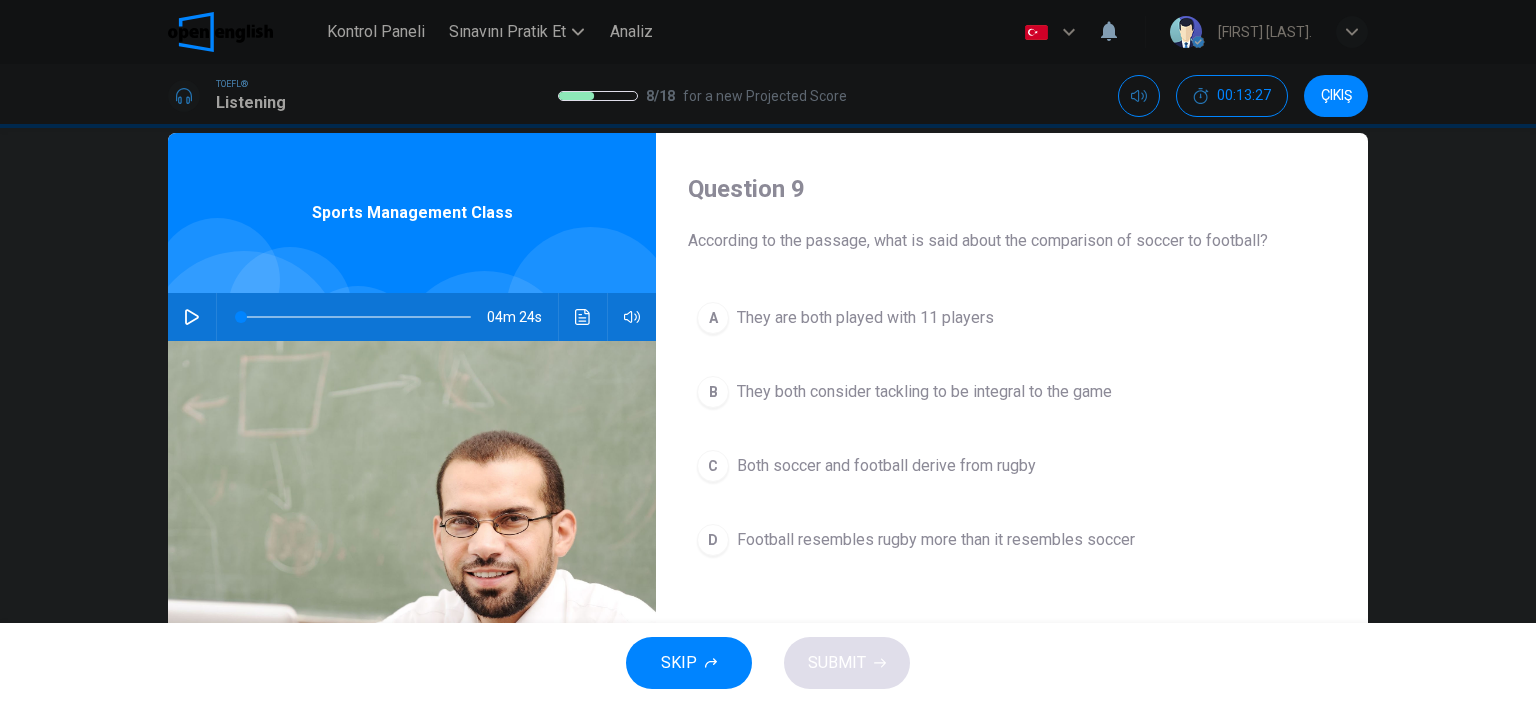 scroll, scrollTop: 0, scrollLeft: 0, axis: both 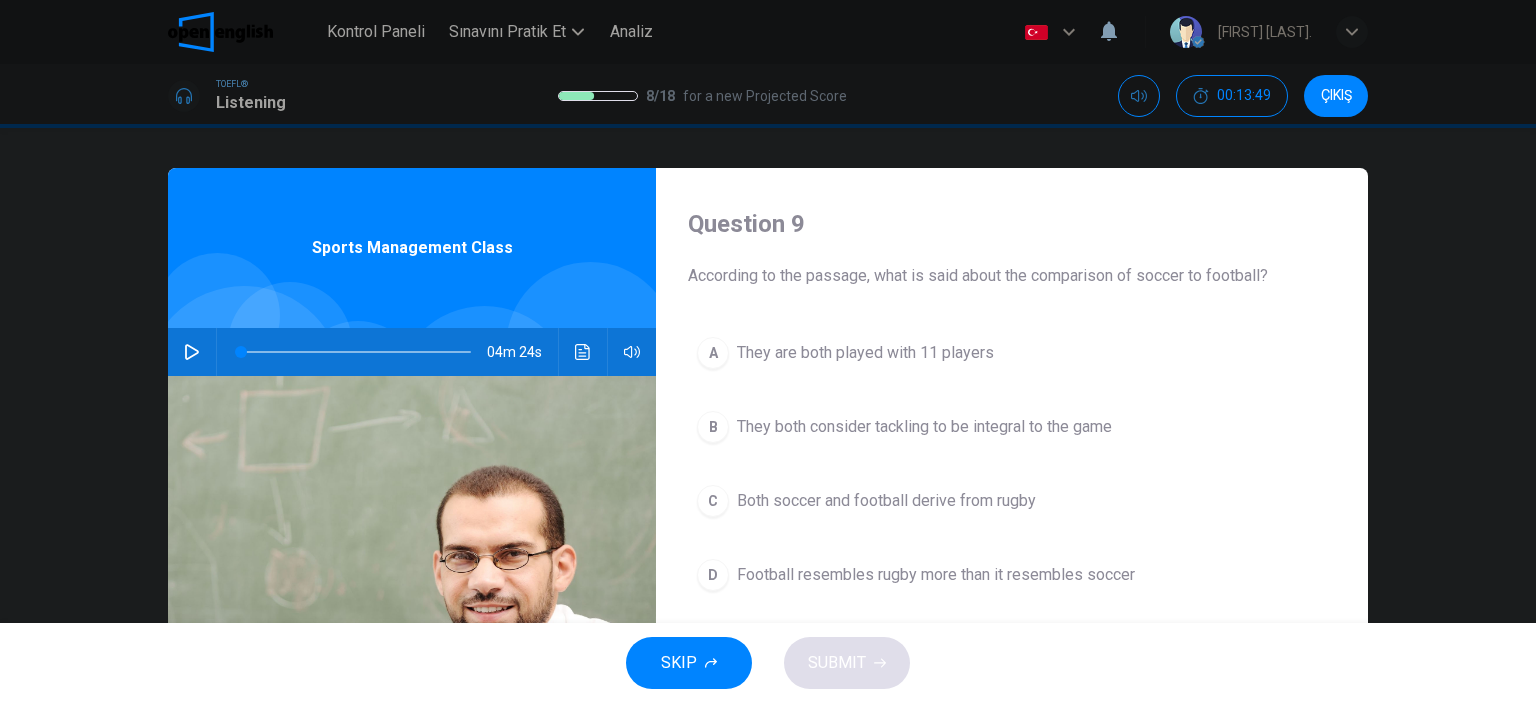 click on "A" at bounding box center (713, 353) 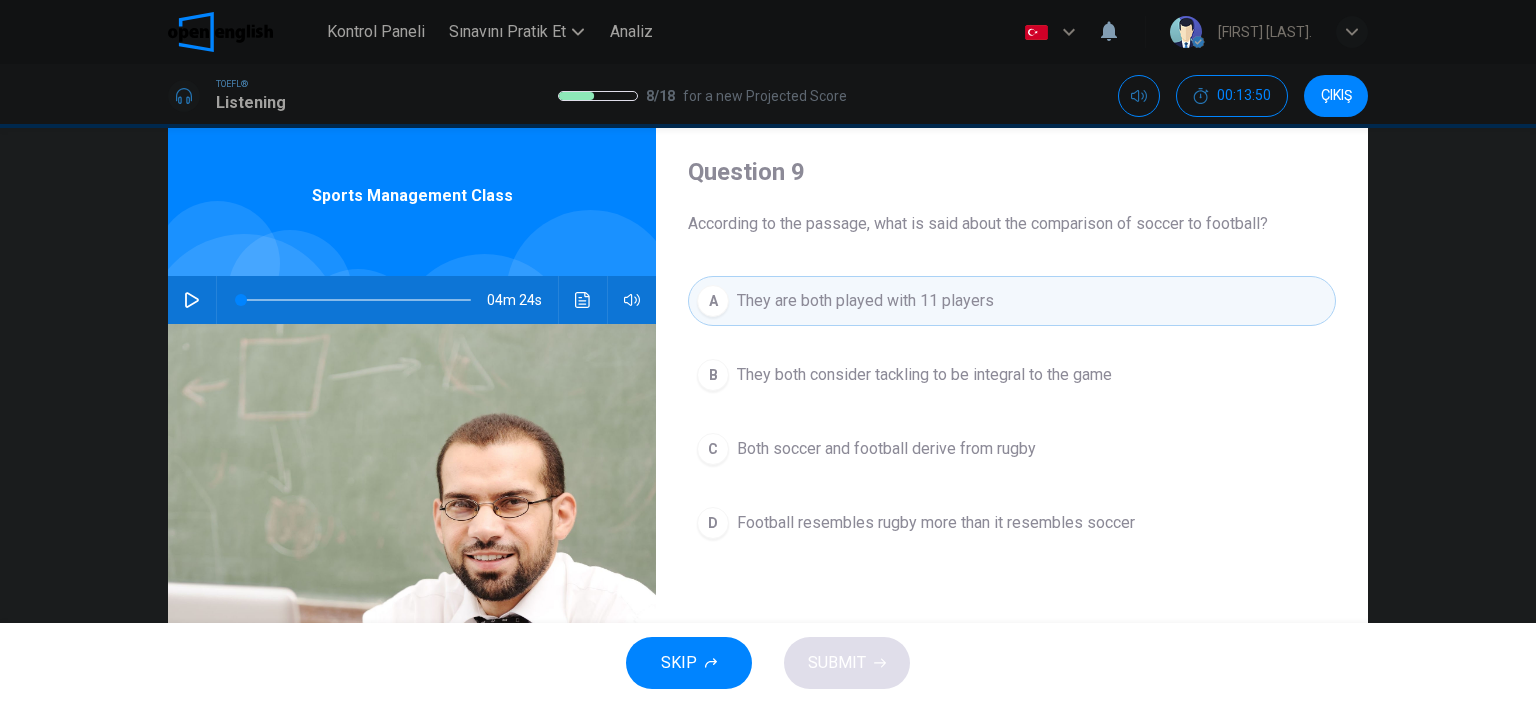 scroll, scrollTop: 100, scrollLeft: 0, axis: vertical 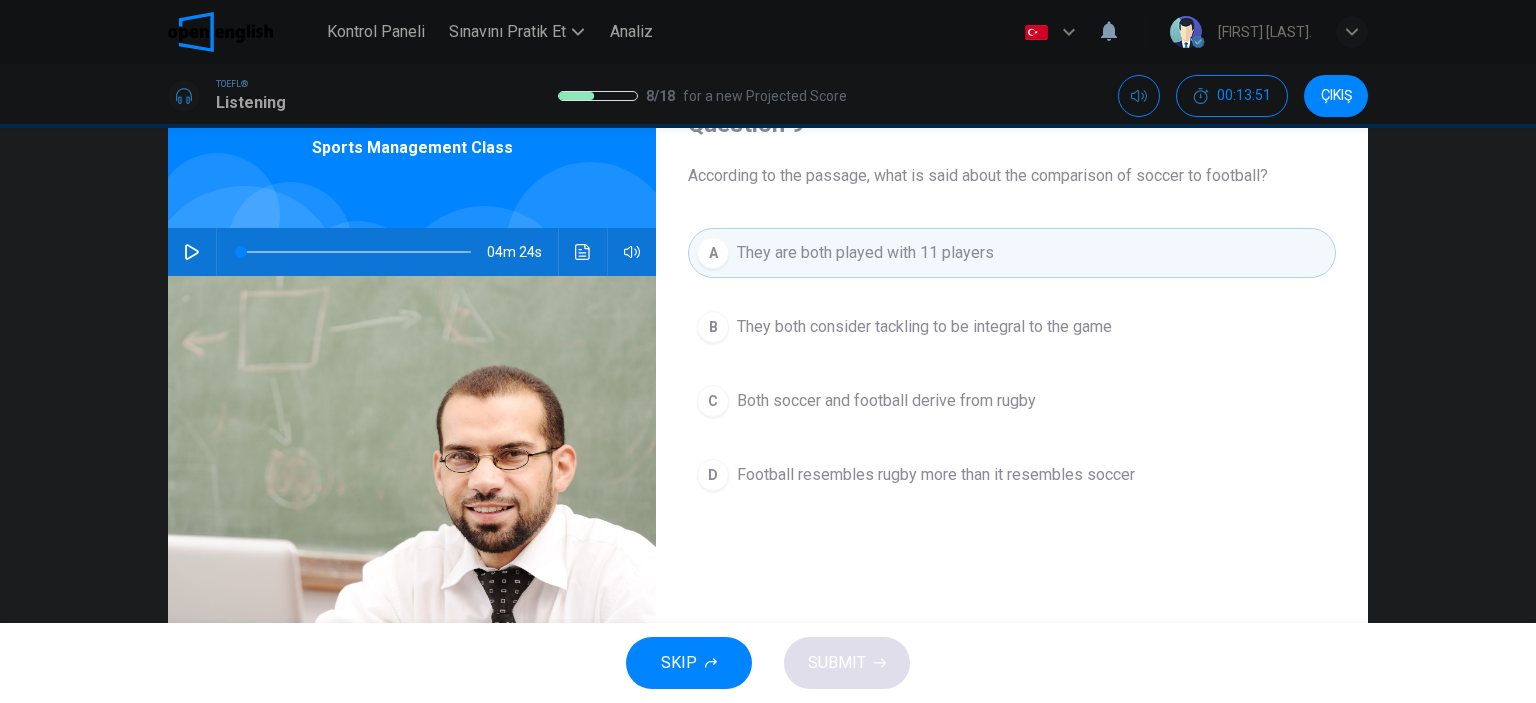 click on "C" at bounding box center (713, 327) 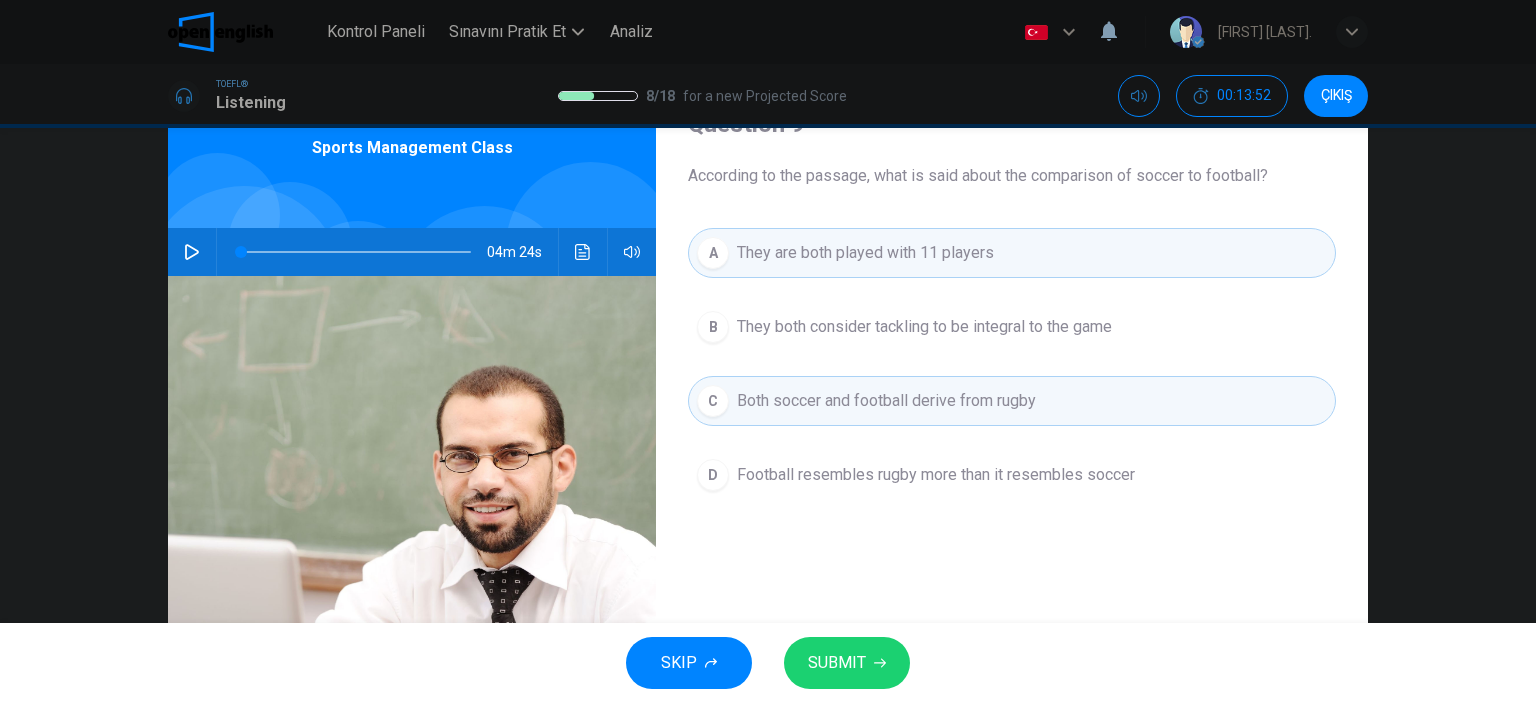 click on "SUBMIT" at bounding box center [847, 663] 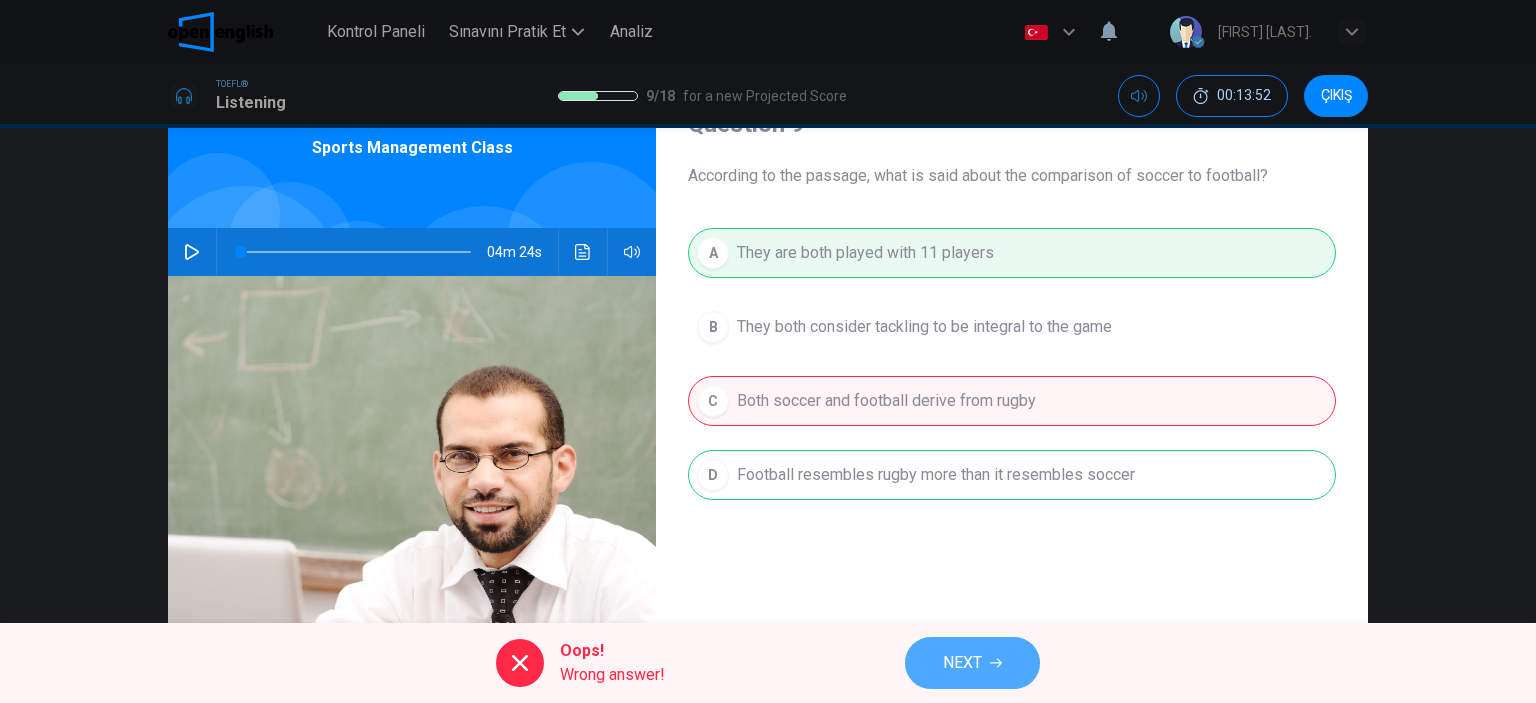 click on "NEXT" at bounding box center (962, 663) 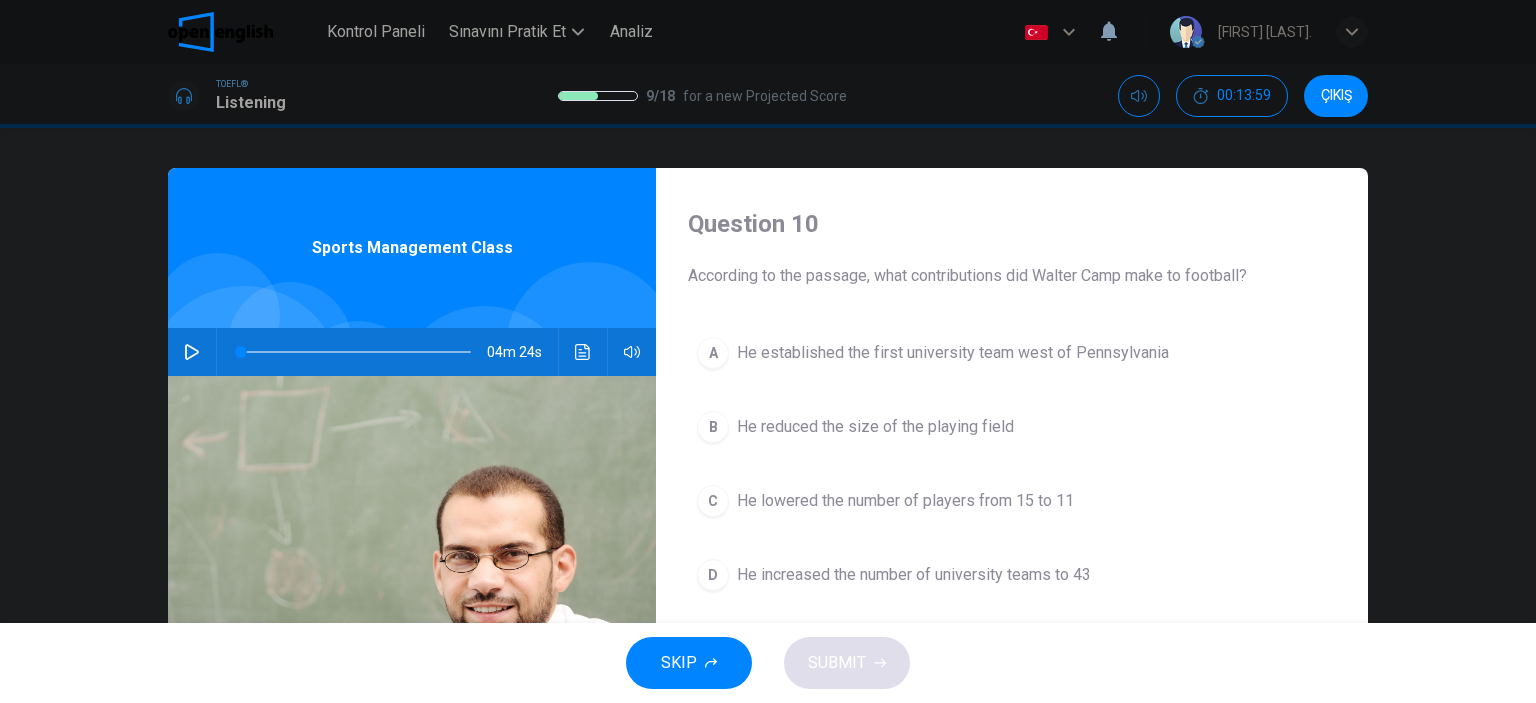 scroll, scrollTop: 100, scrollLeft: 0, axis: vertical 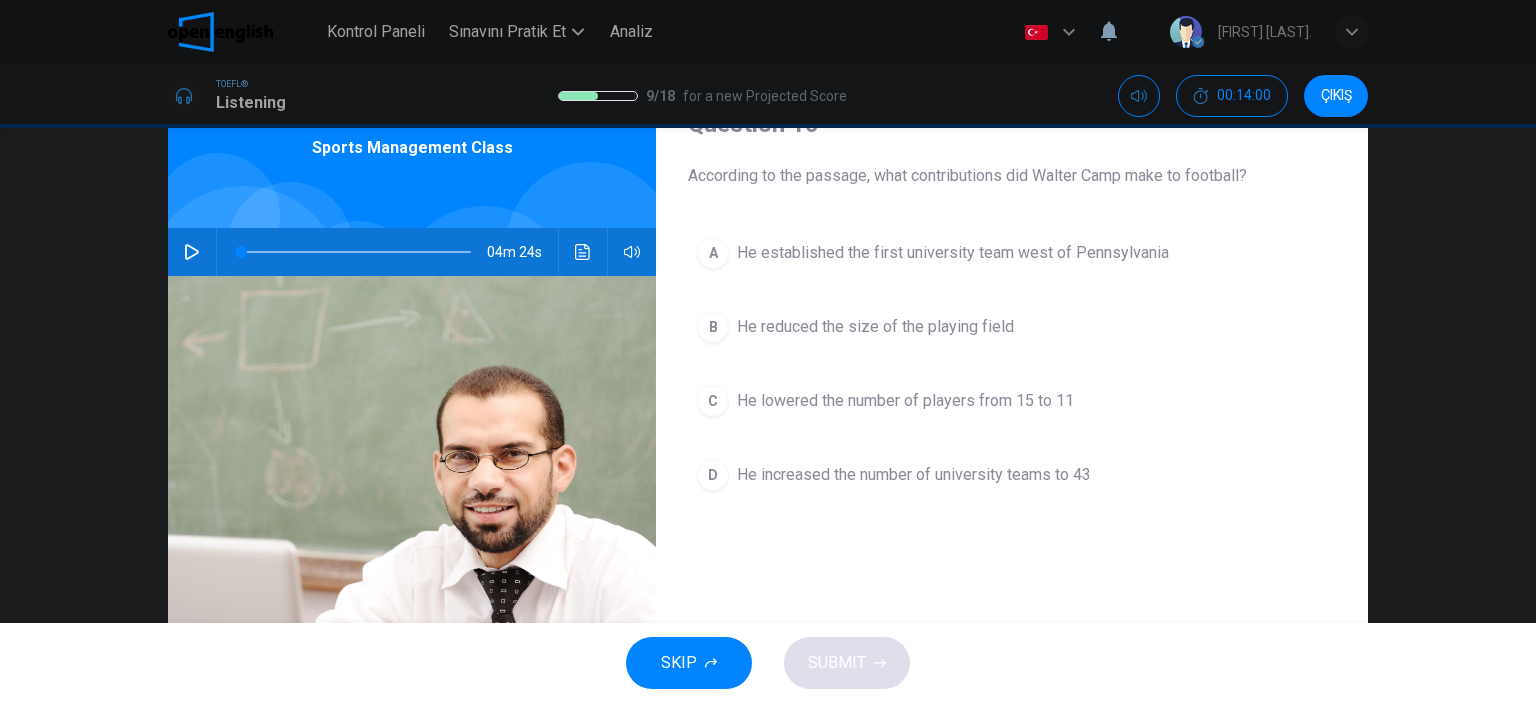 click on "A" at bounding box center [713, 253] 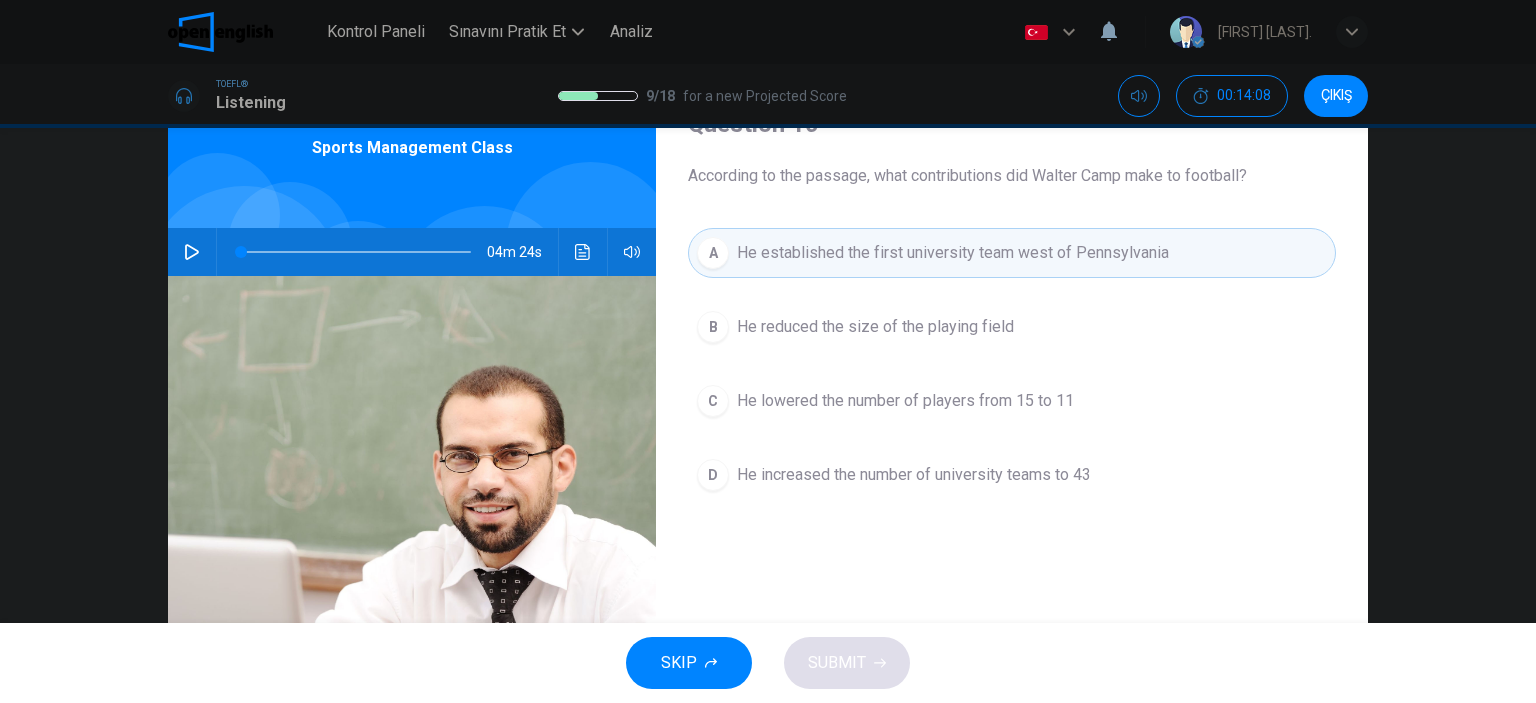 click on "D" at bounding box center [713, 327] 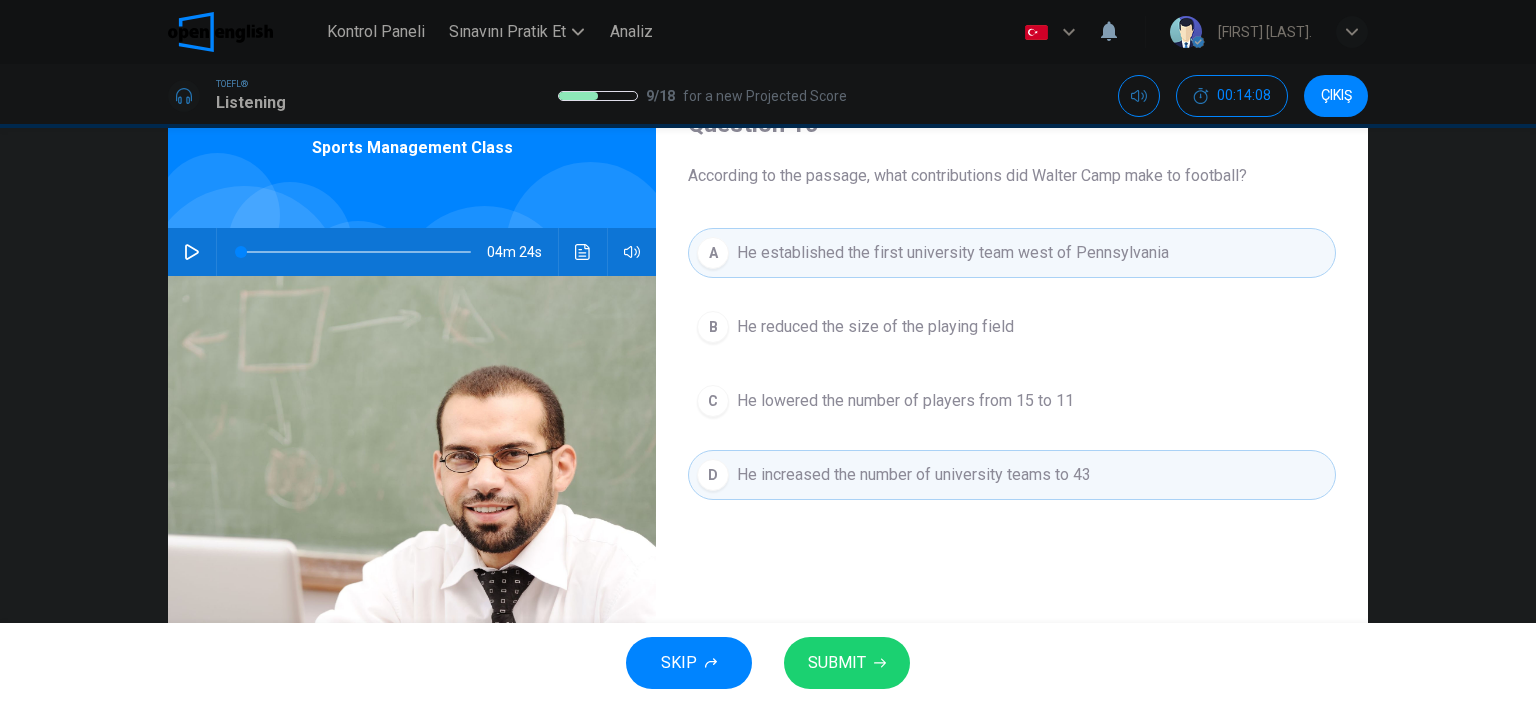click on "SUBMIT" at bounding box center [837, 663] 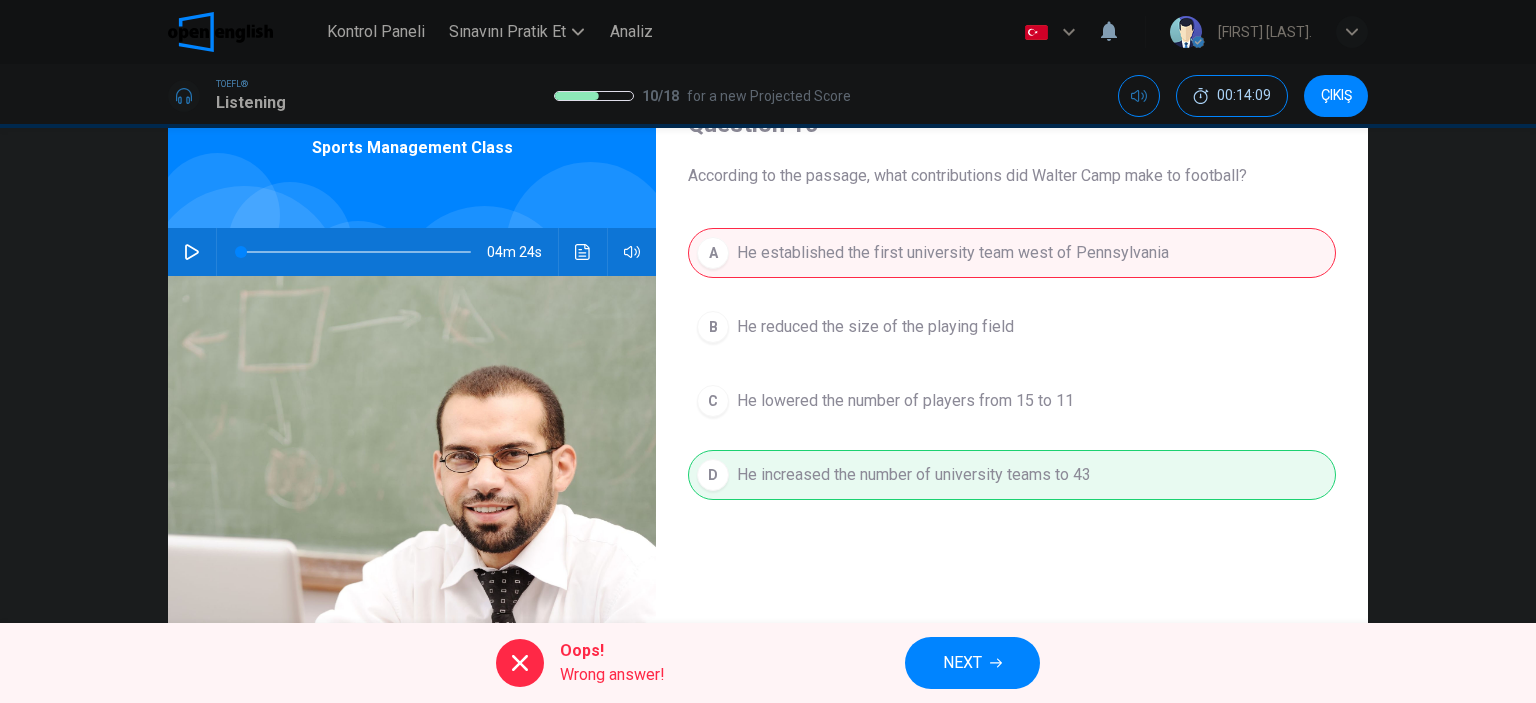 click on "NEXT" at bounding box center [972, 663] 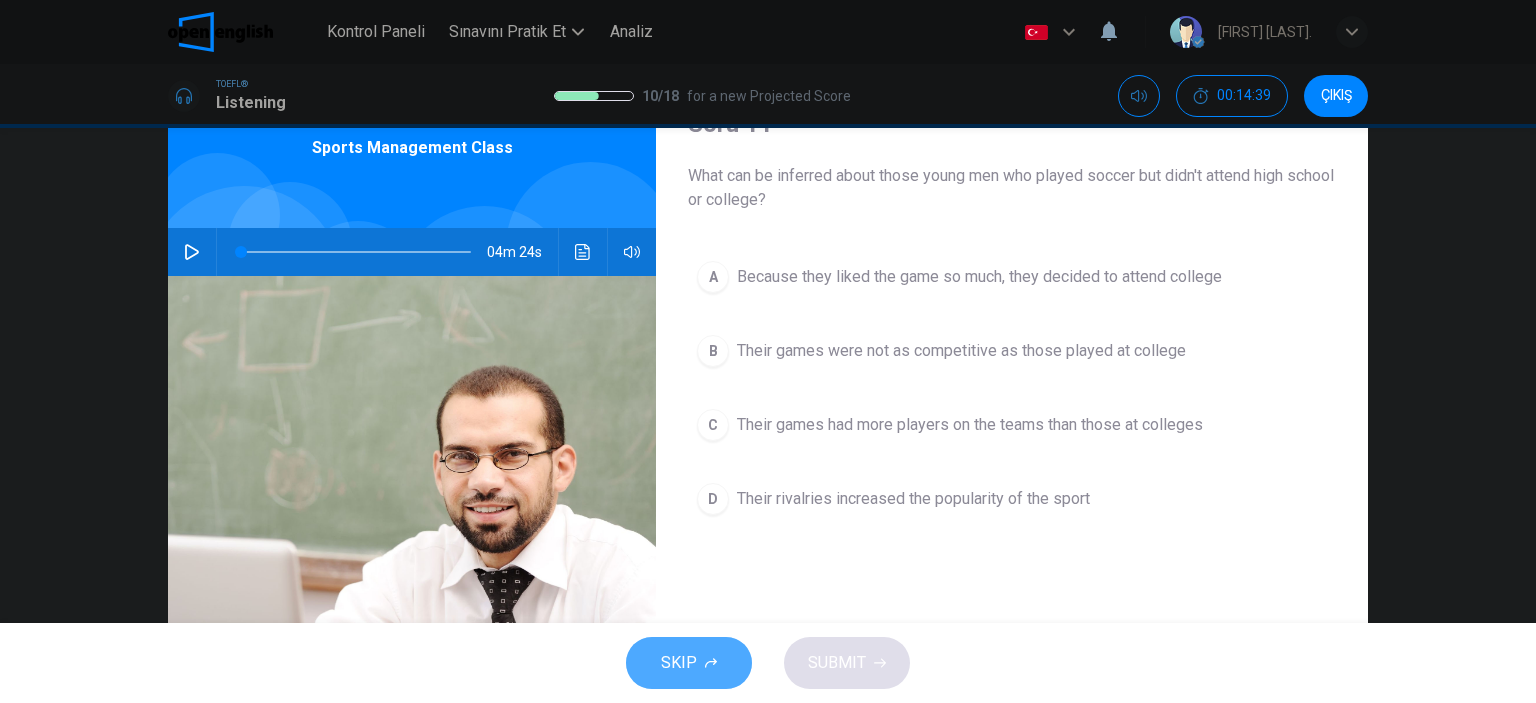 click on "SKIP" at bounding box center [689, 663] 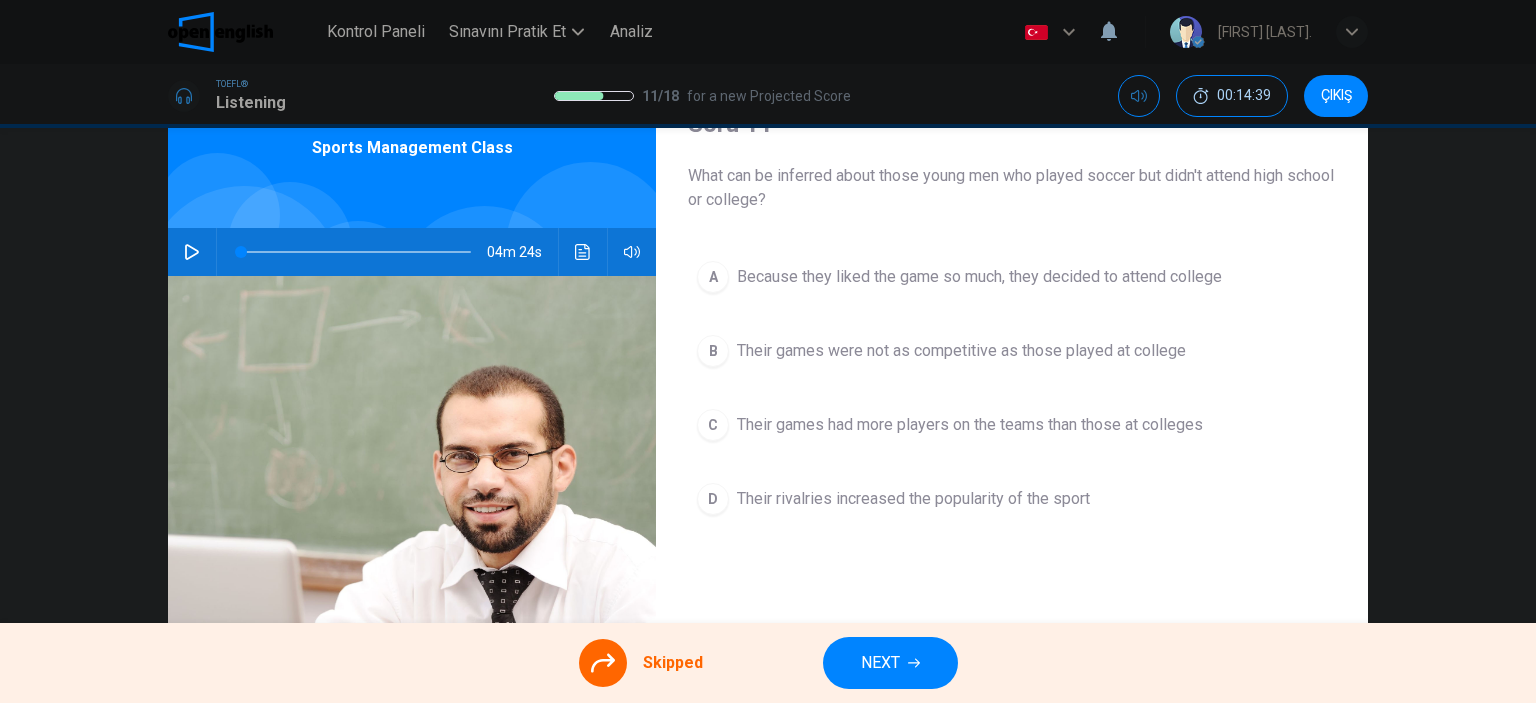 click on "NEXT" at bounding box center (890, 663) 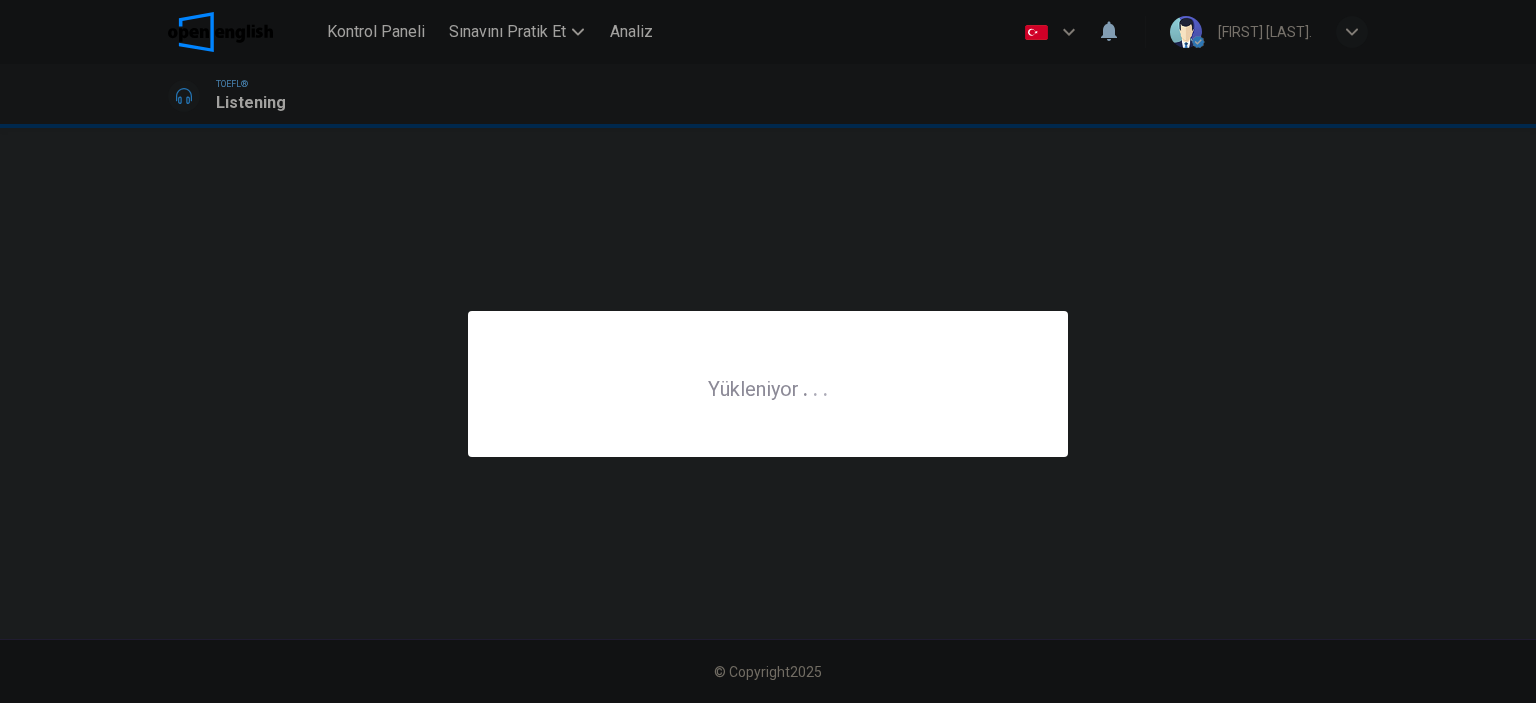 scroll, scrollTop: 0, scrollLeft: 0, axis: both 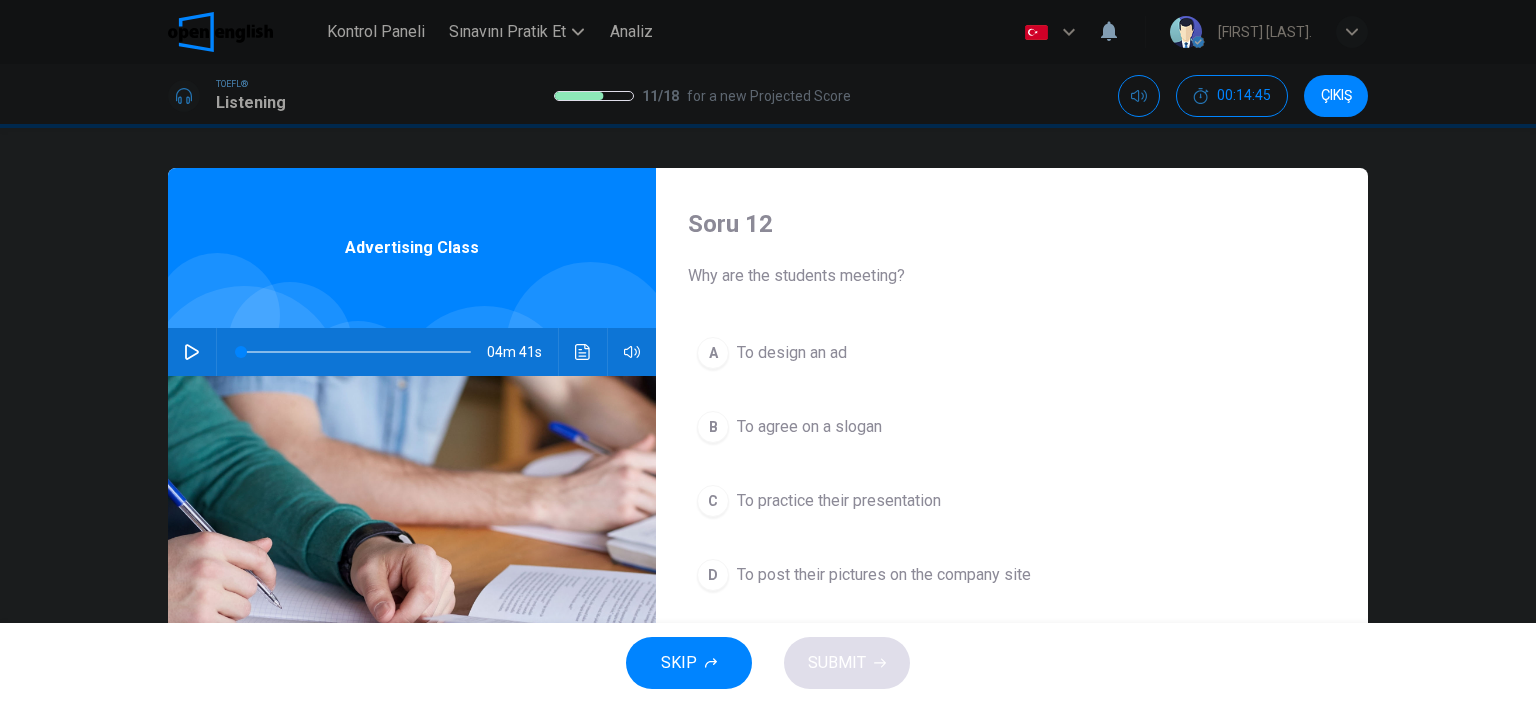 click at bounding box center (192, 352) 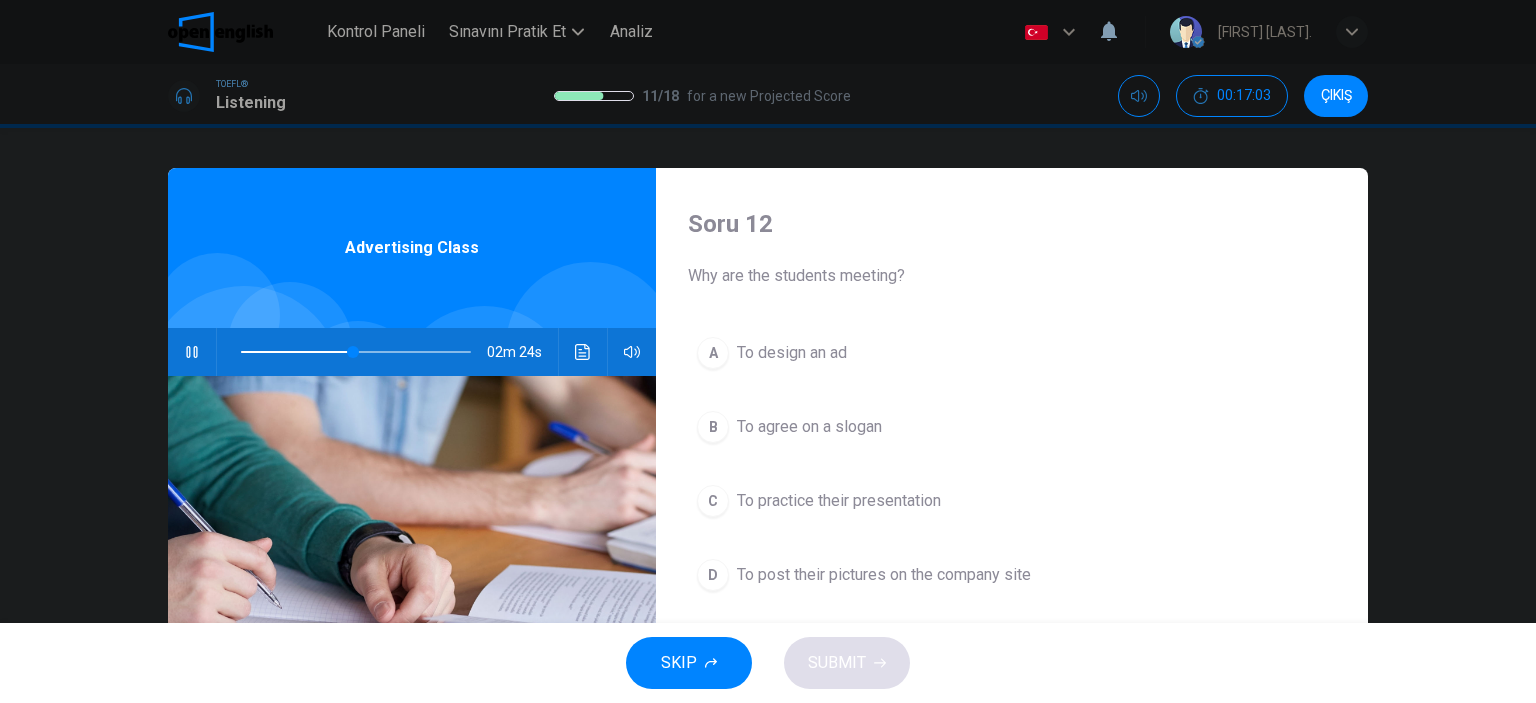 click on "A" at bounding box center [713, 353] 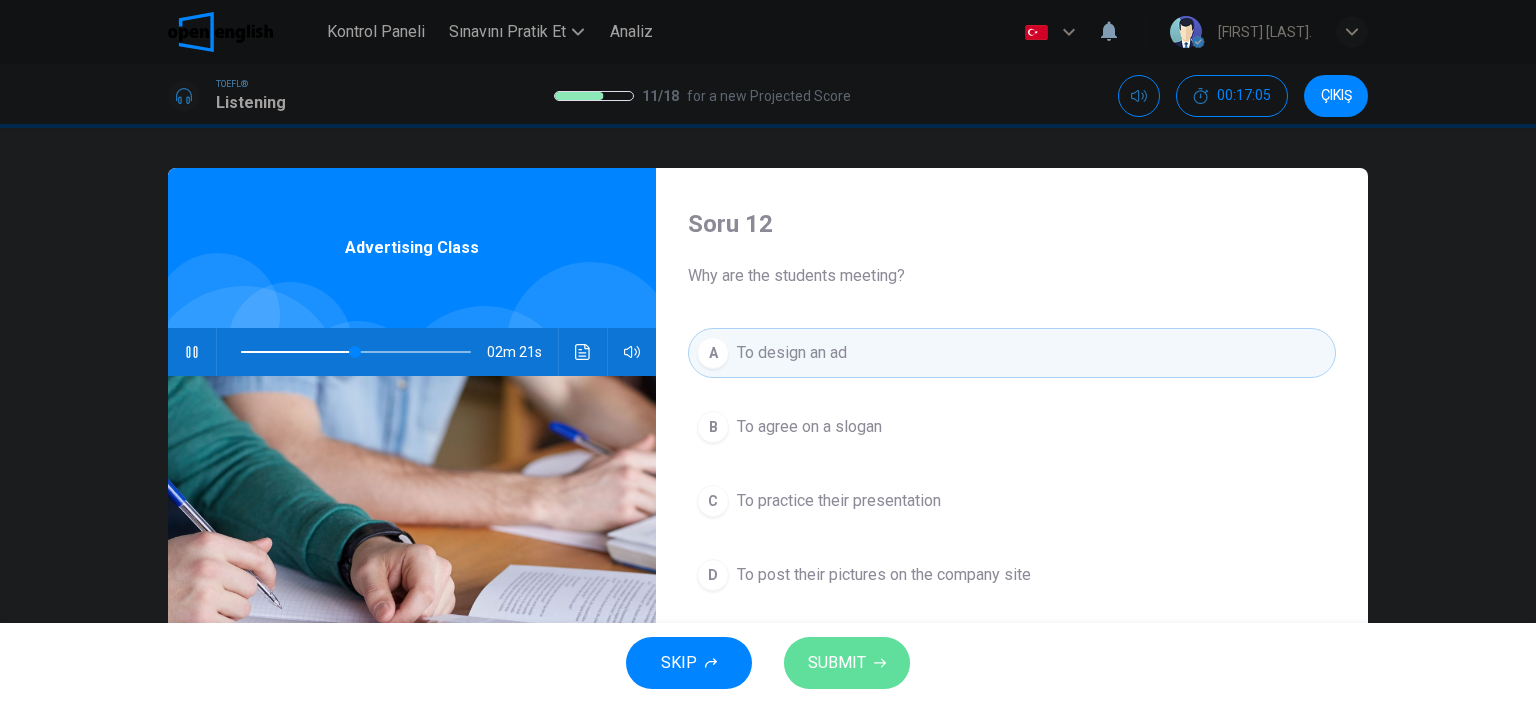 click on "SUBMIT" at bounding box center [837, 663] 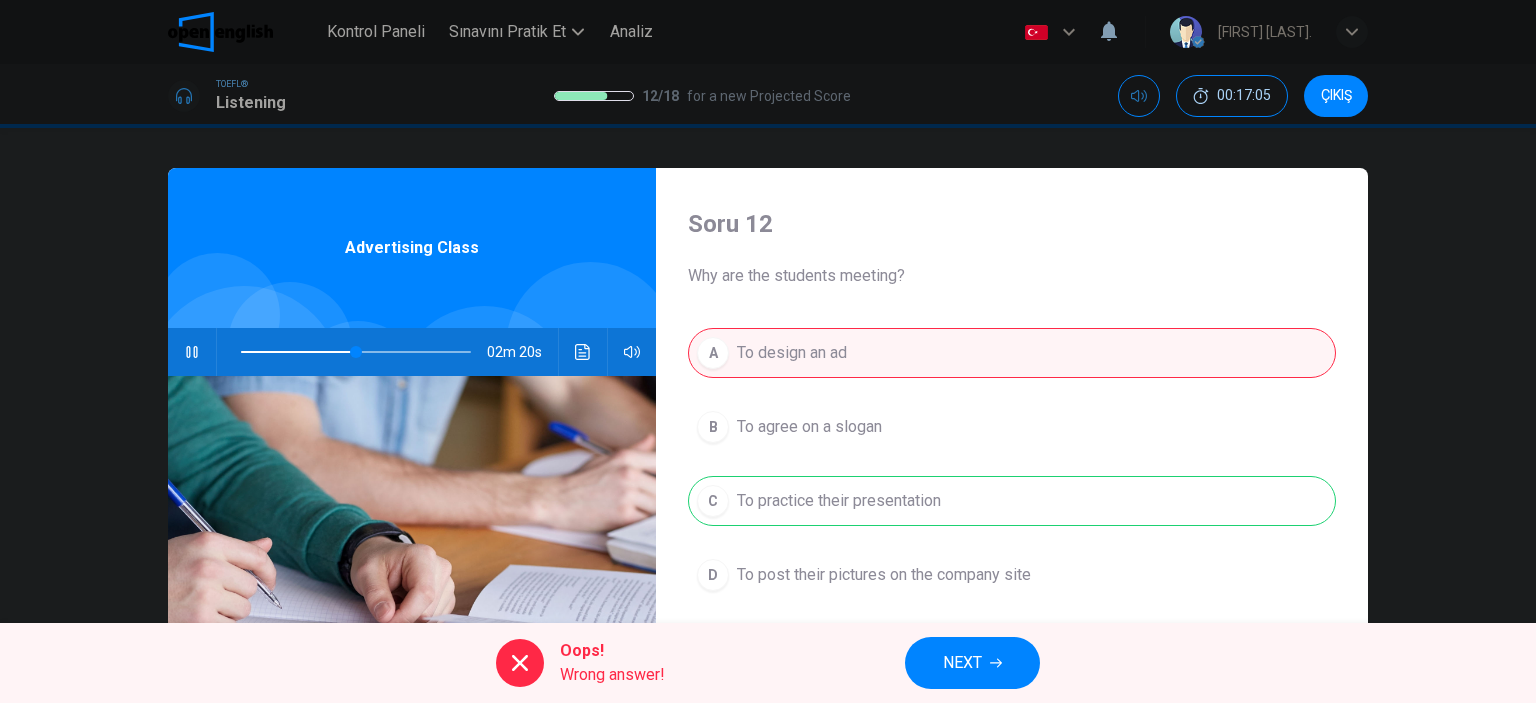 click at bounding box center (996, 663) 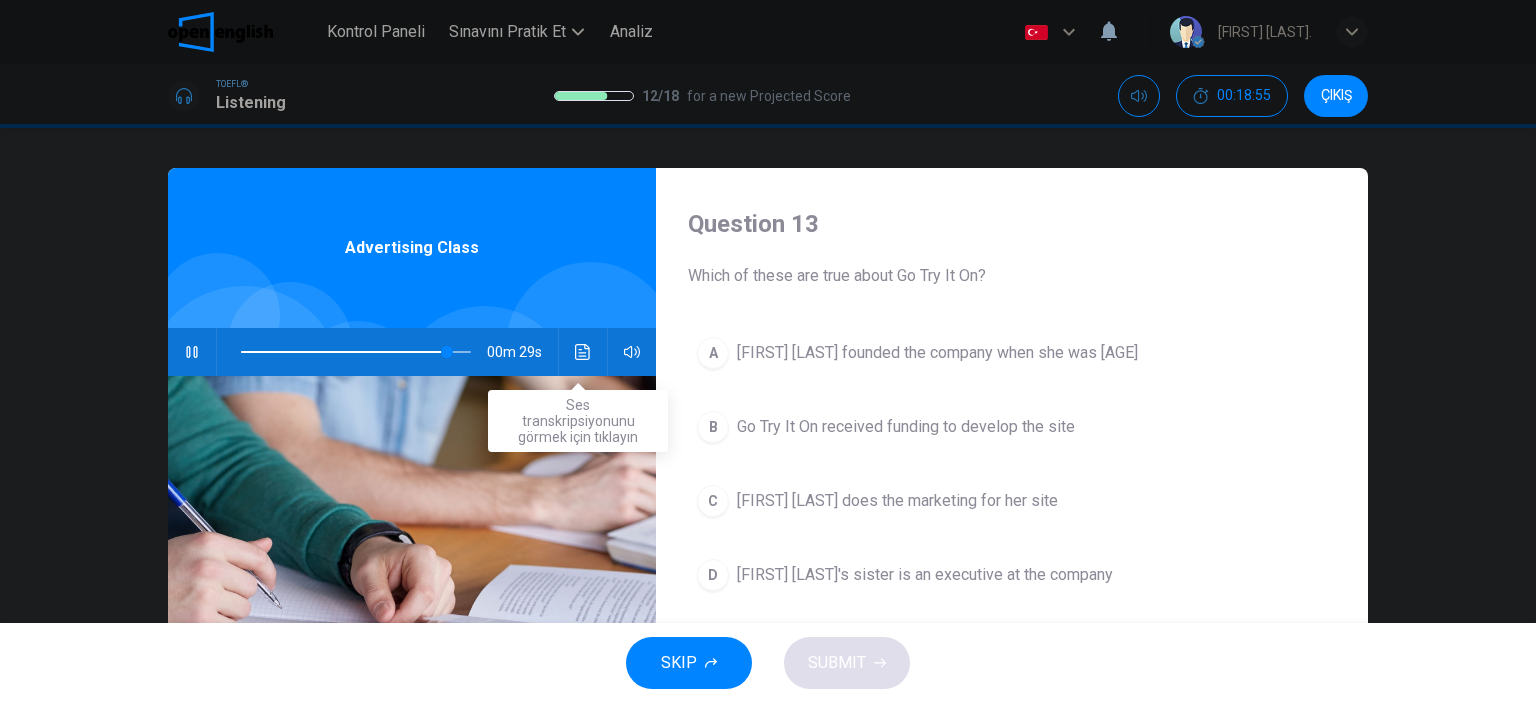 click at bounding box center [583, 352] 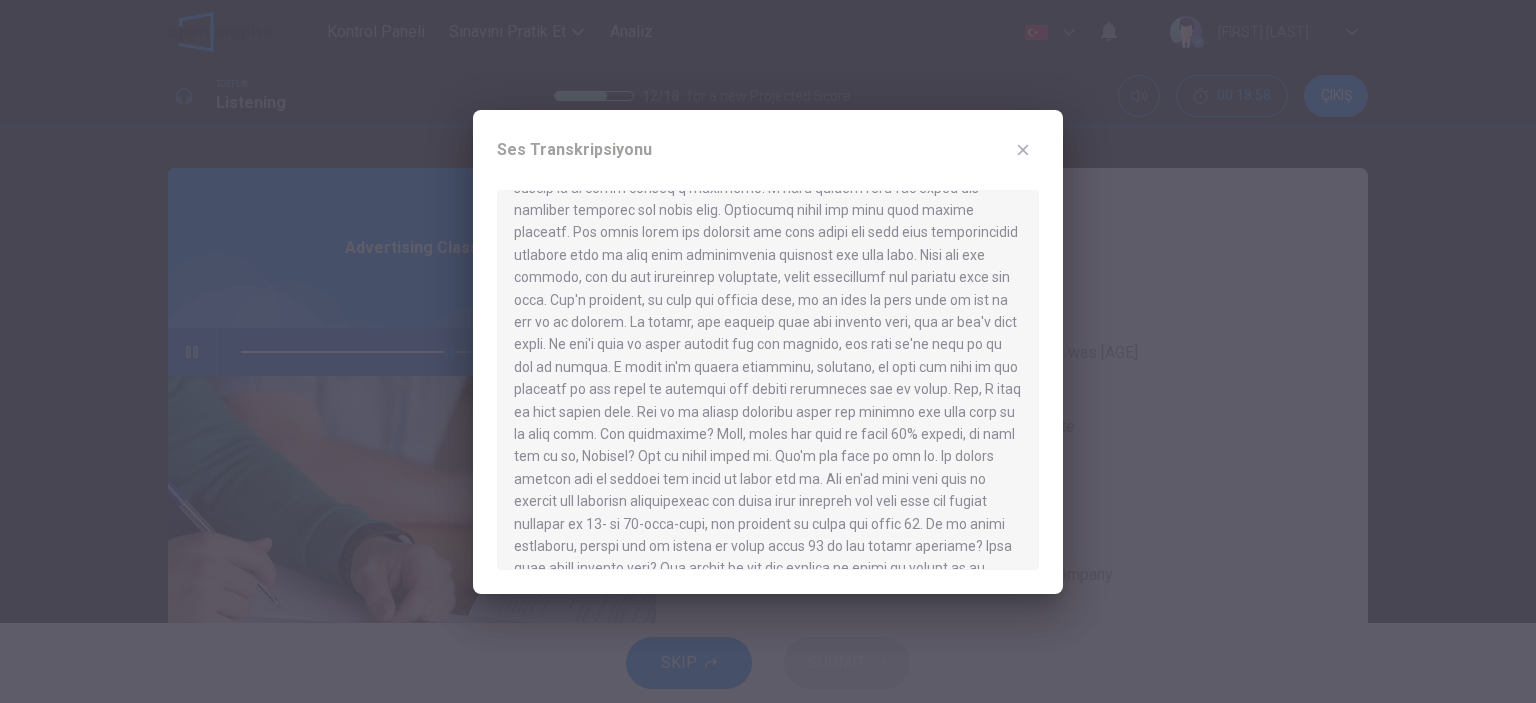 scroll, scrollTop: 706, scrollLeft: 0, axis: vertical 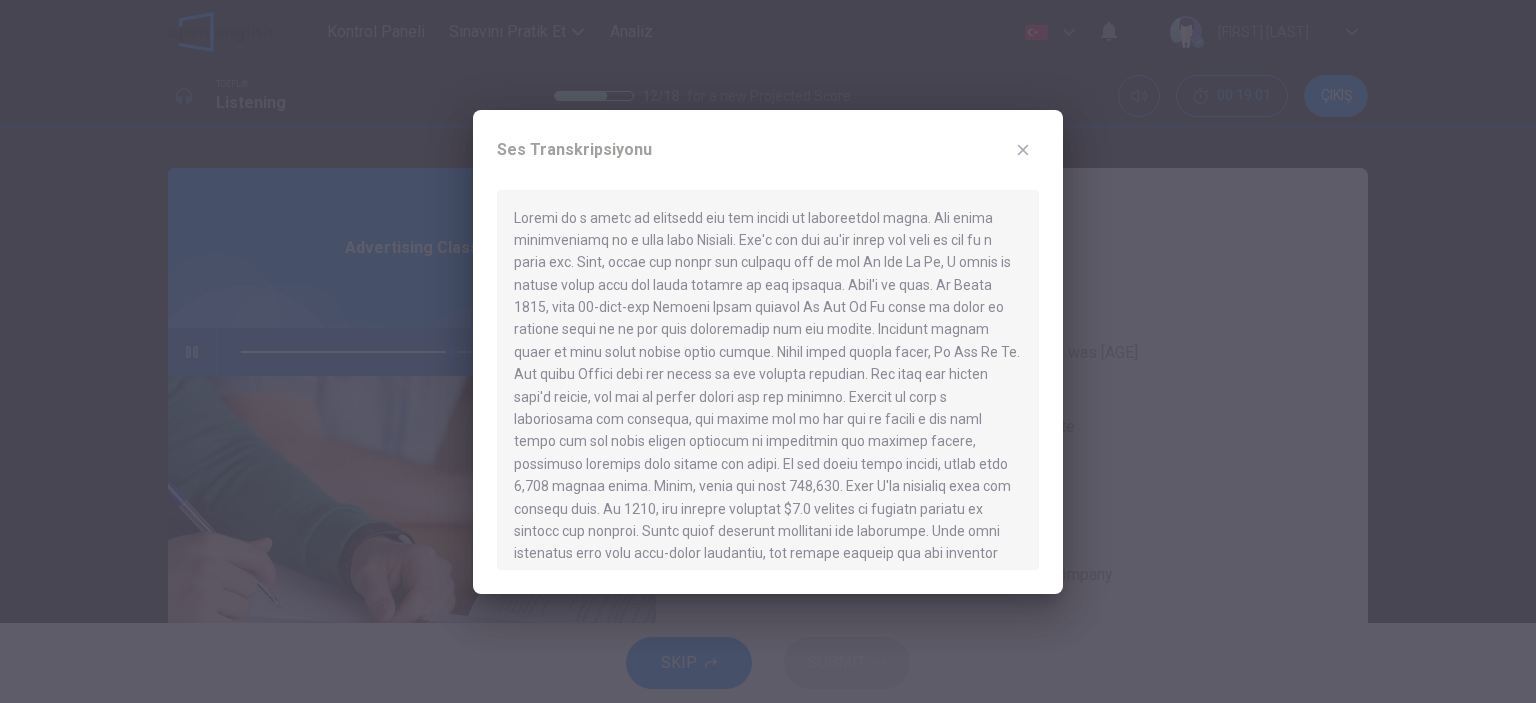 click at bounding box center [1023, 150] 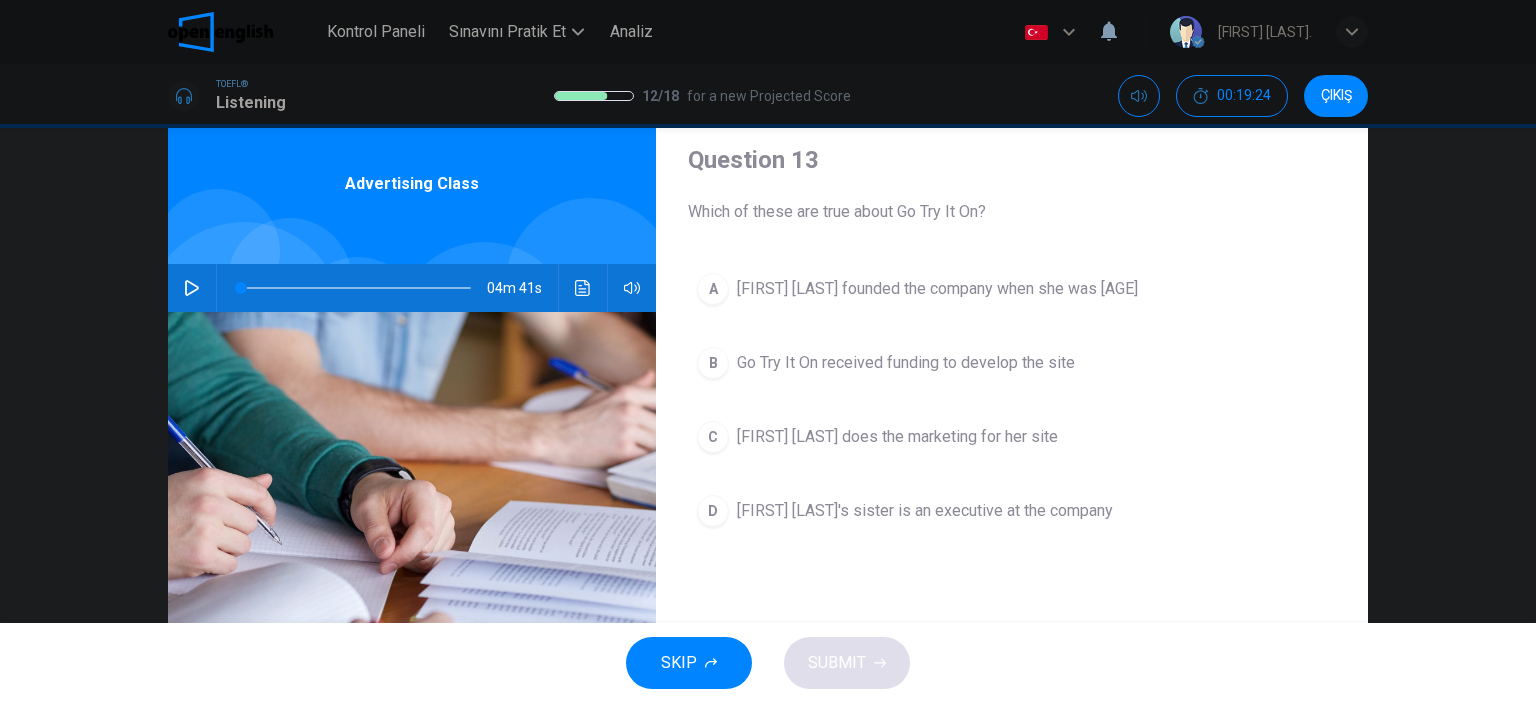 scroll, scrollTop: 100, scrollLeft: 0, axis: vertical 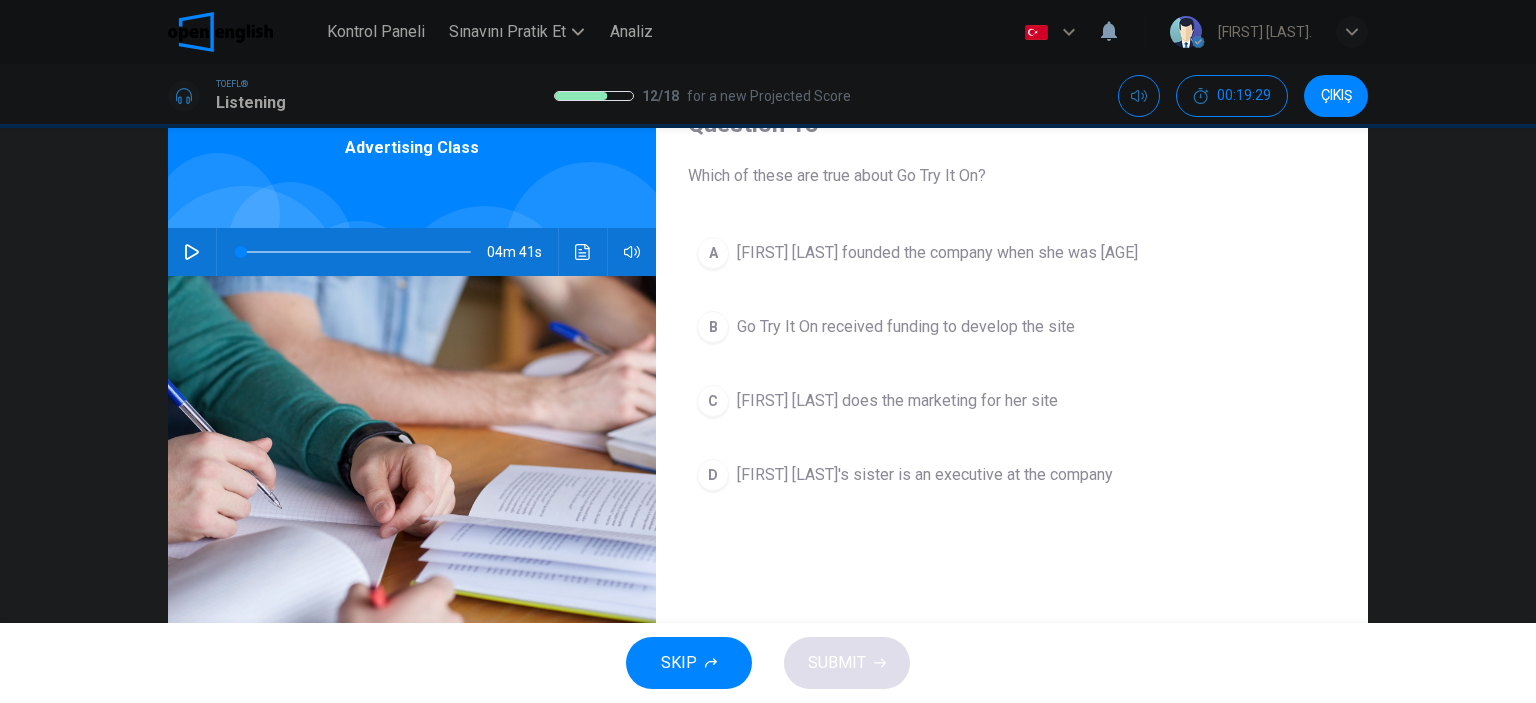 click on "C [FIRST] [LAST] does the marketing for her site" at bounding box center [1012, 401] 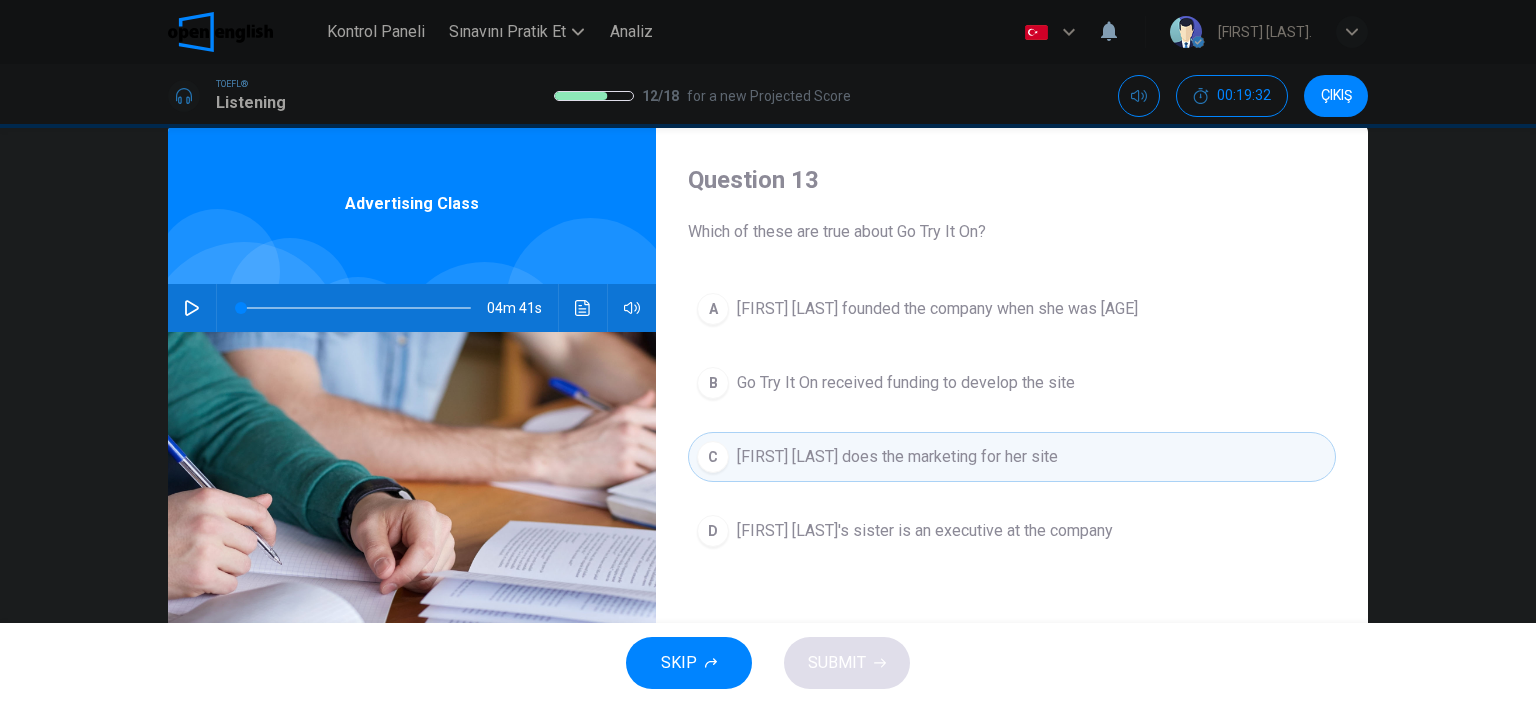scroll, scrollTop: 0, scrollLeft: 0, axis: both 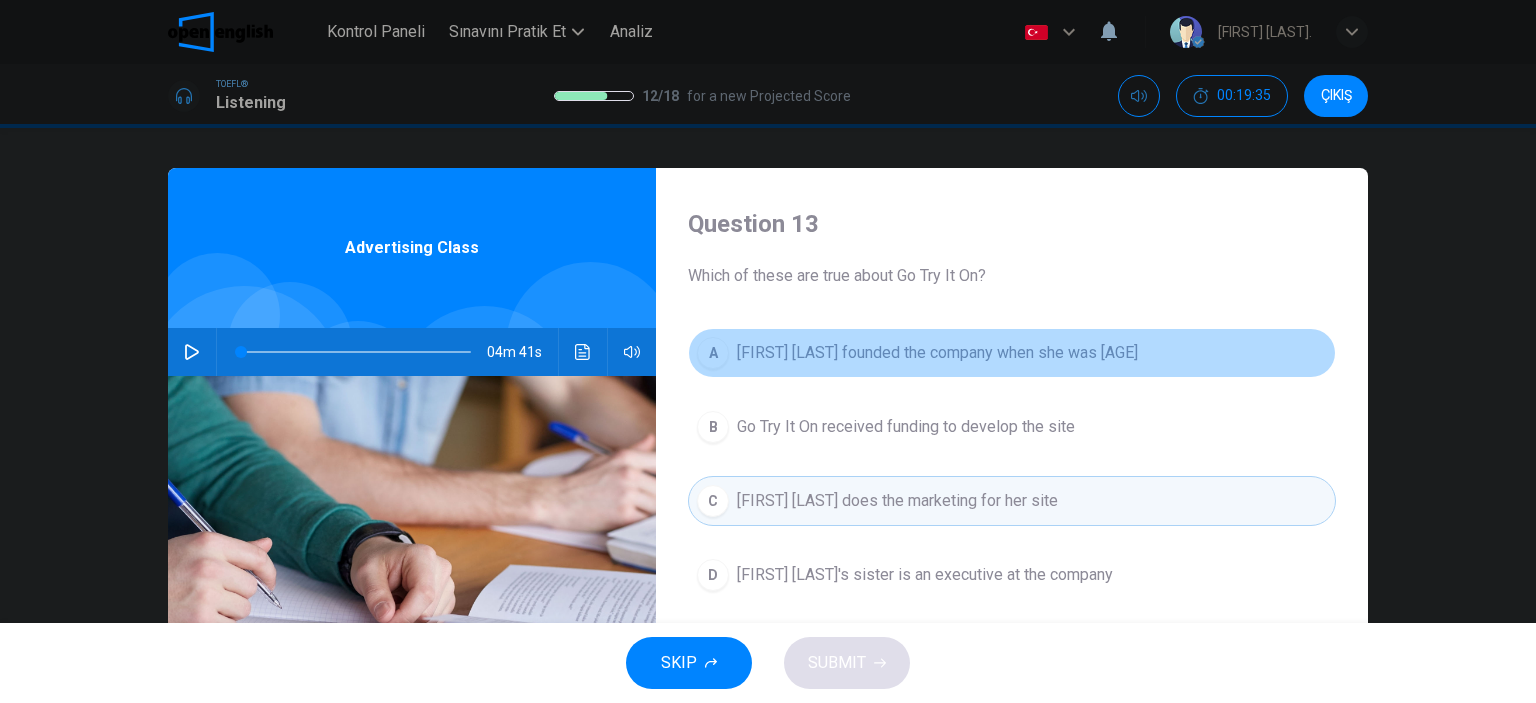 click on "A" at bounding box center (713, 353) 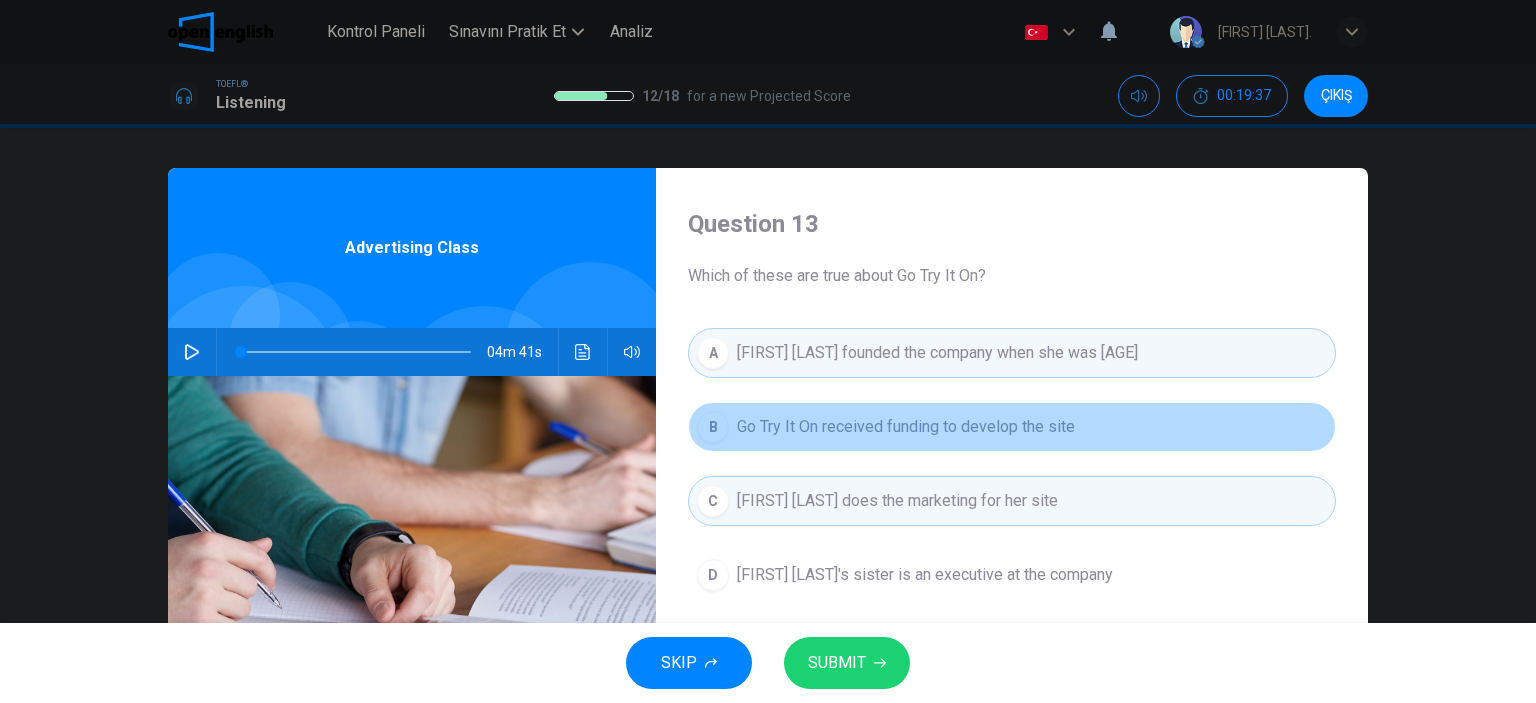 click on "B" at bounding box center [713, 427] 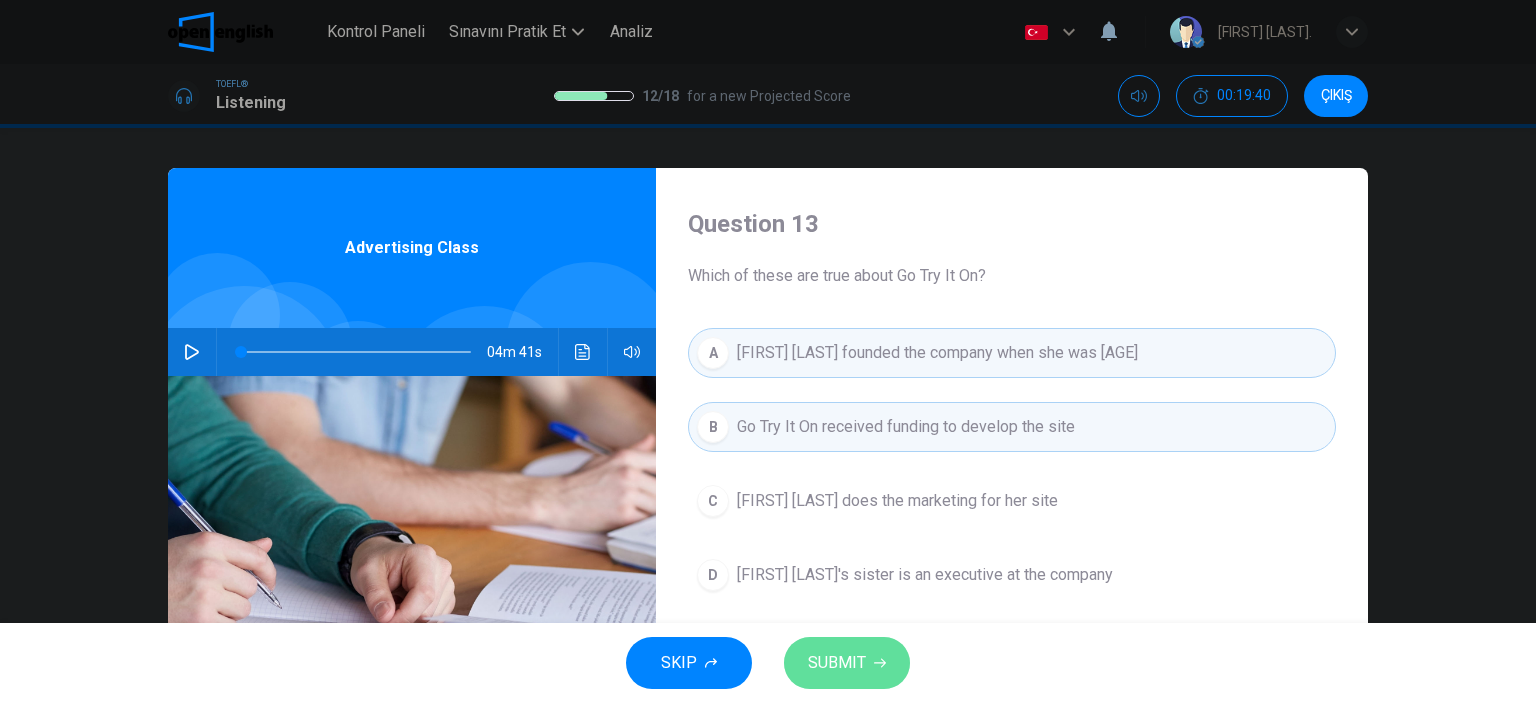 click on "SUBMIT" at bounding box center [847, 663] 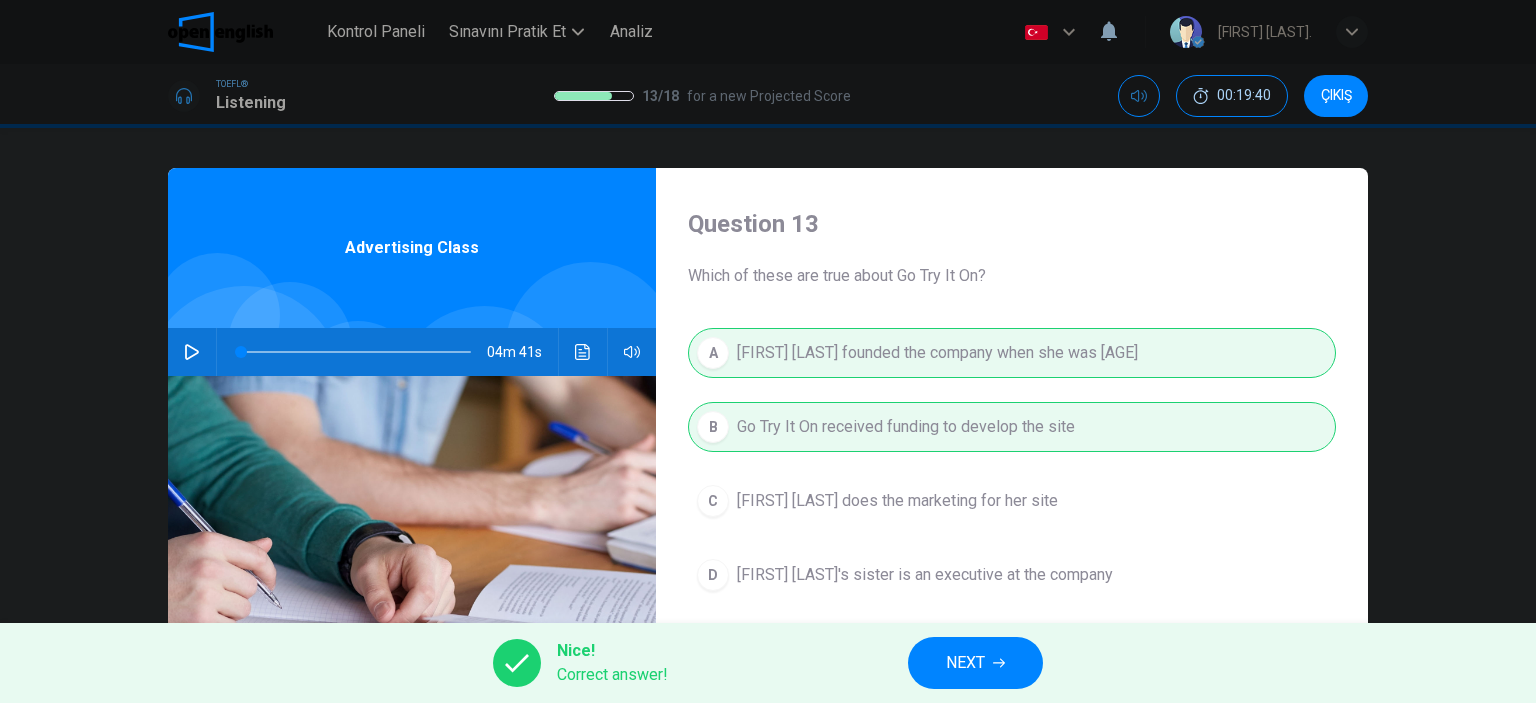 click on "NEXT" at bounding box center [975, 663] 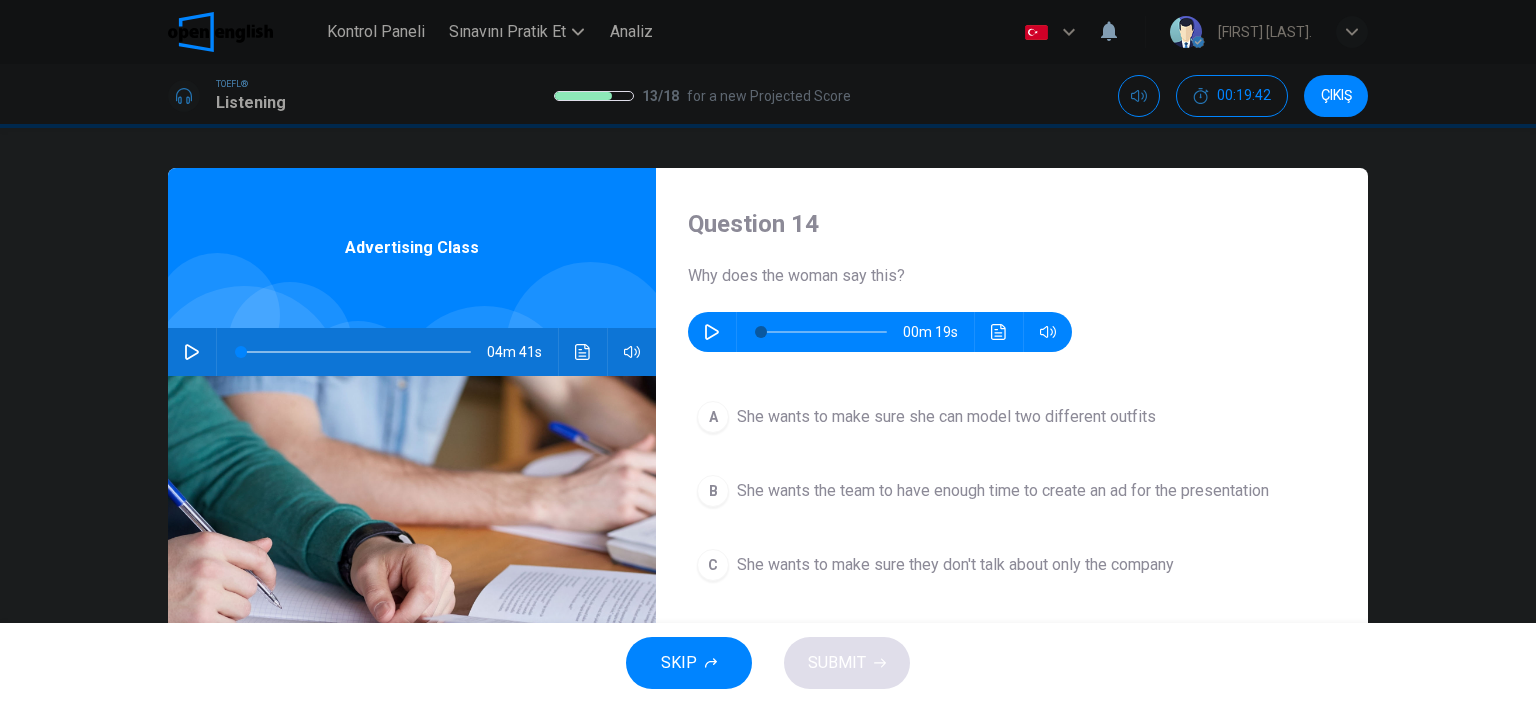 click at bounding box center (712, 332) 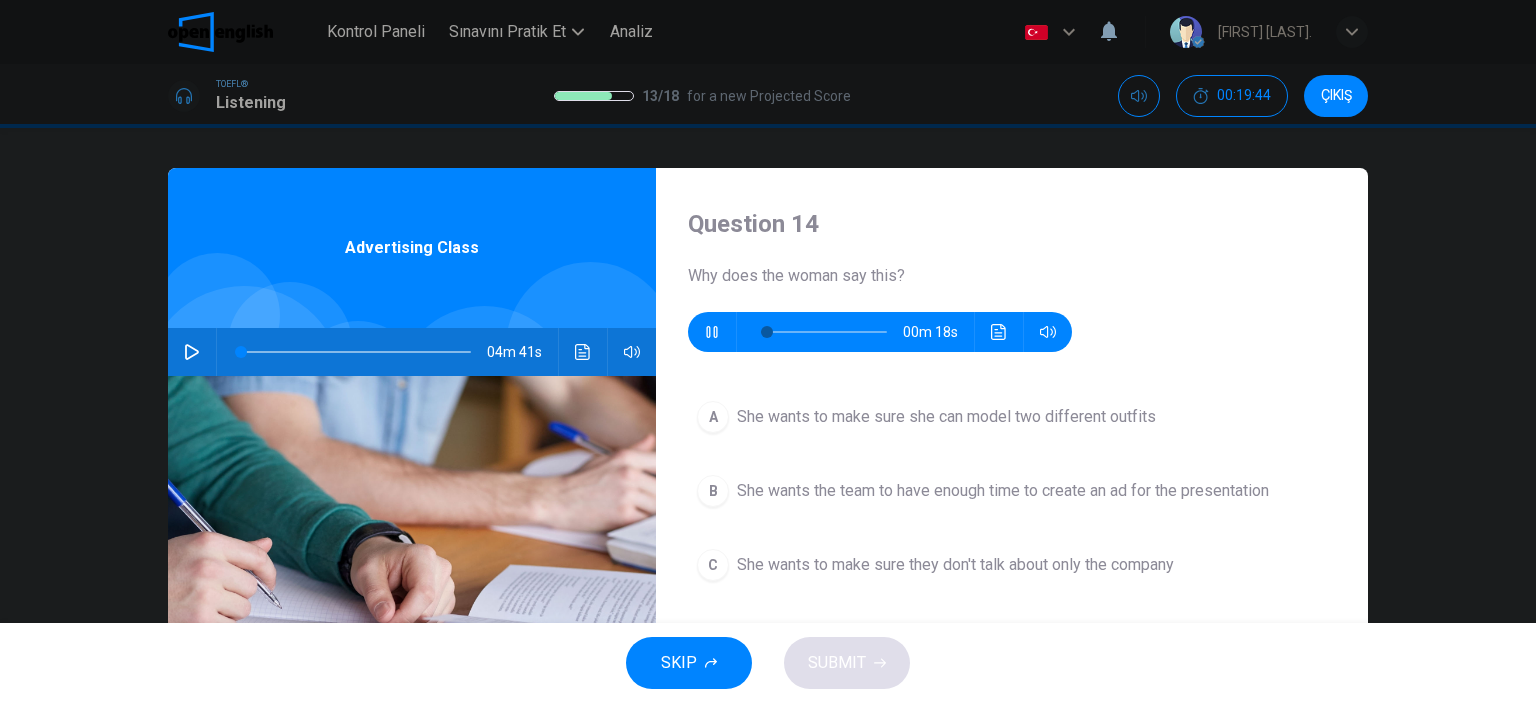 click at bounding box center (999, 332) 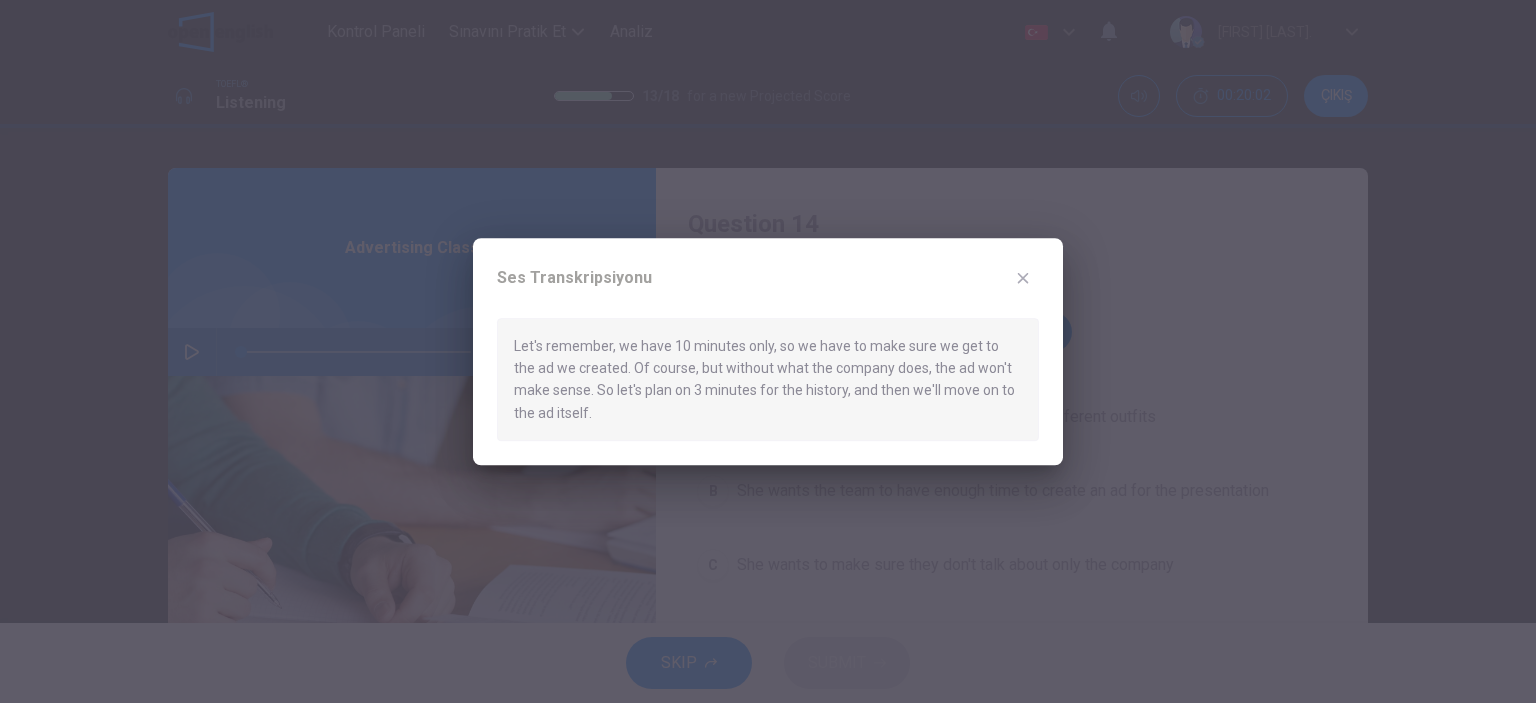 click at bounding box center [1023, 278] 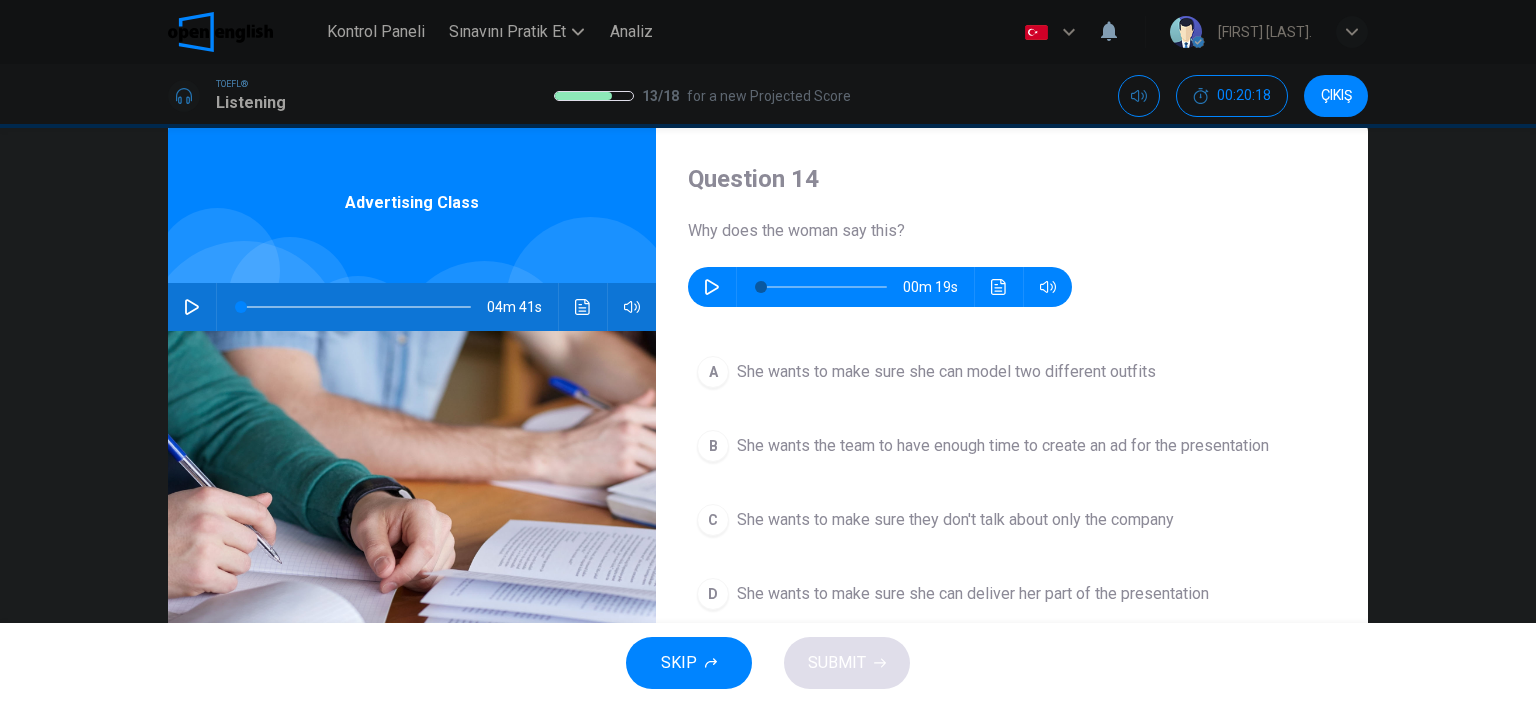 scroll, scrollTop: 0, scrollLeft: 0, axis: both 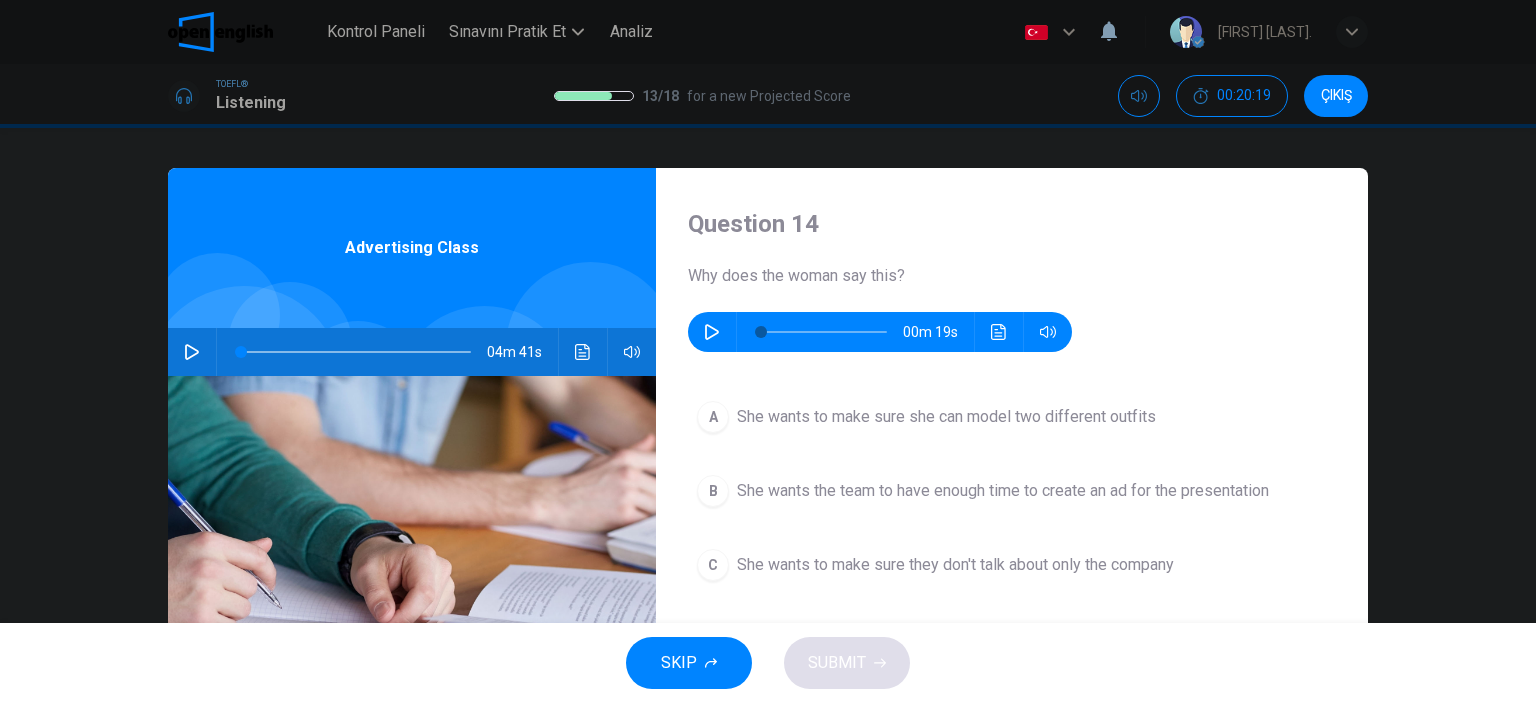 click on "A" at bounding box center (713, 417) 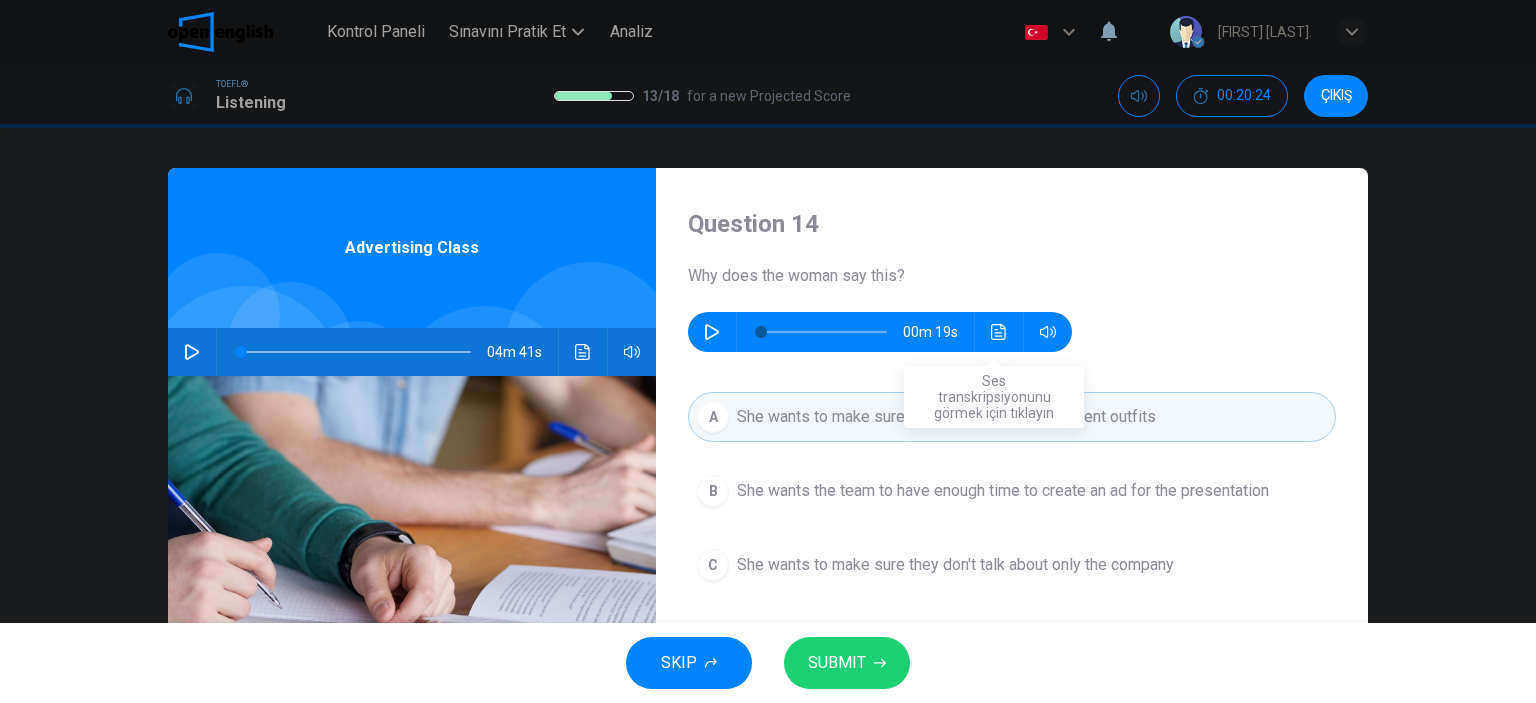 click at bounding box center [999, 332] 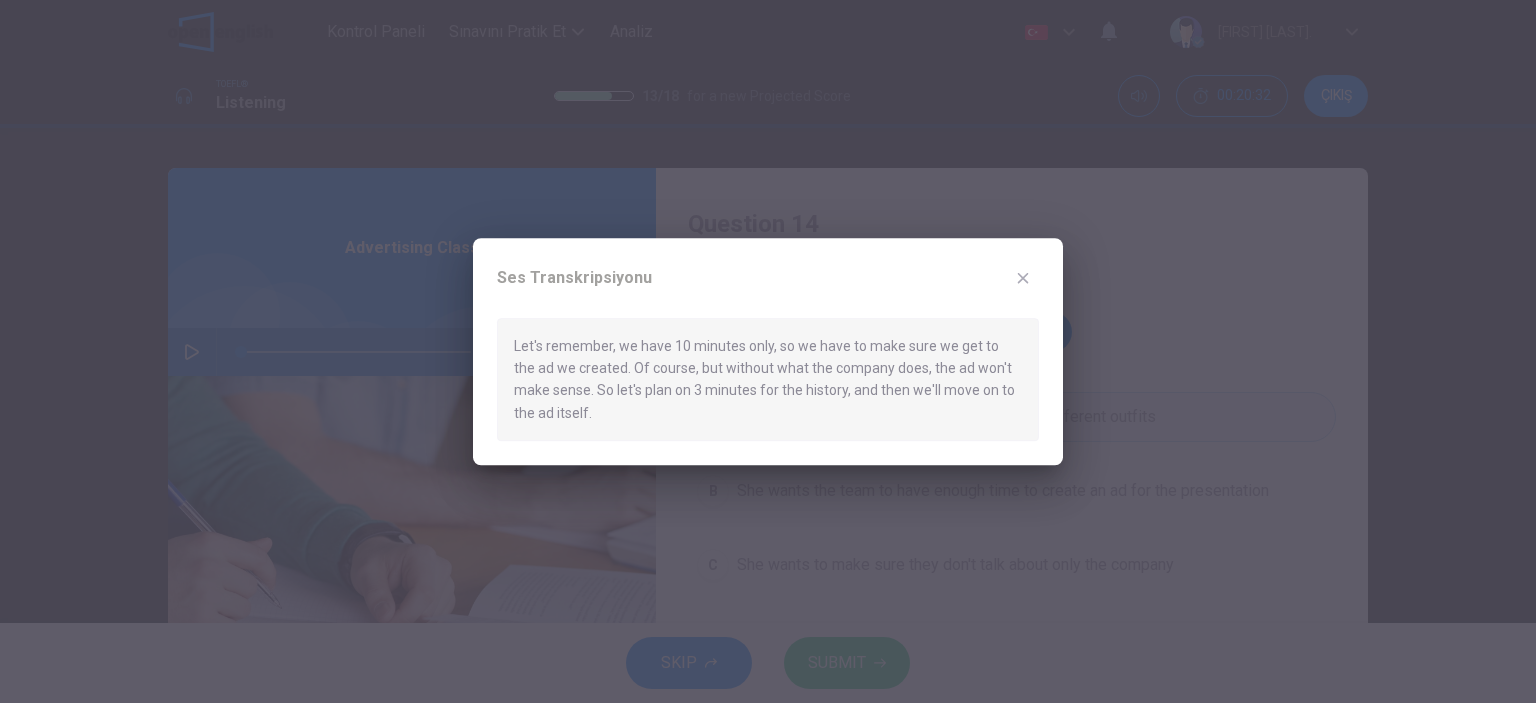 click at bounding box center [1023, 278] 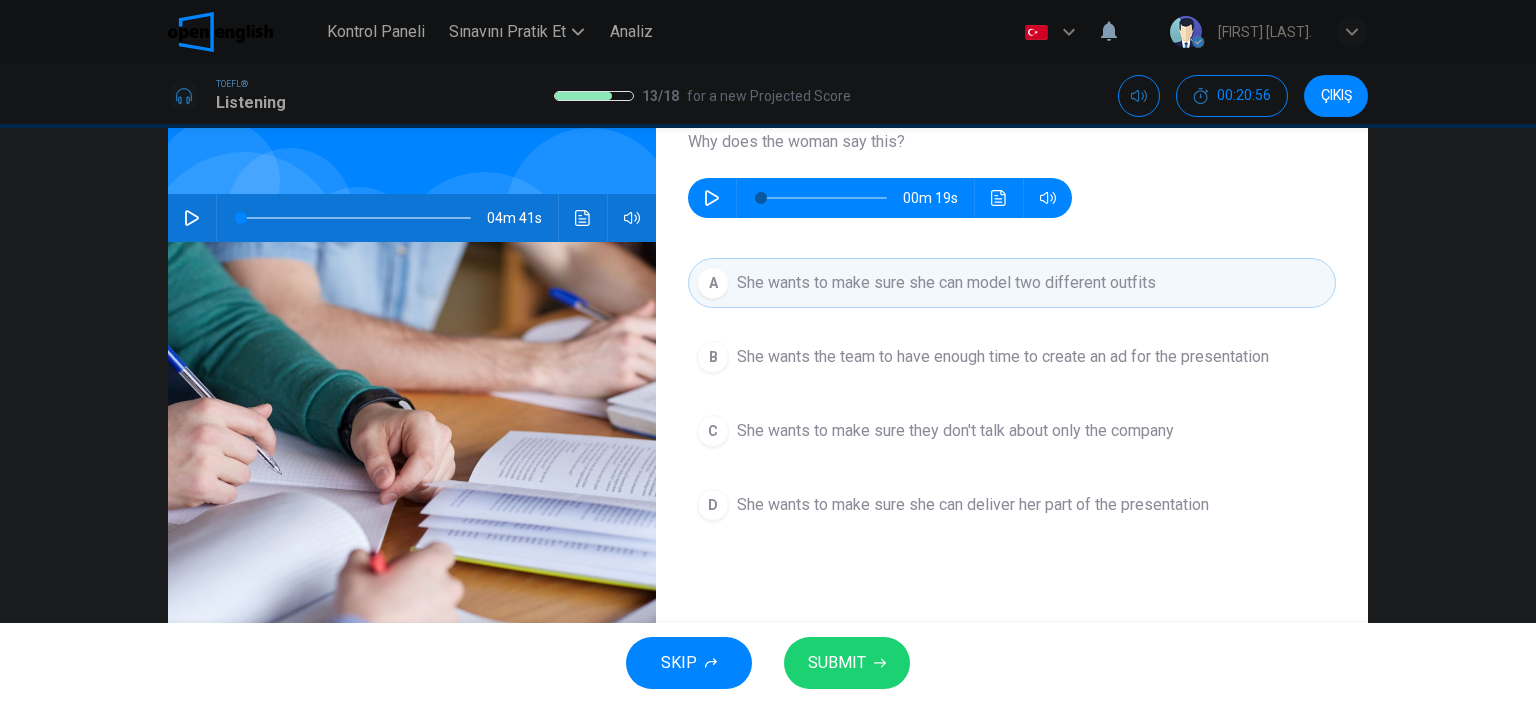 scroll, scrollTop: 100, scrollLeft: 0, axis: vertical 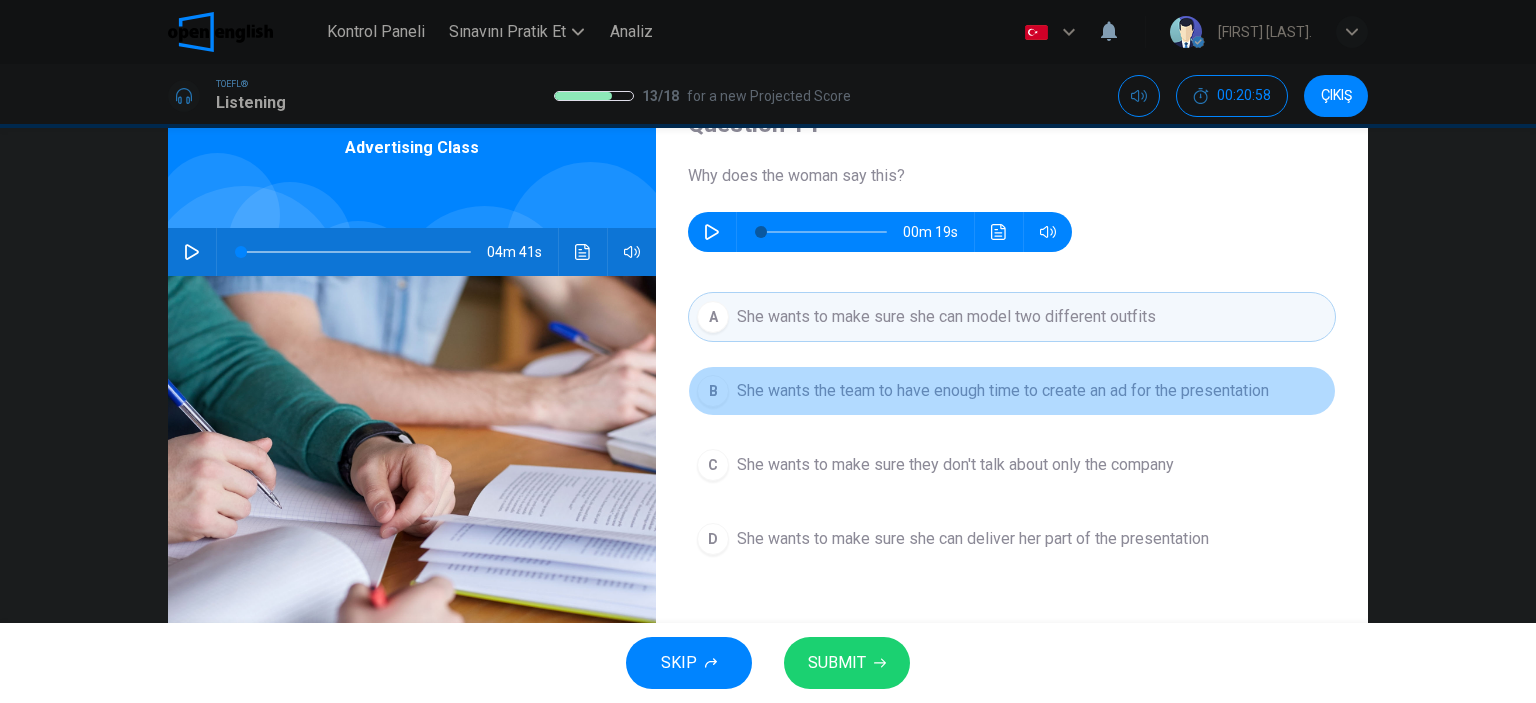 click on "B" at bounding box center (713, 391) 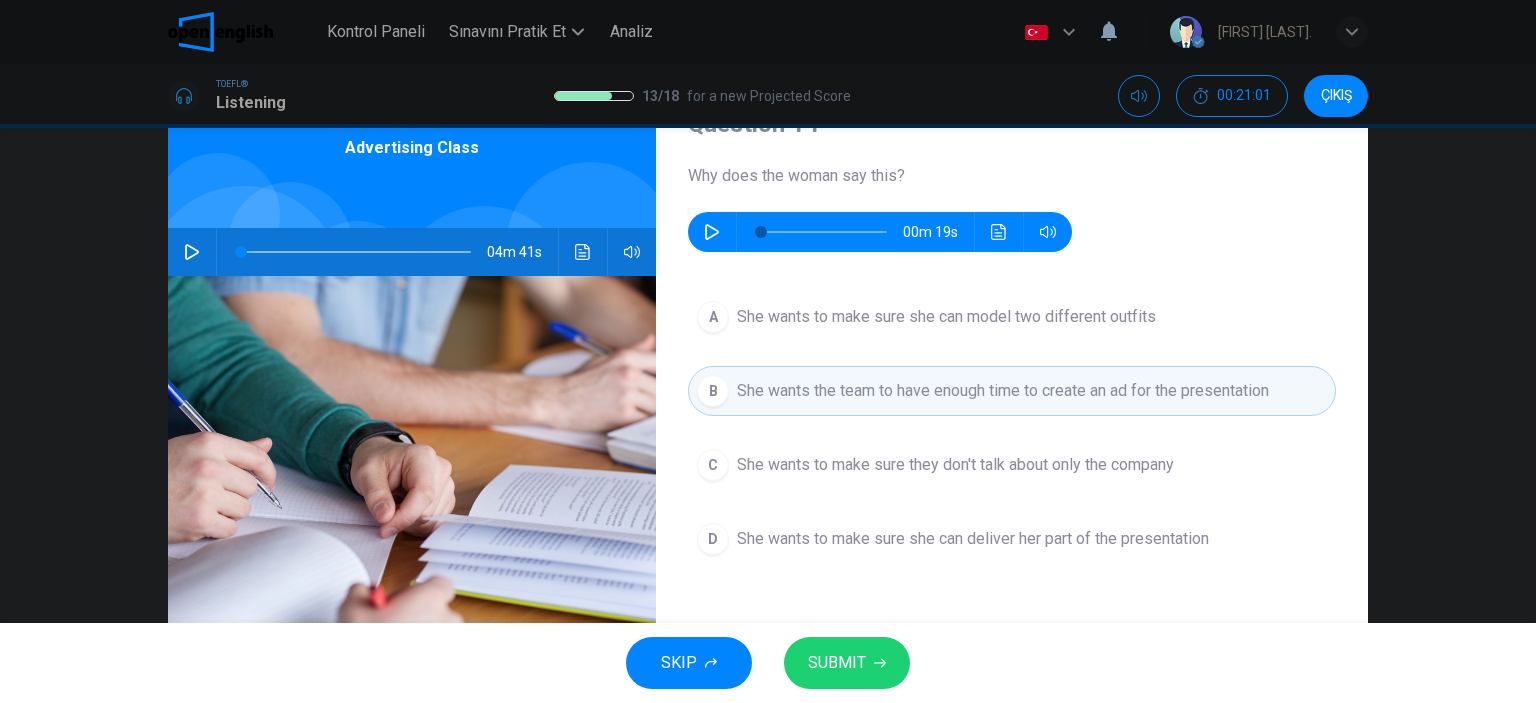 click on "SUBMIT" at bounding box center (837, 663) 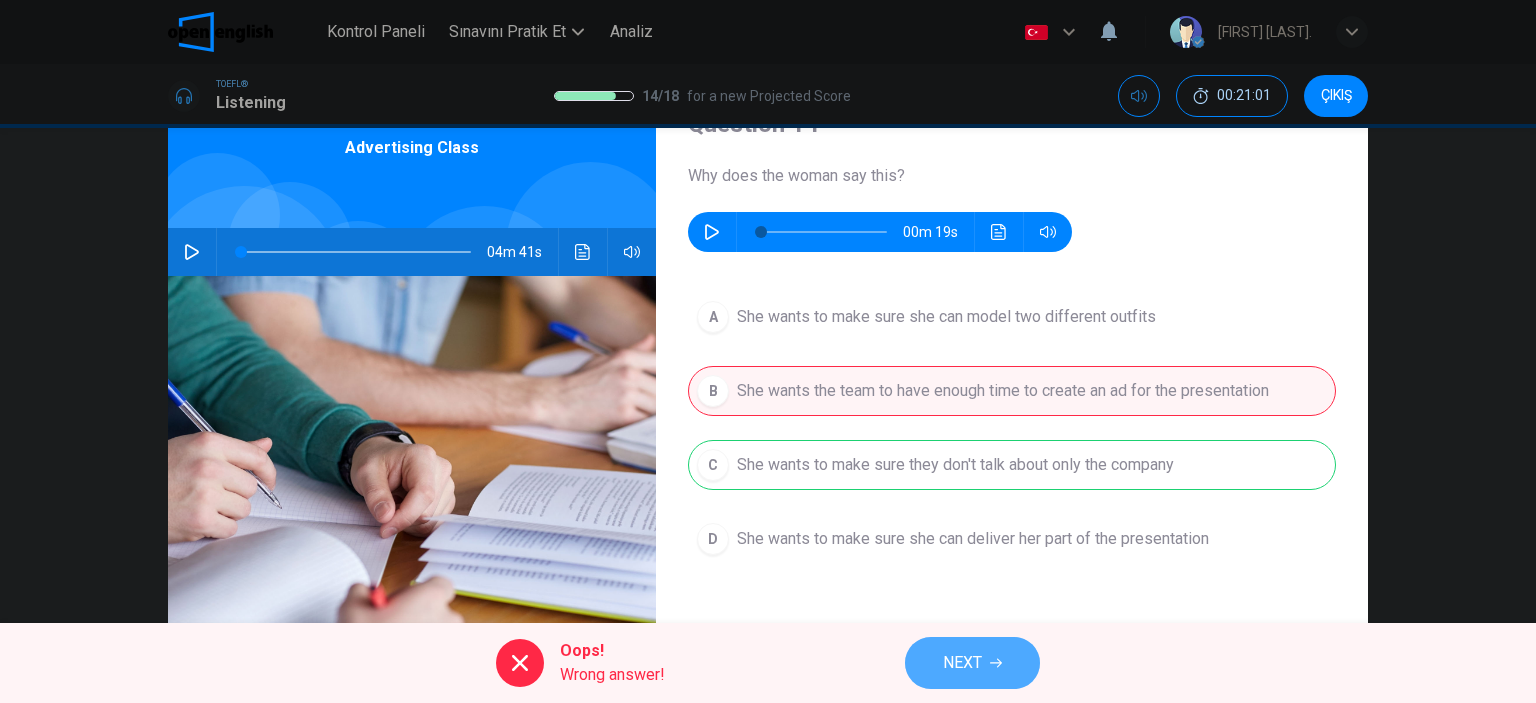 click on "NEXT" at bounding box center (962, 663) 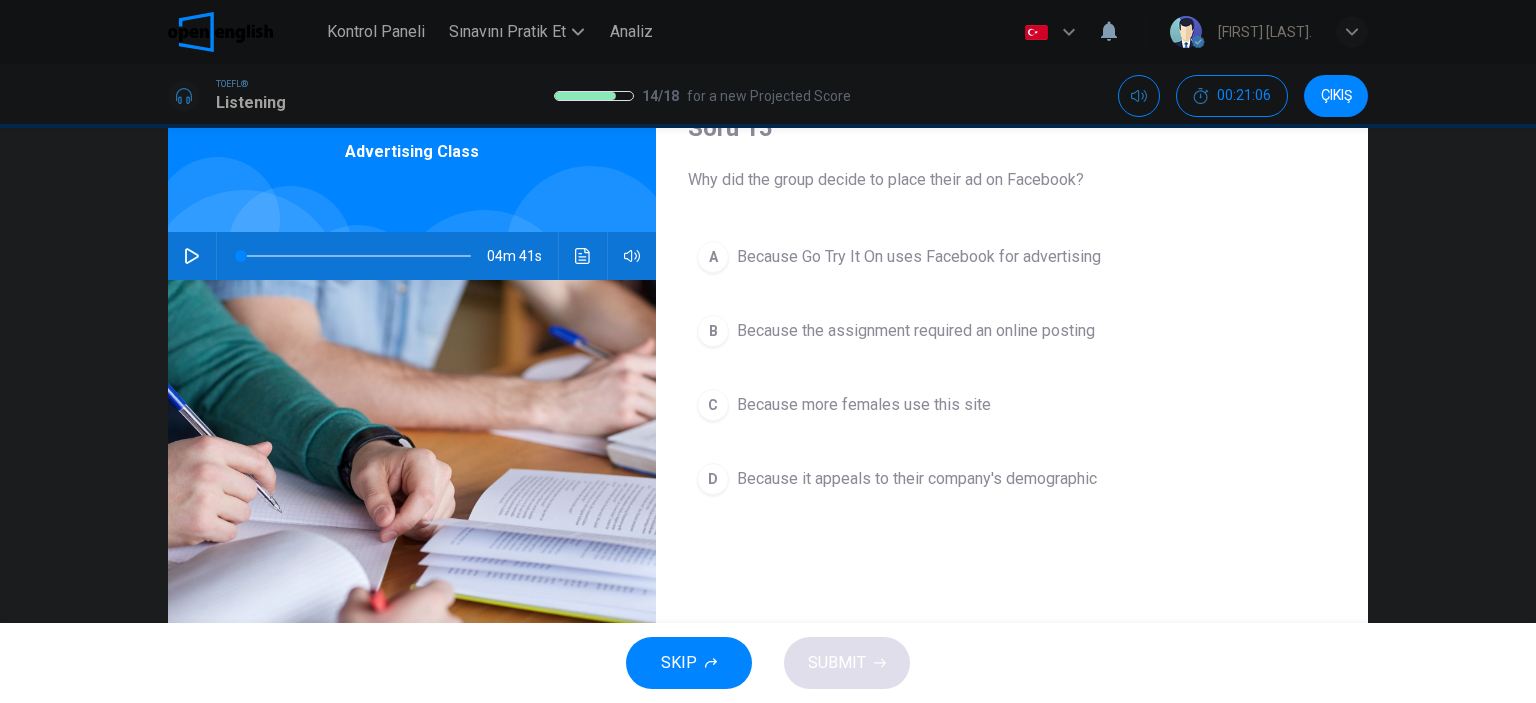 scroll, scrollTop: 100, scrollLeft: 0, axis: vertical 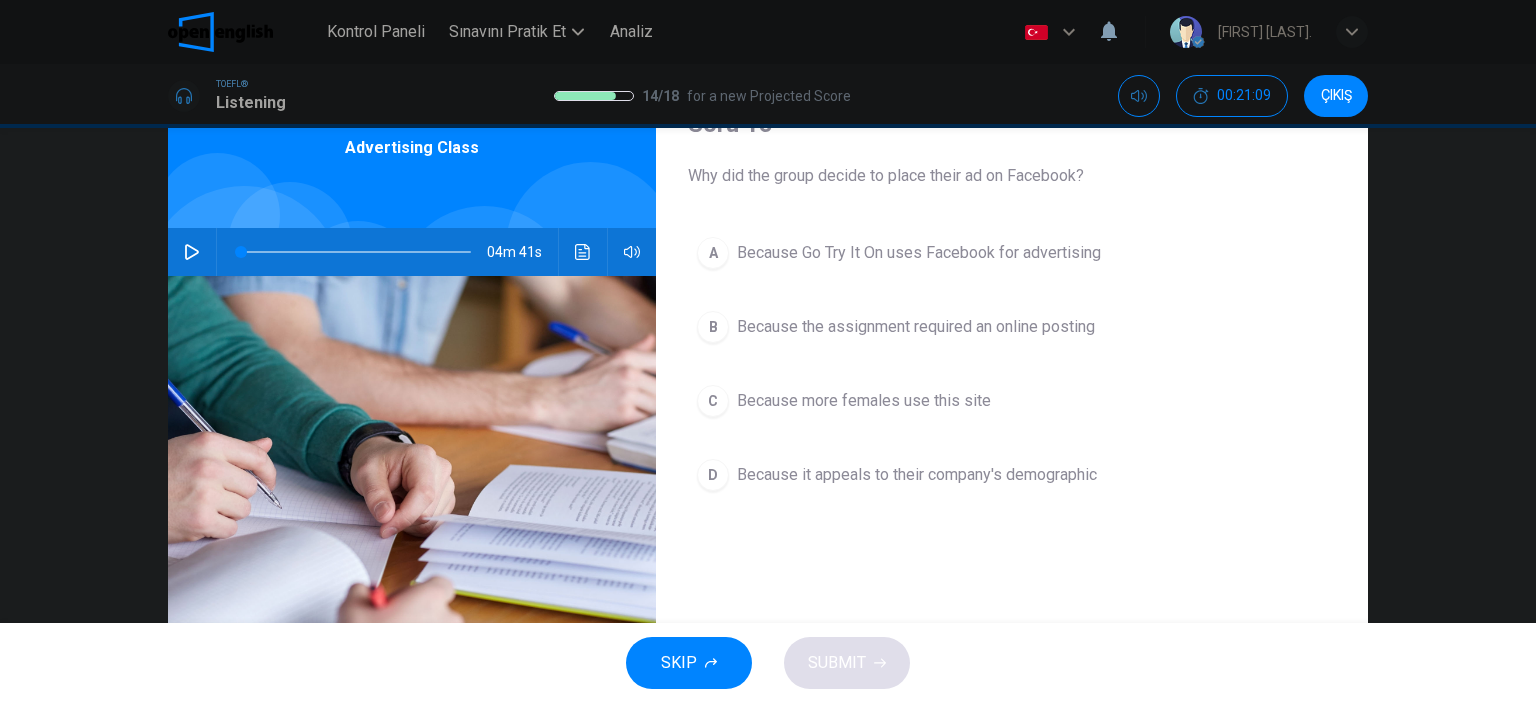 click on "A" at bounding box center (713, 253) 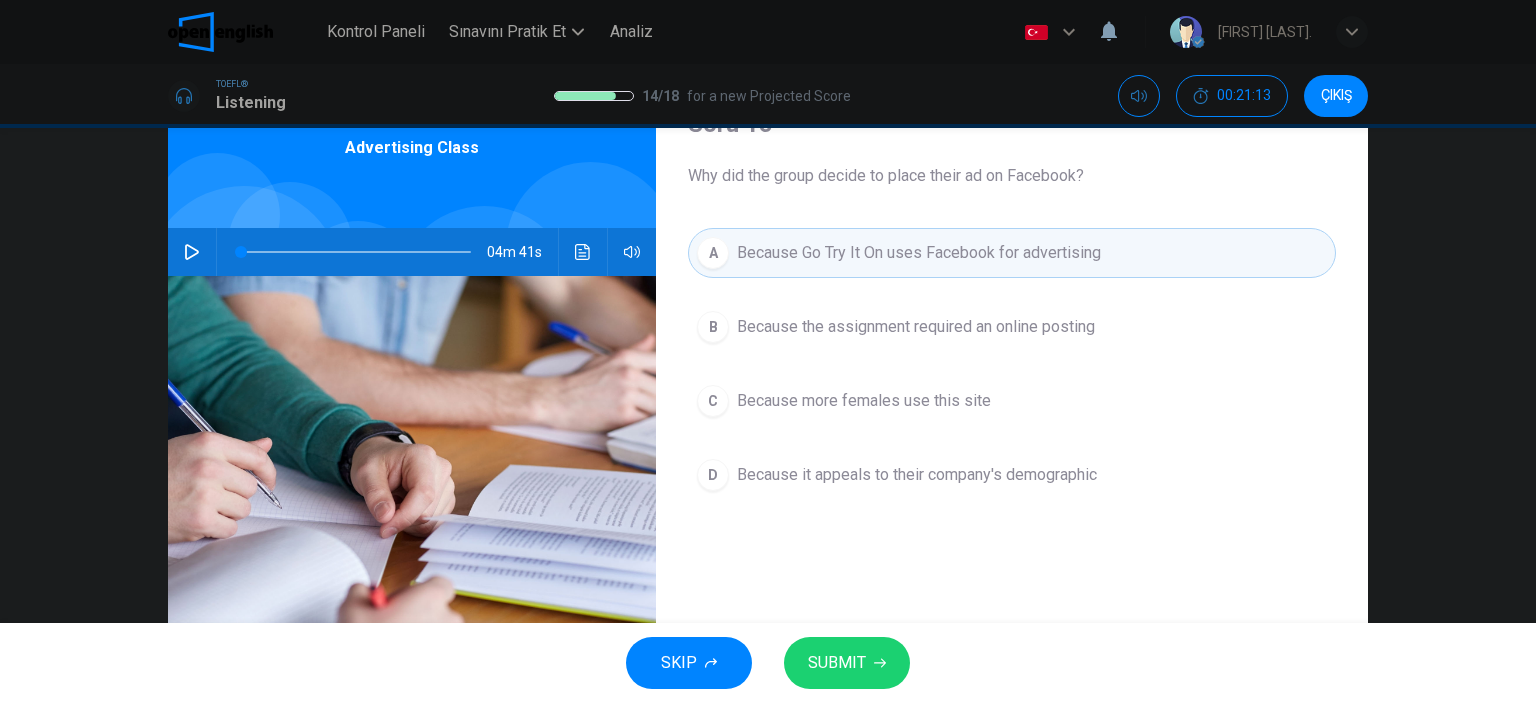 click on "SUBMIT" at bounding box center (847, 663) 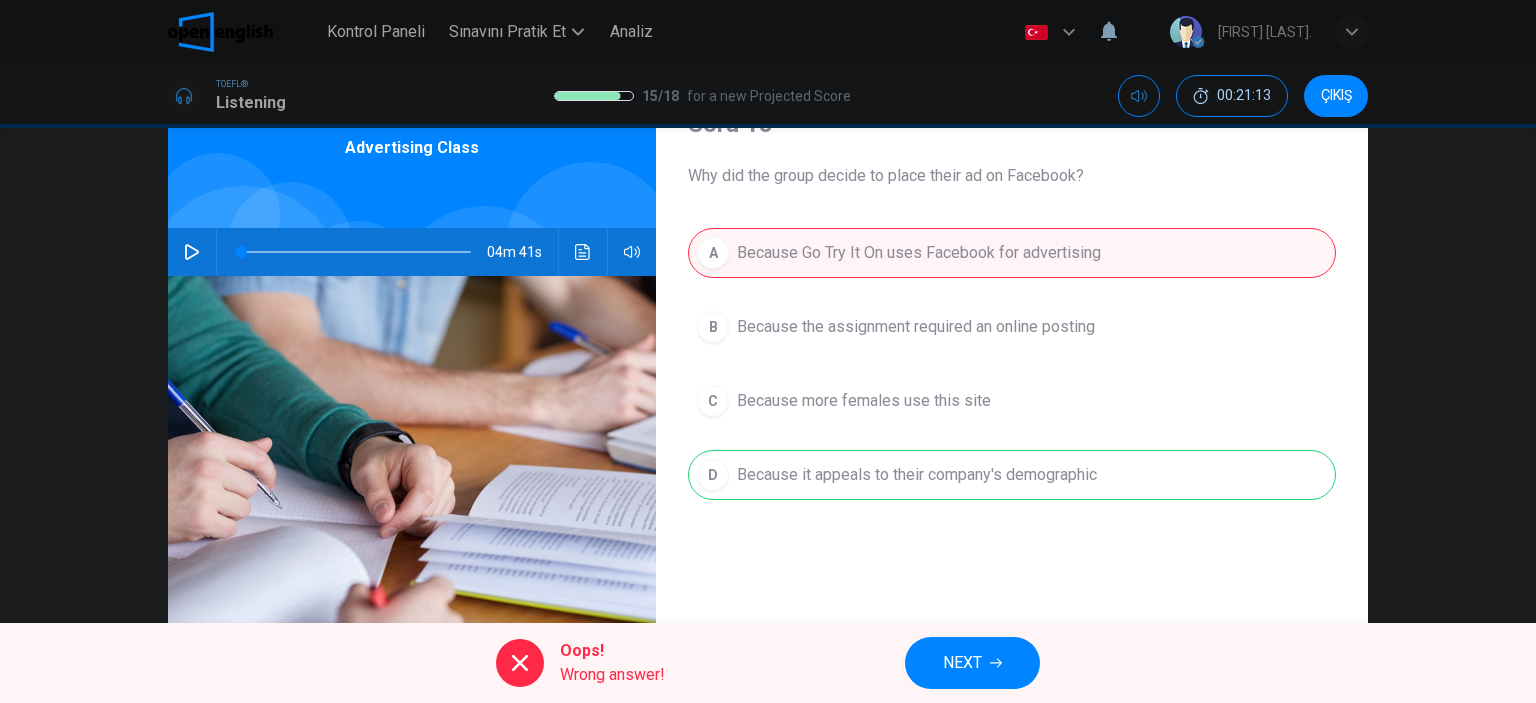 click on "NEXT" at bounding box center (972, 663) 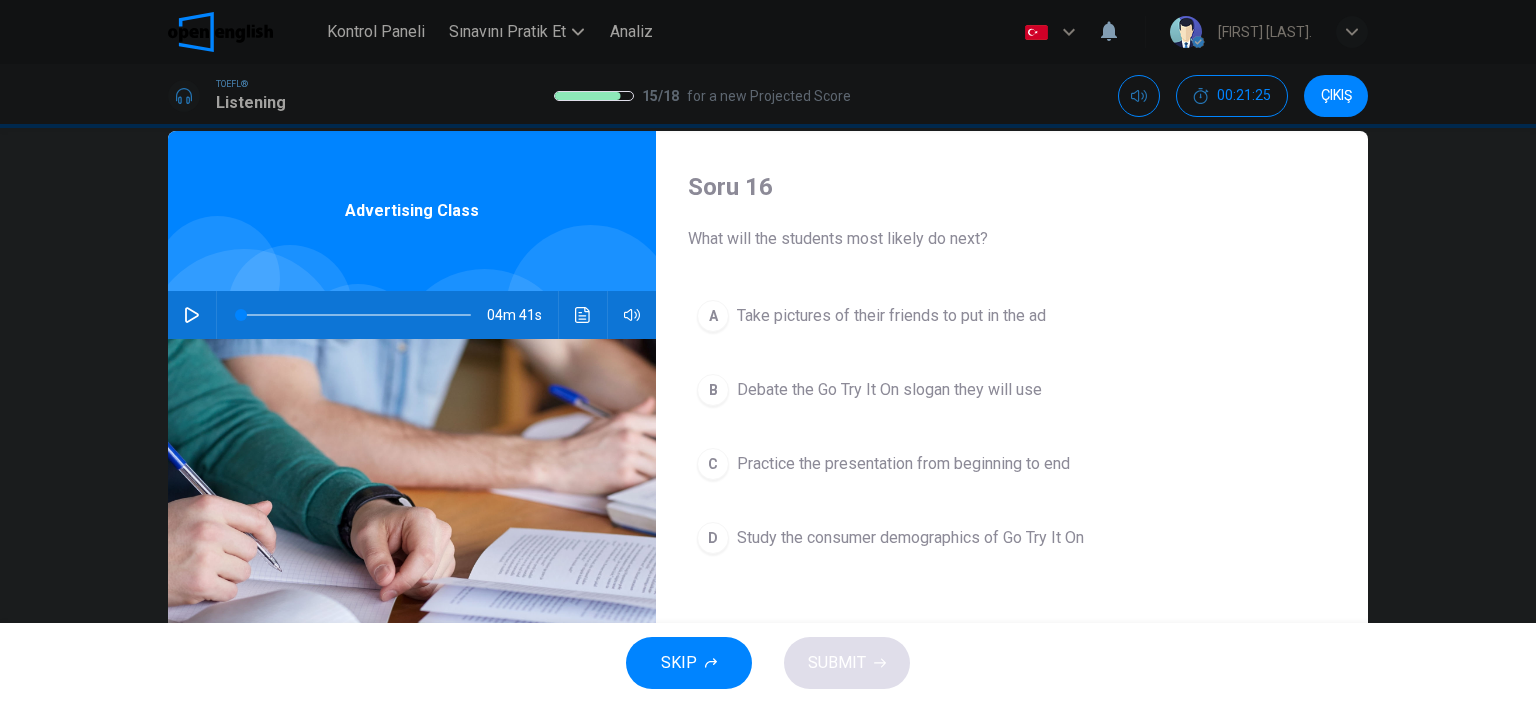 scroll, scrollTop: 100, scrollLeft: 0, axis: vertical 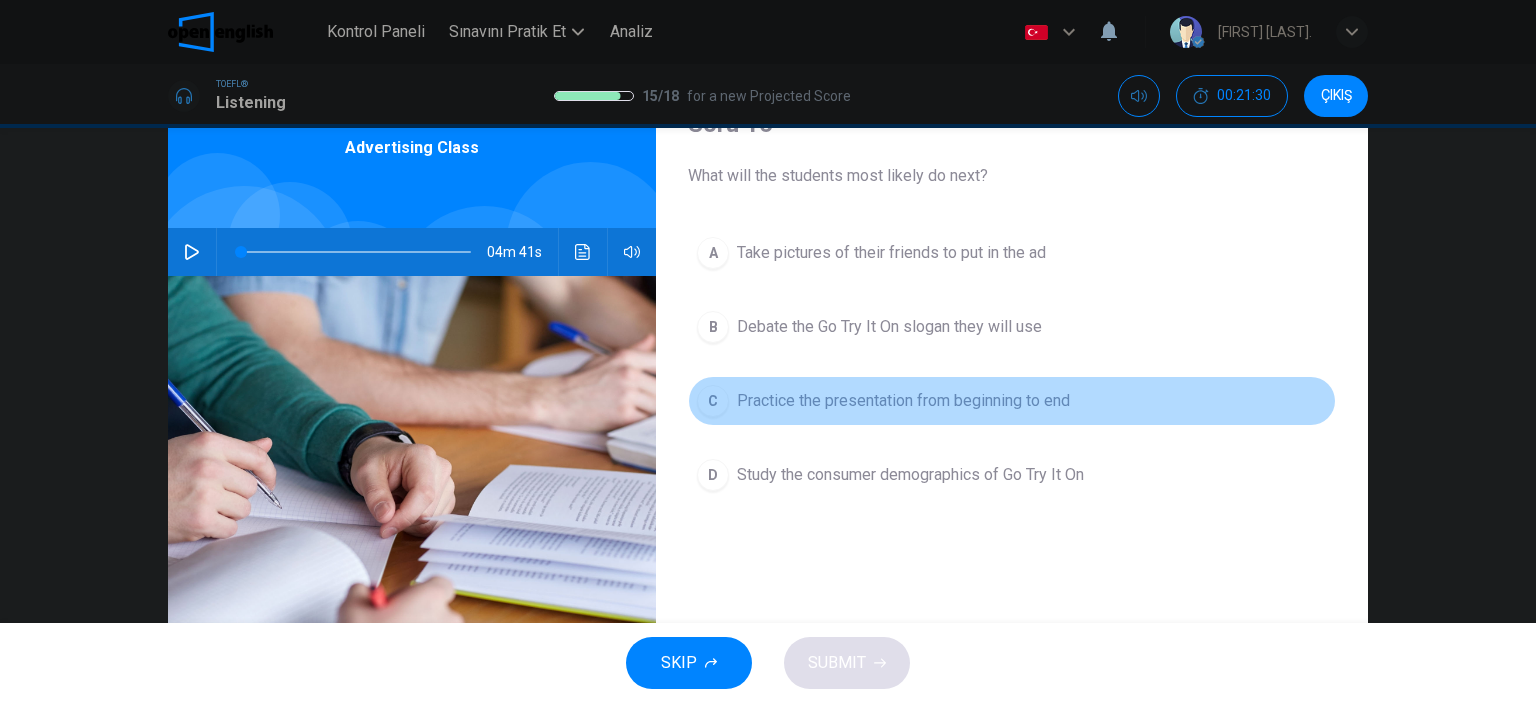 click on "C Practice the presentation from beginning to end" at bounding box center (1012, 401) 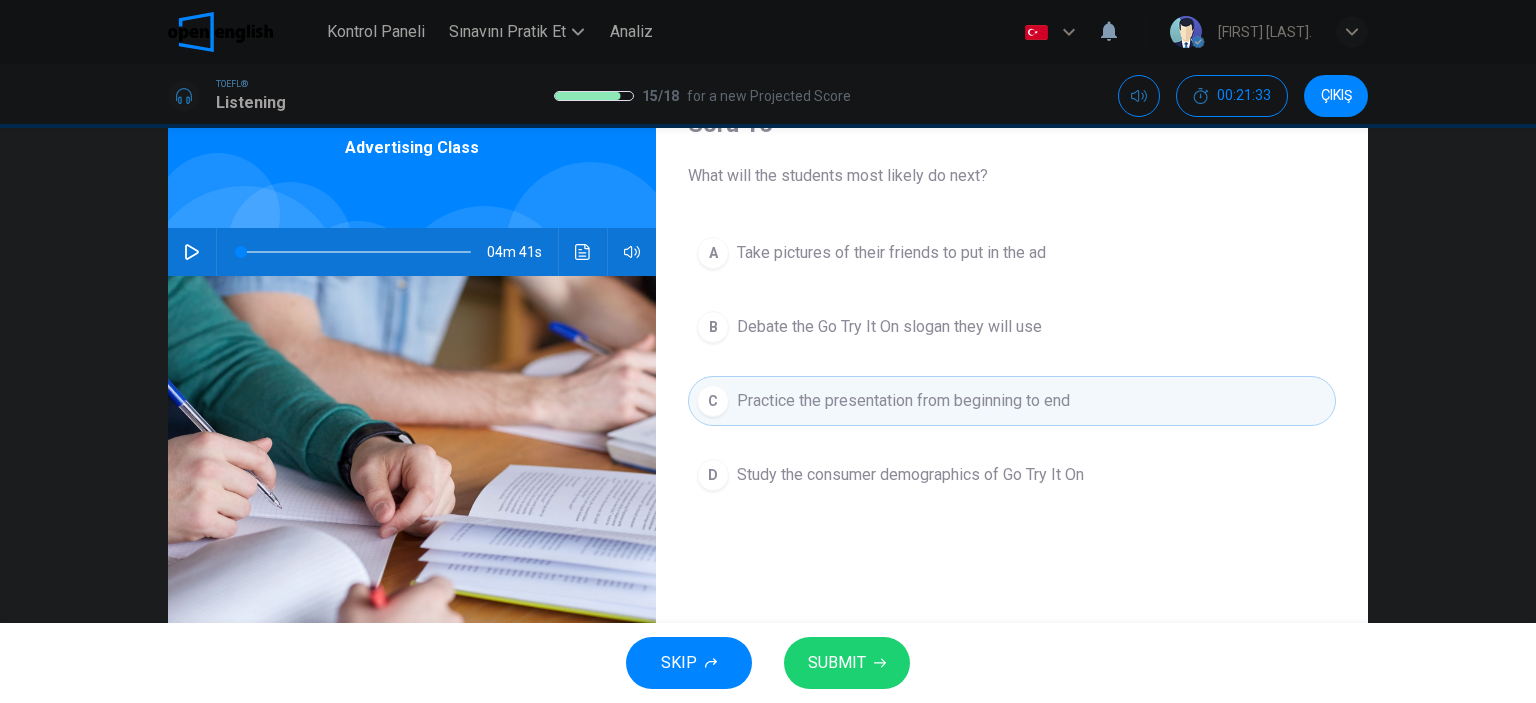 click on "SUBMIT" at bounding box center (847, 663) 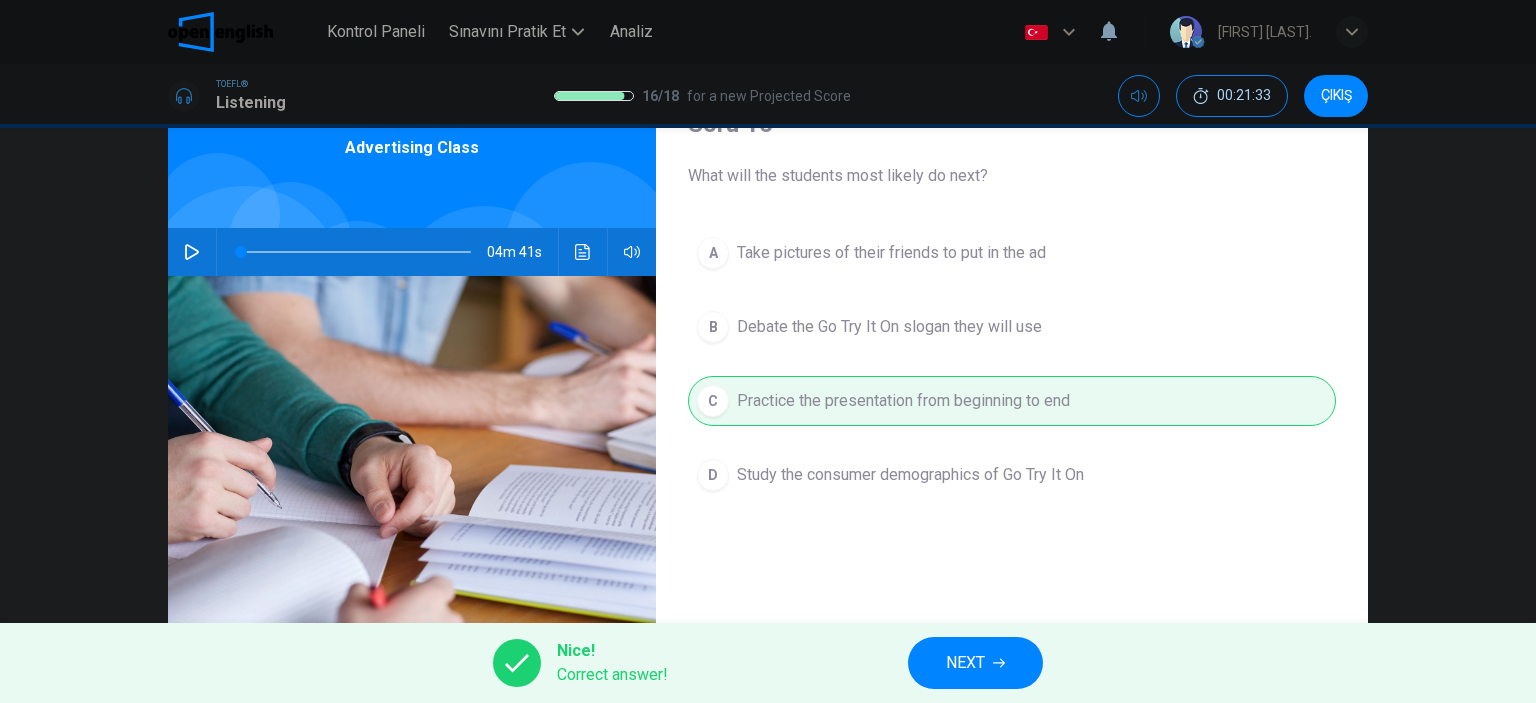 click on "NEXT" at bounding box center (965, 663) 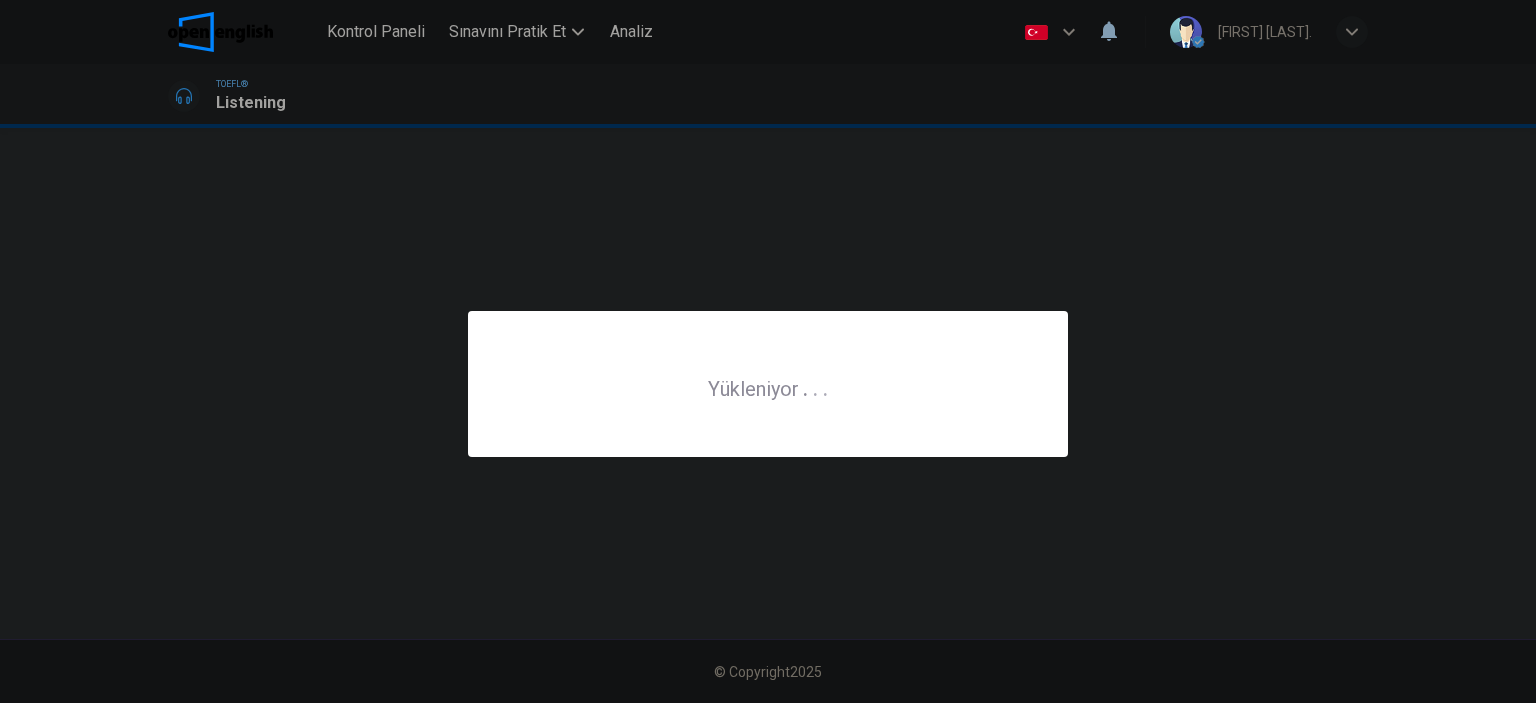 scroll, scrollTop: 0, scrollLeft: 0, axis: both 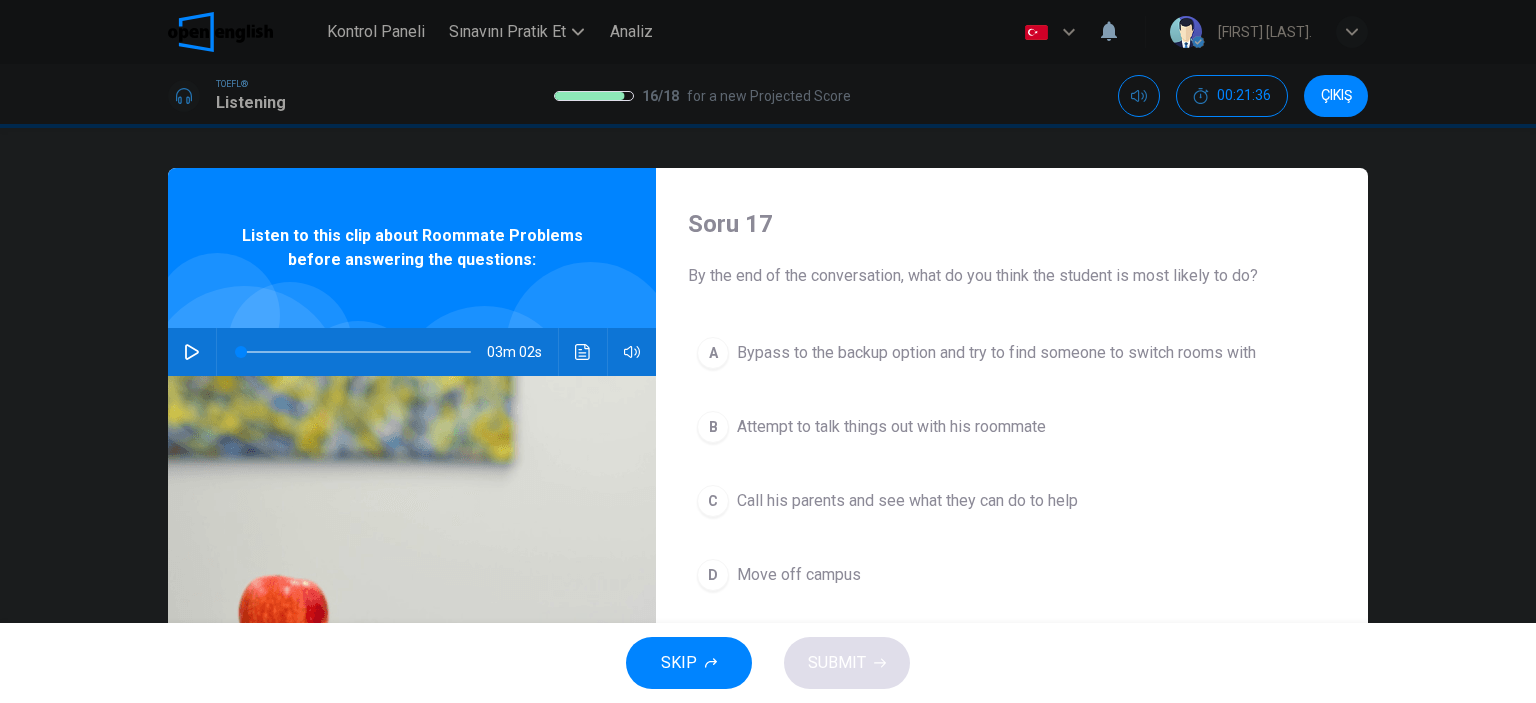 click at bounding box center (192, 352) 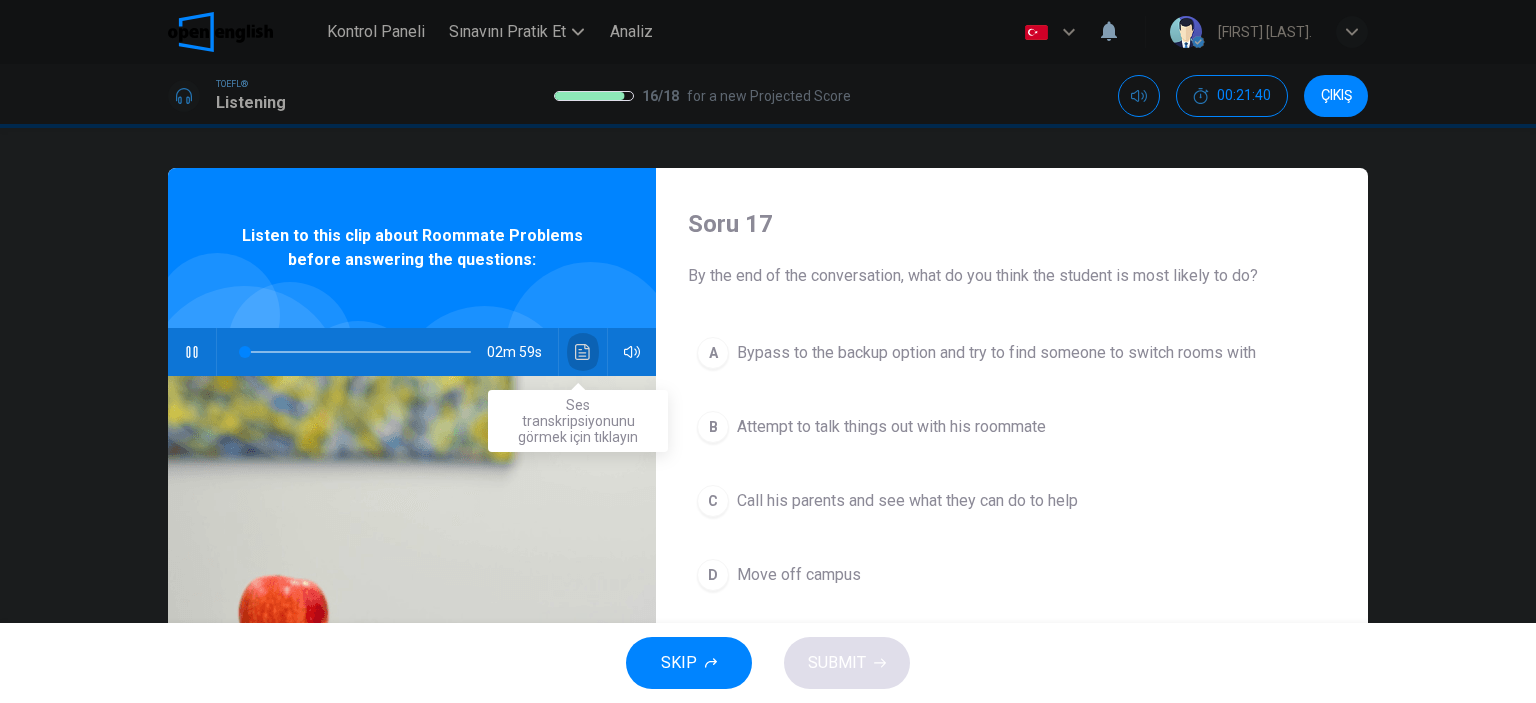 click at bounding box center [583, 352] 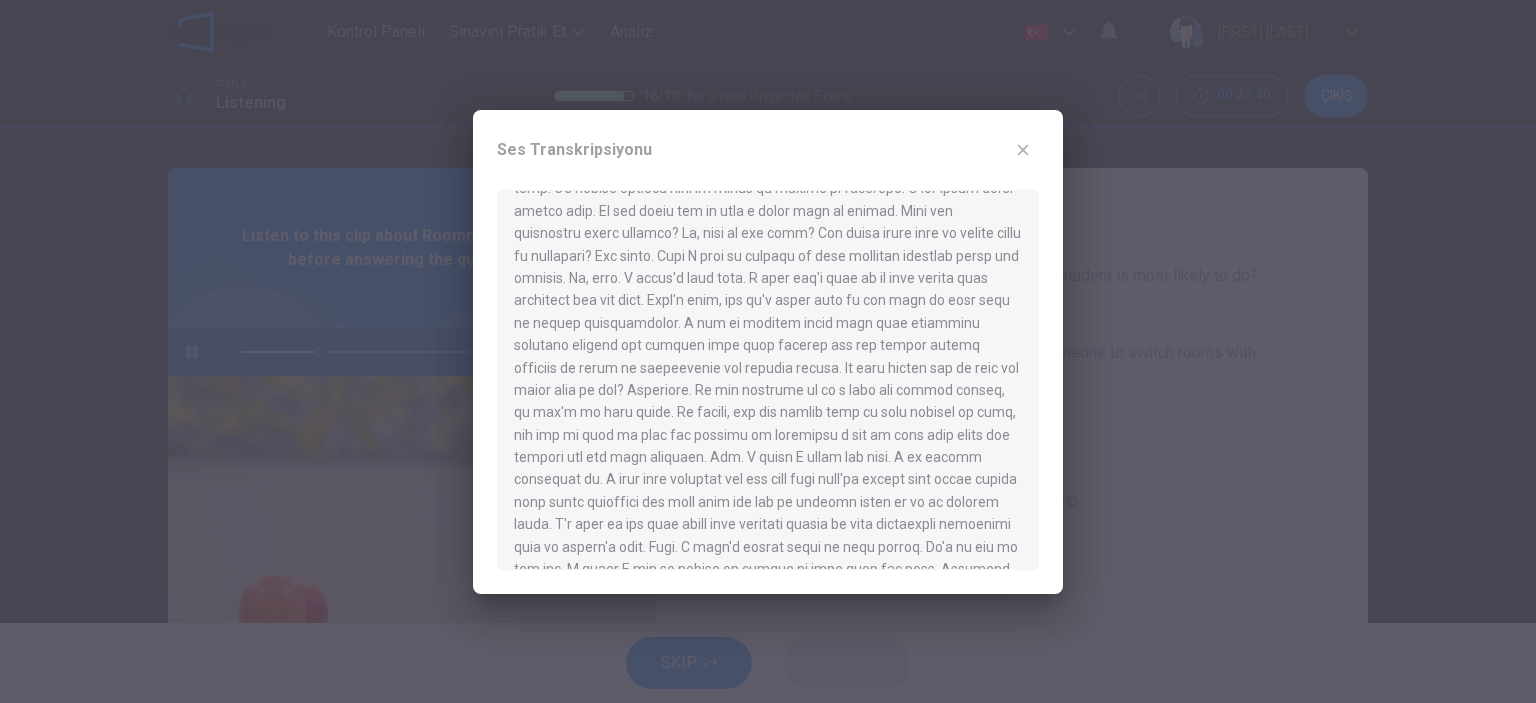 scroll, scrollTop: 260, scrollLeft: 0, axis: vertical 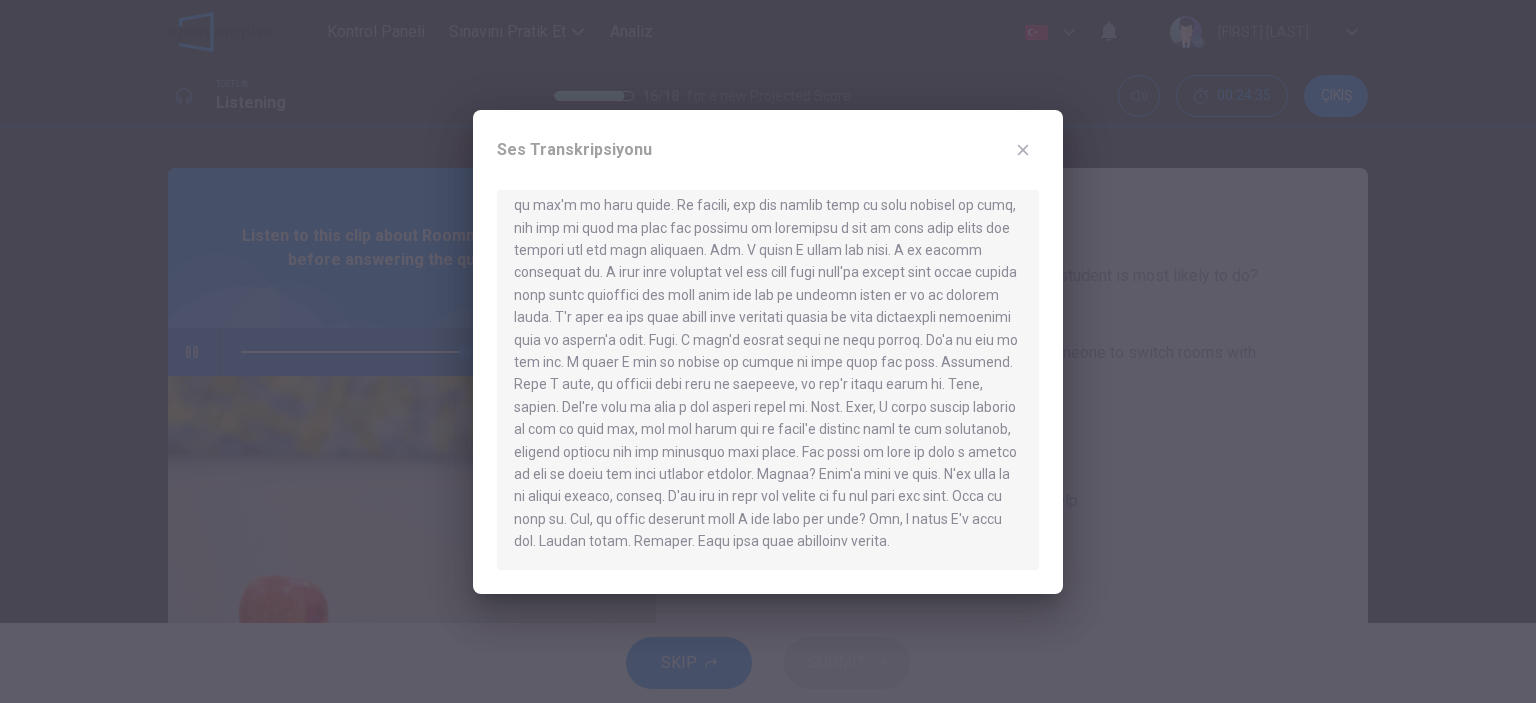 click at bounding box center (1023, 150) 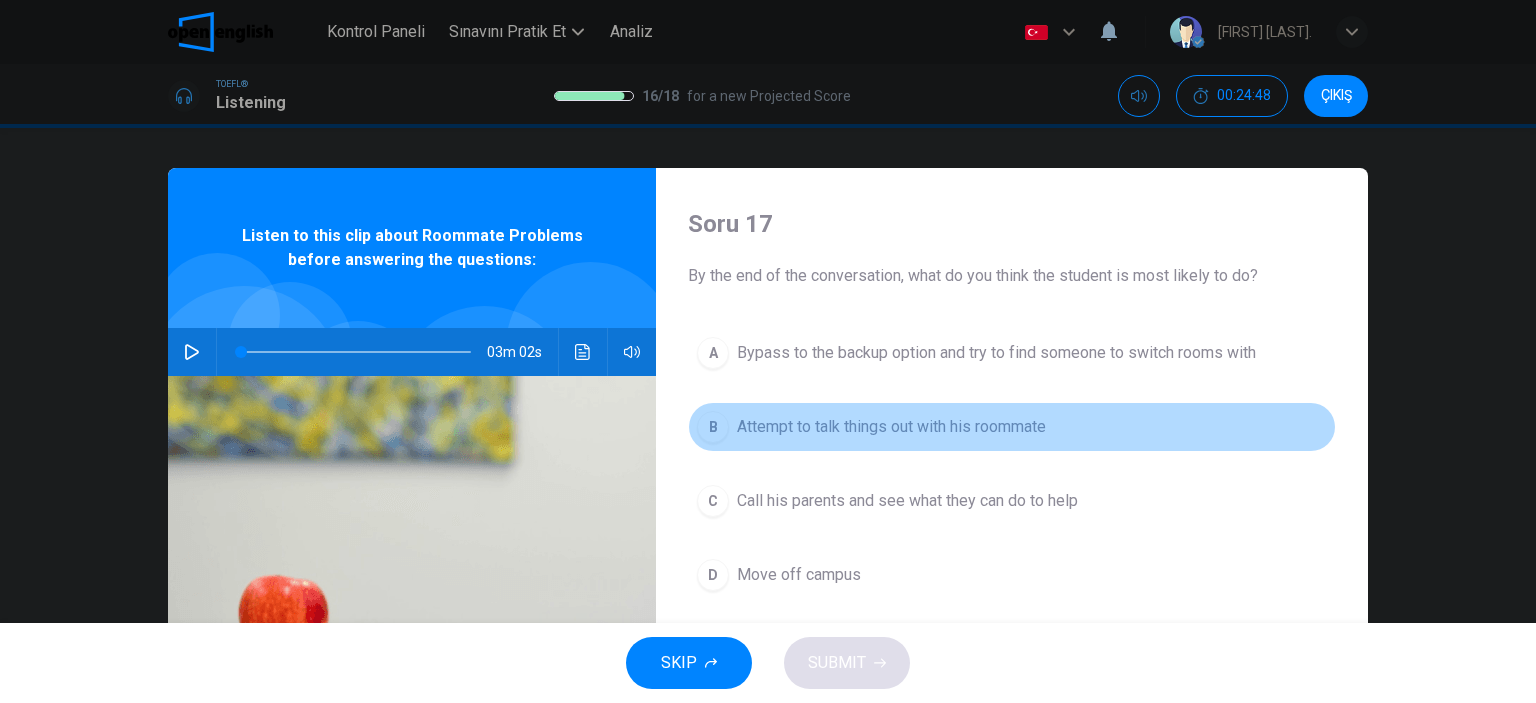 click on "B" at bounding box center (713, 353) 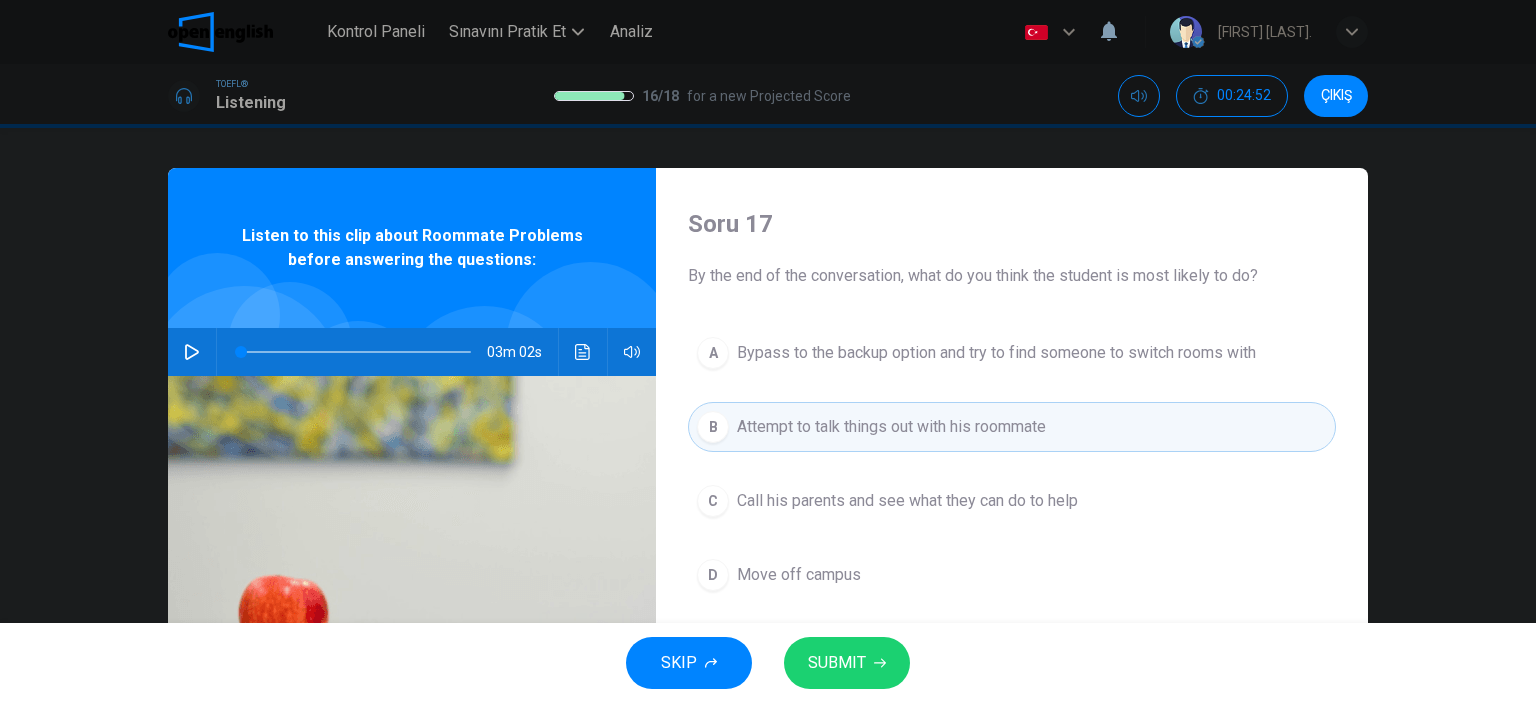 click on "SUBMIT" at bounding box center (837, 663) 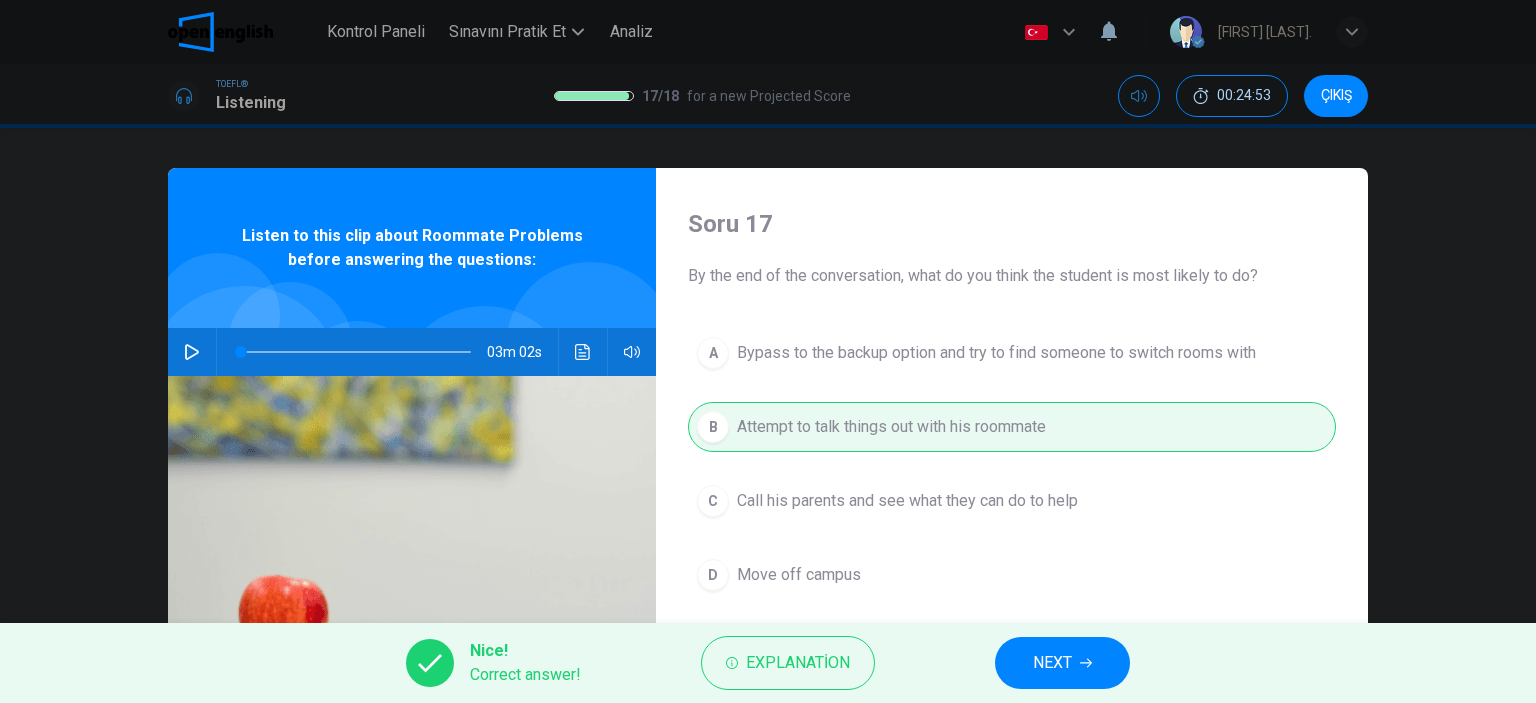 click on "NEXT" at bounding box center (1052, 663) 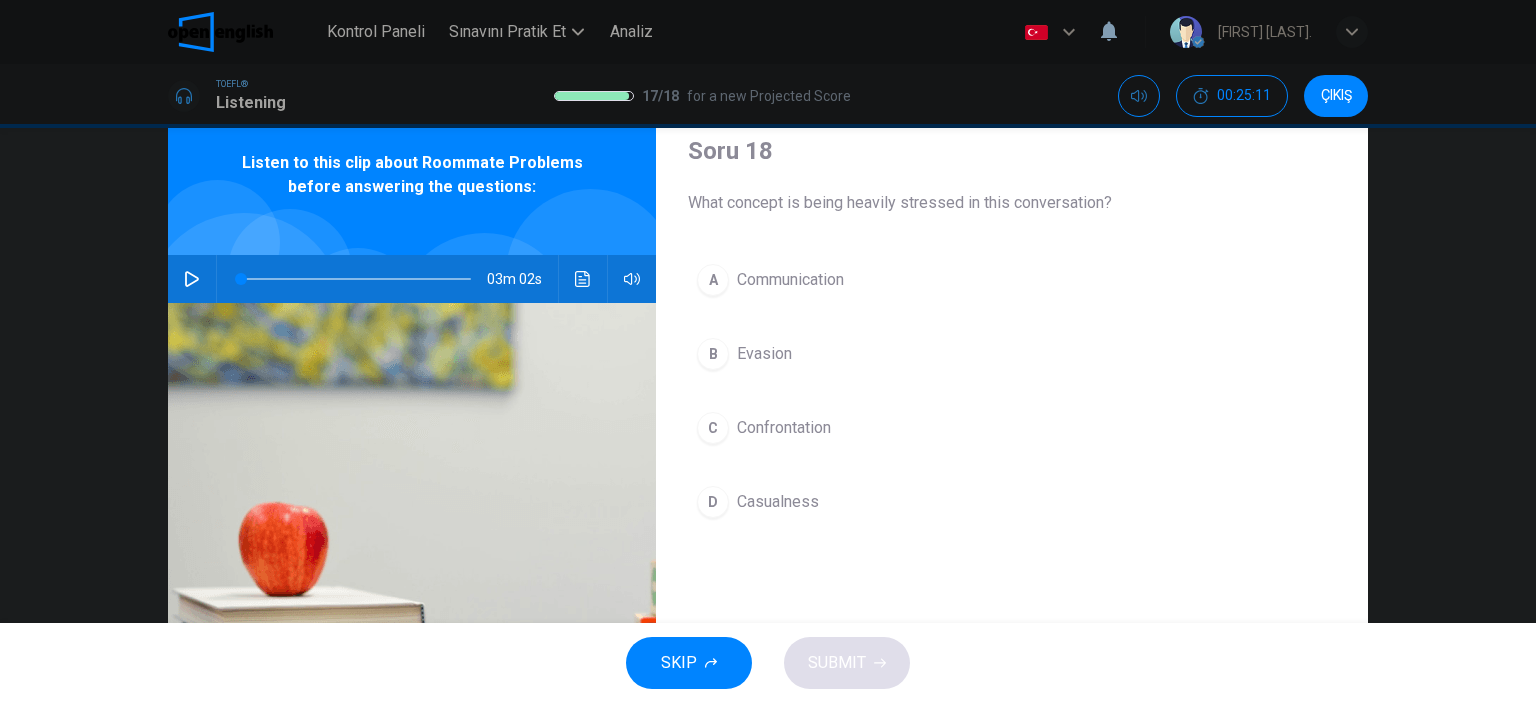 scroll, scrollTop: 0, scrollLeft: 0, axis: both 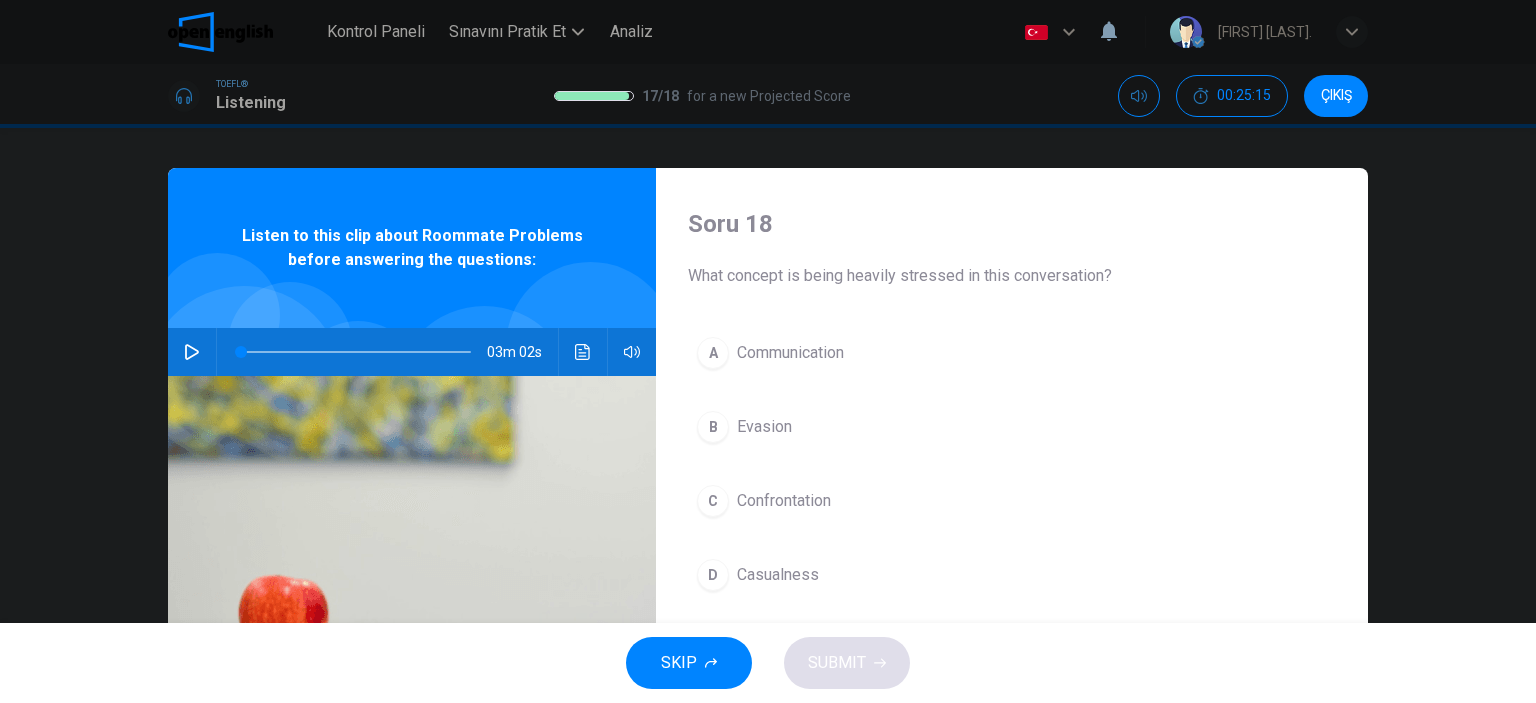click on "SKIP" at bounding box center [689, 663] 